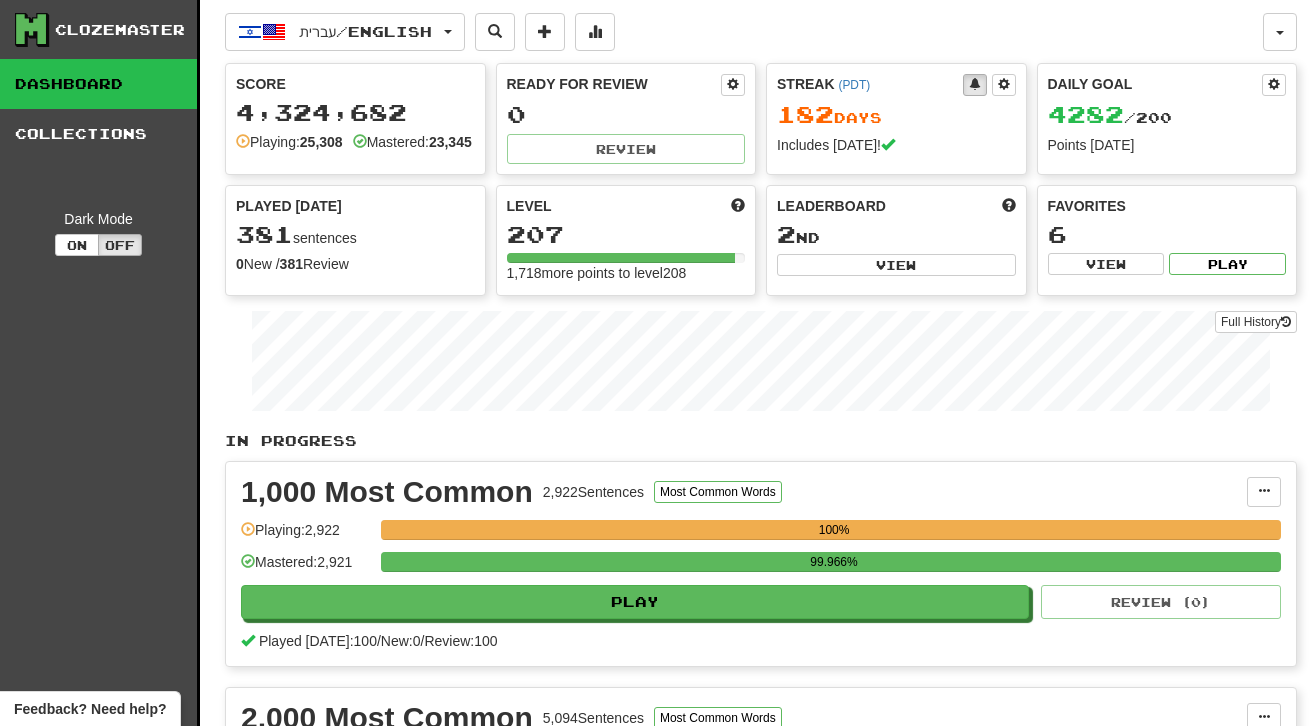 scroll, scrollTop: 0, scrollLeft: 0, axis: both 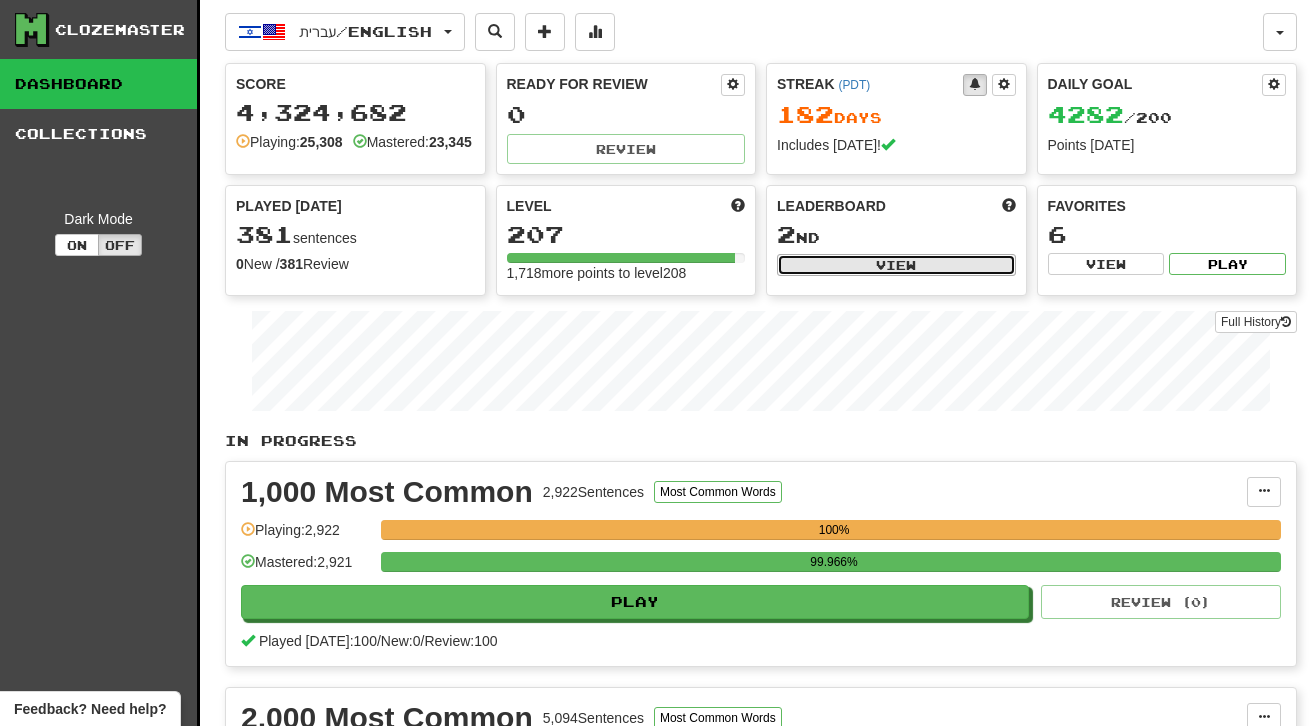 click on "View" at bounding box center (896, 265) 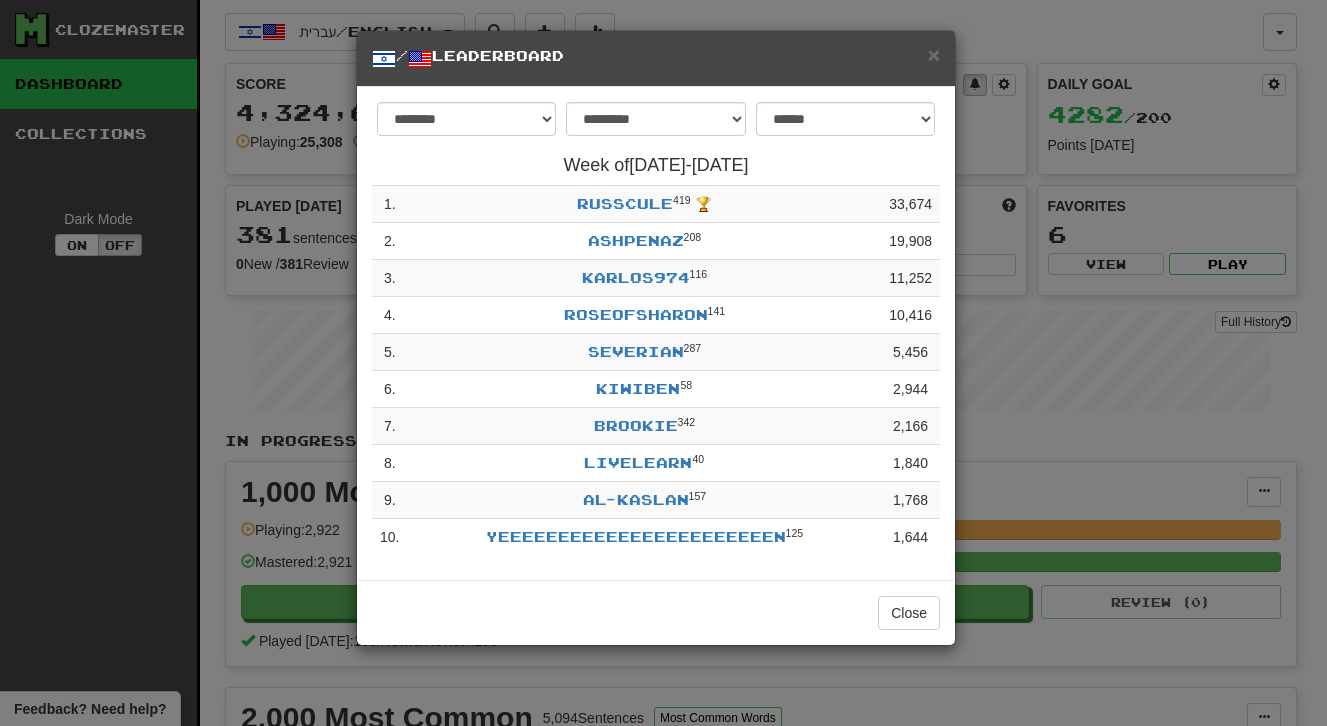 click on "**********" at bounding box center [663, 363] 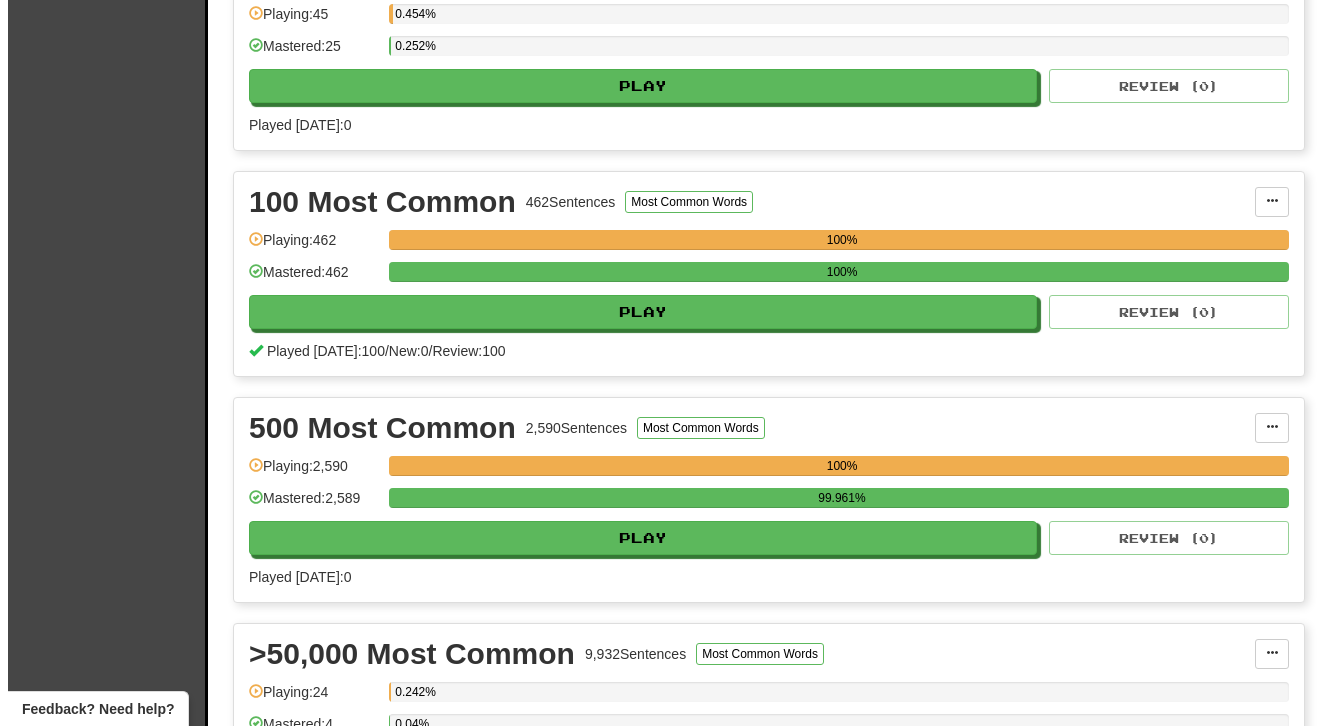 scroll, scrollTop: 2100, scrollLeft: 0, axis: vertical 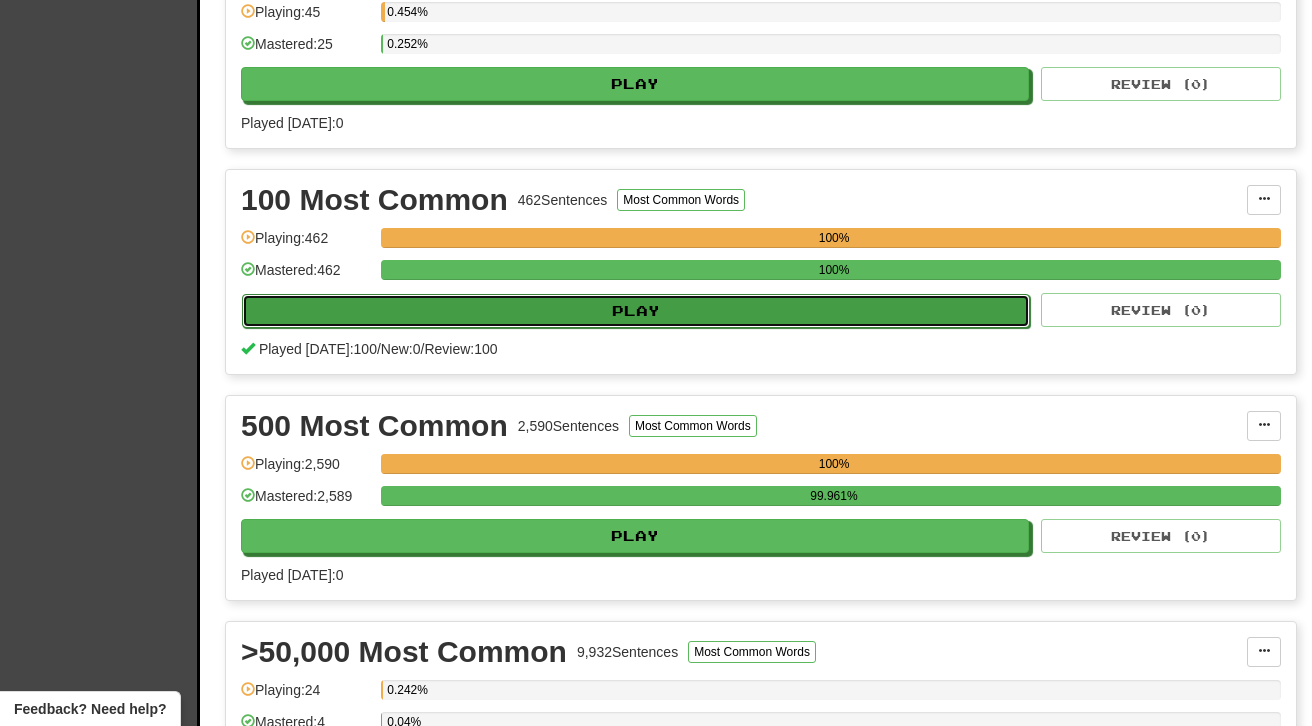 click on "Play" at bounding box center (636, 311) 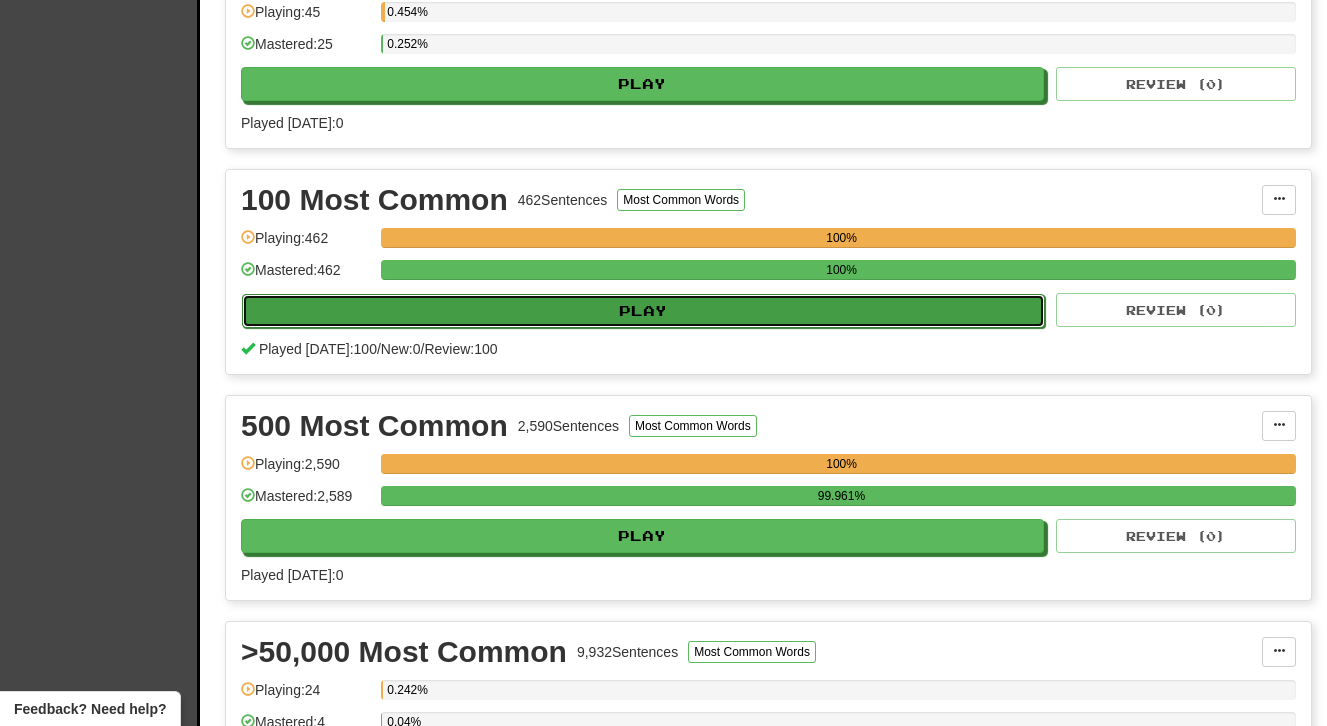 select on "***" 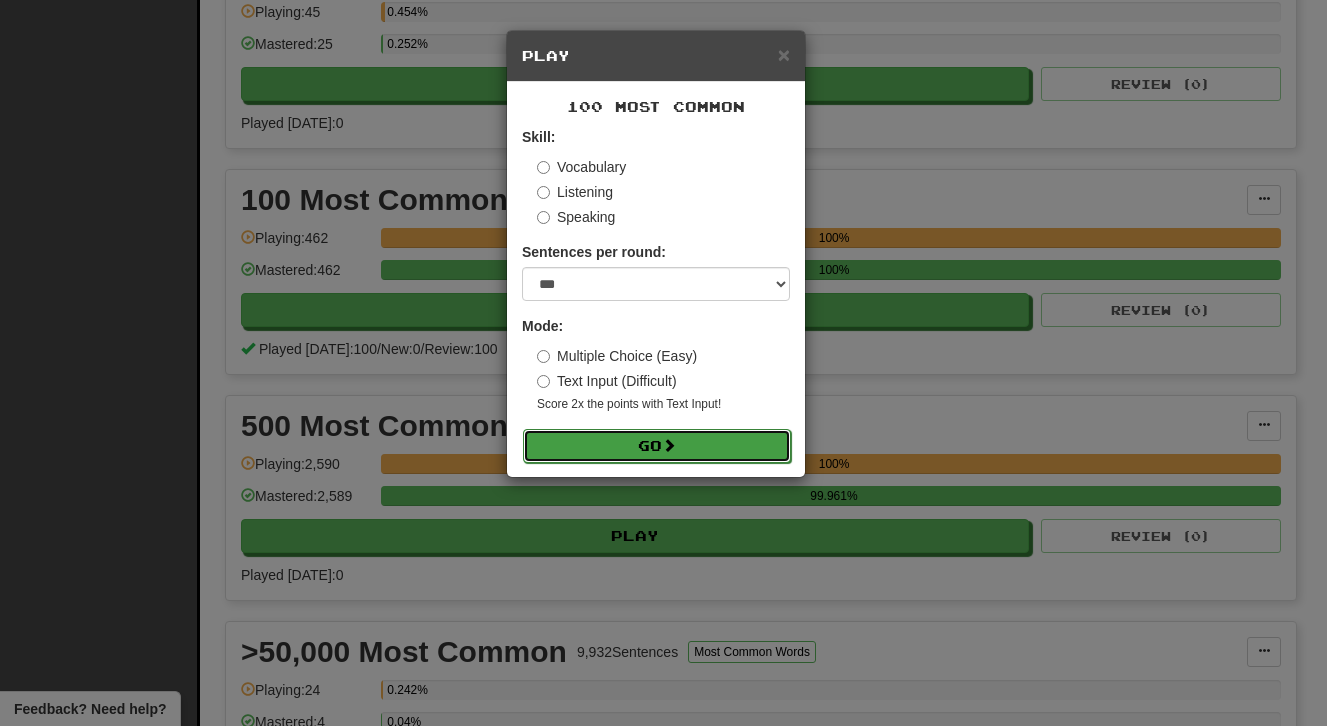click on "Go" at bounding box center (657, 446) 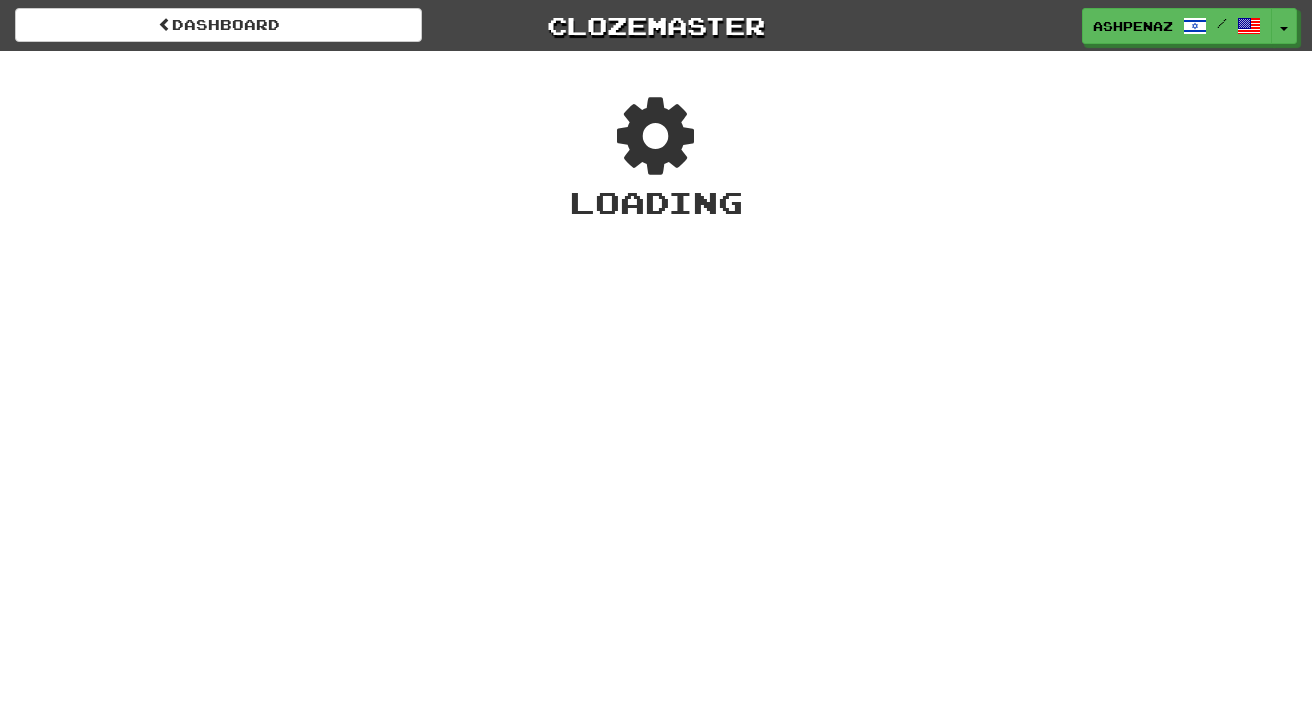 scroll, scrollTop: 0, scrollLeft: 0, axis: both 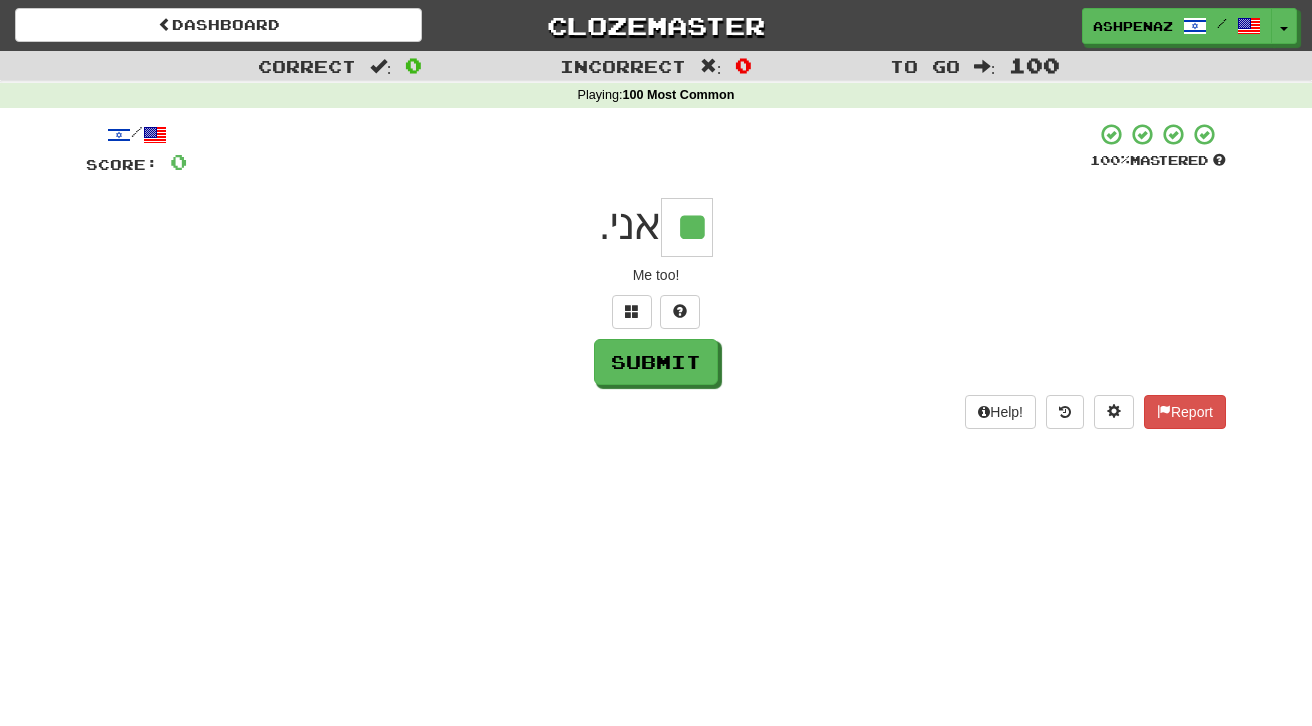 type on "**" 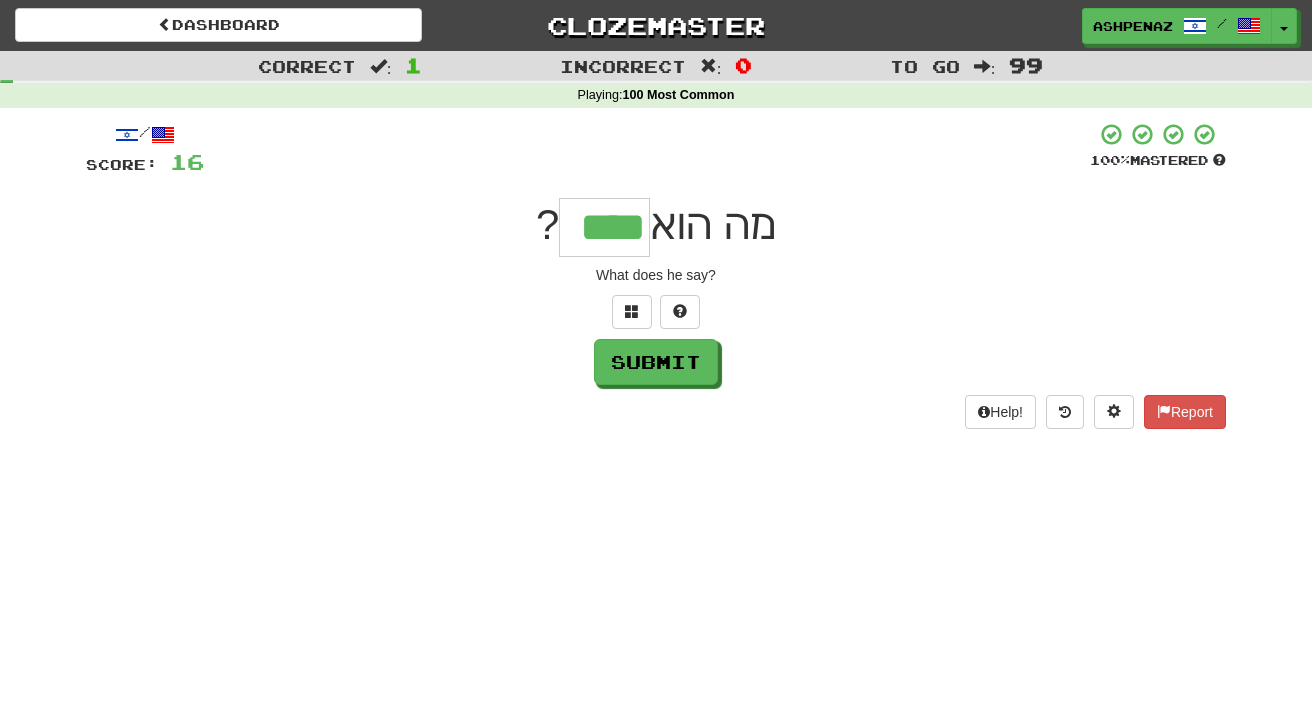 type on "****" 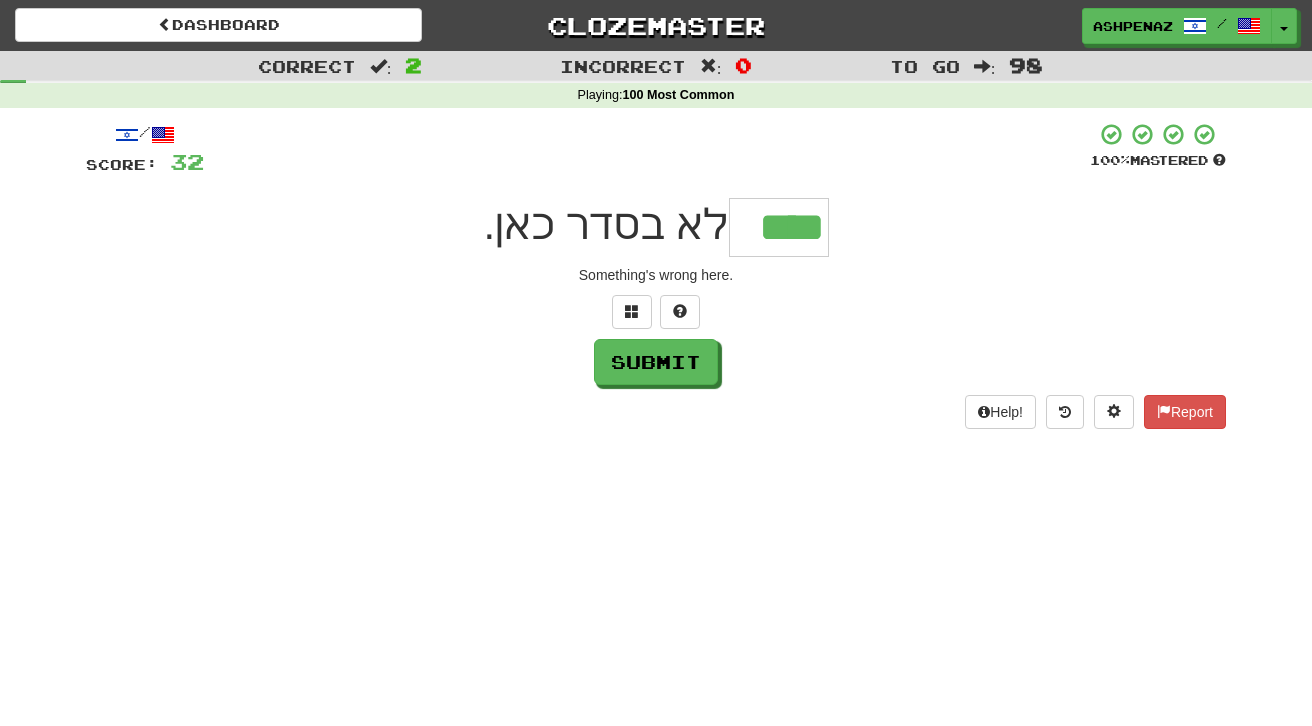 type on "****" 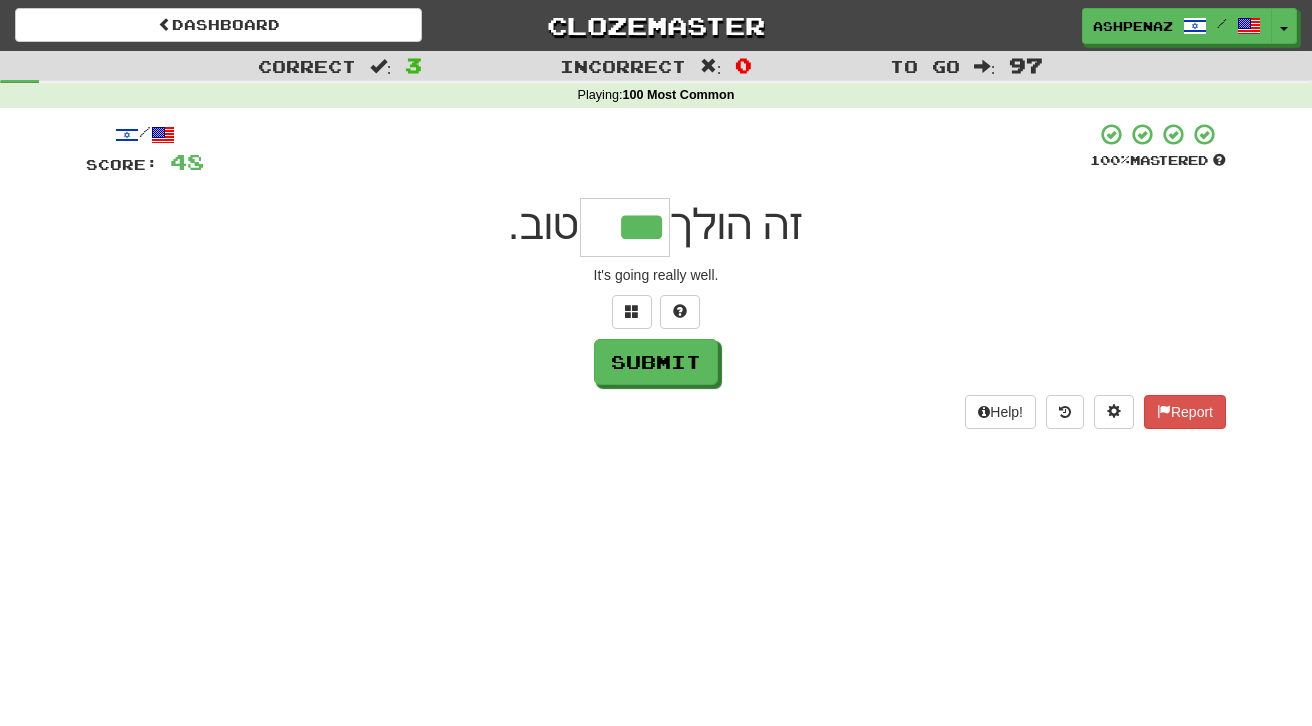 type on "***" 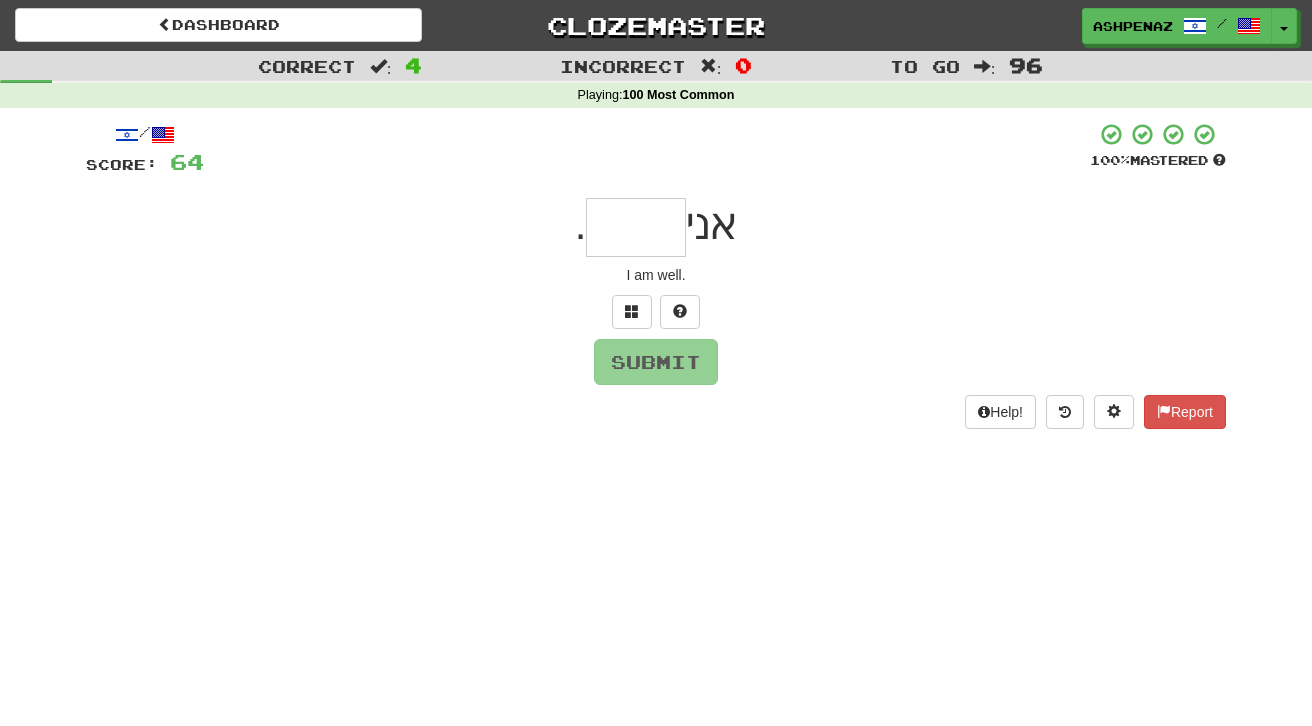 type on "*" 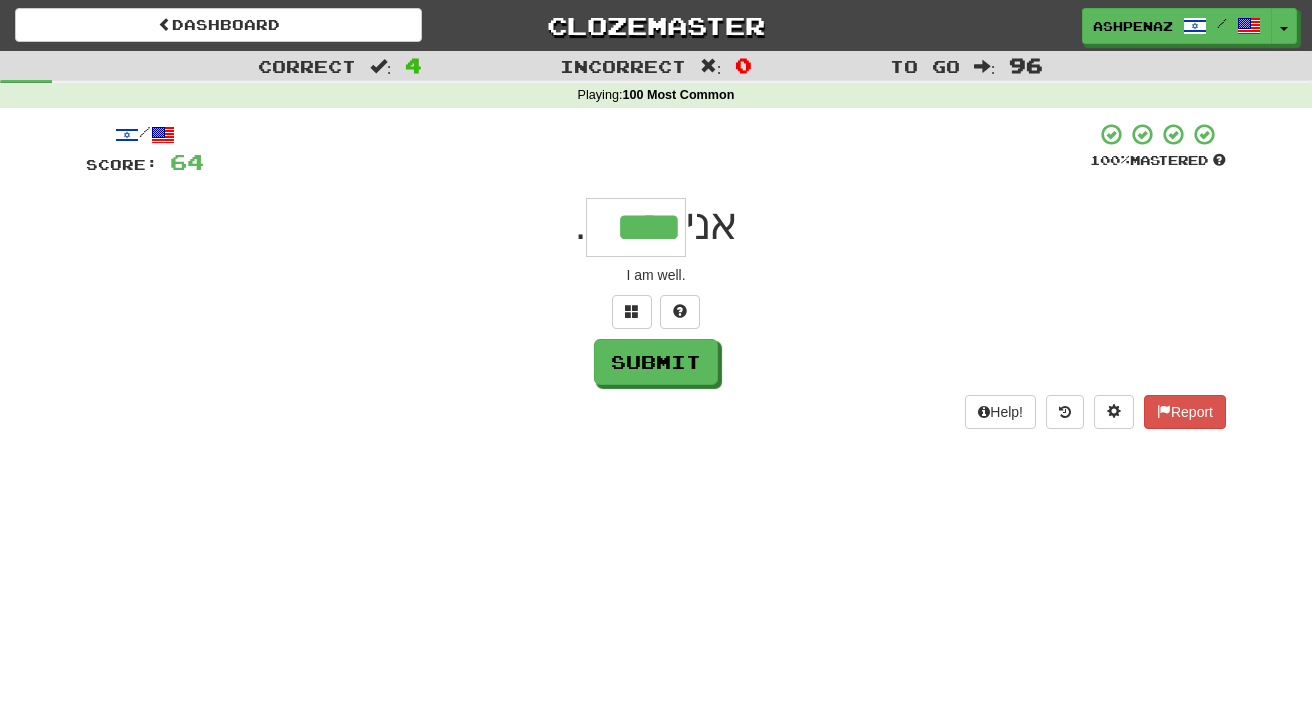 type on "****" 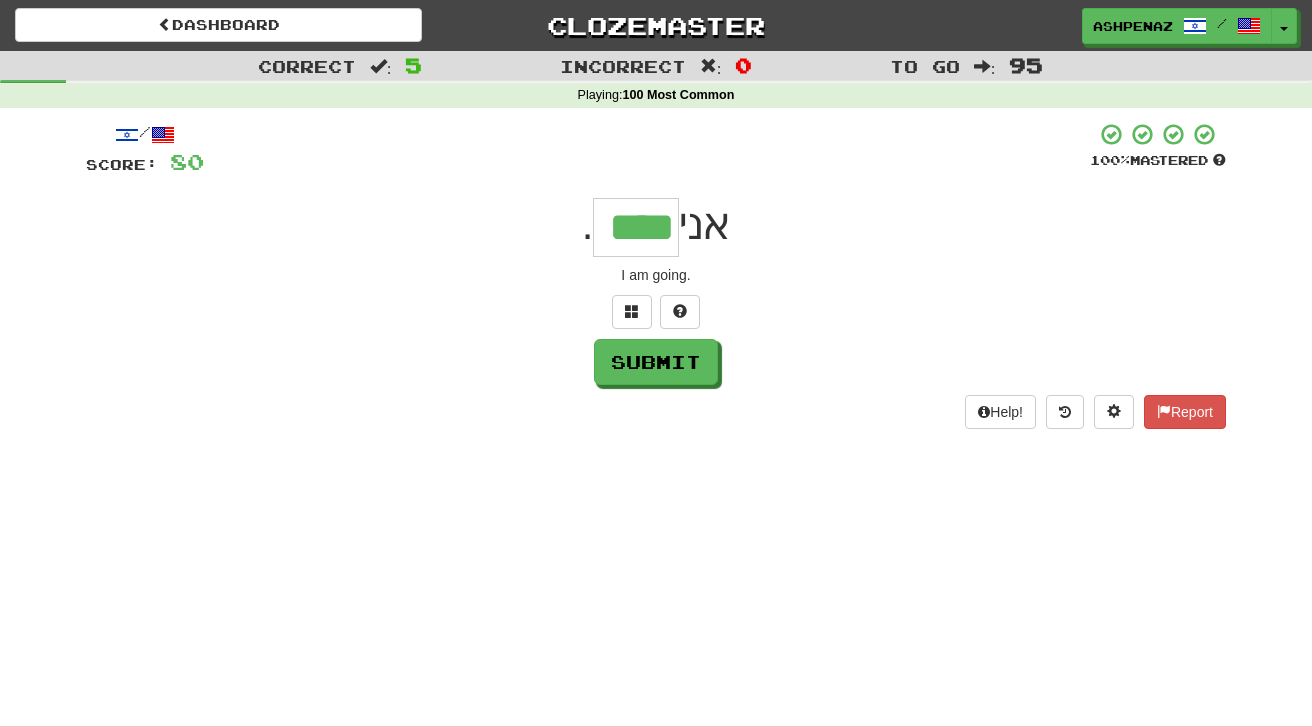 type on "****" 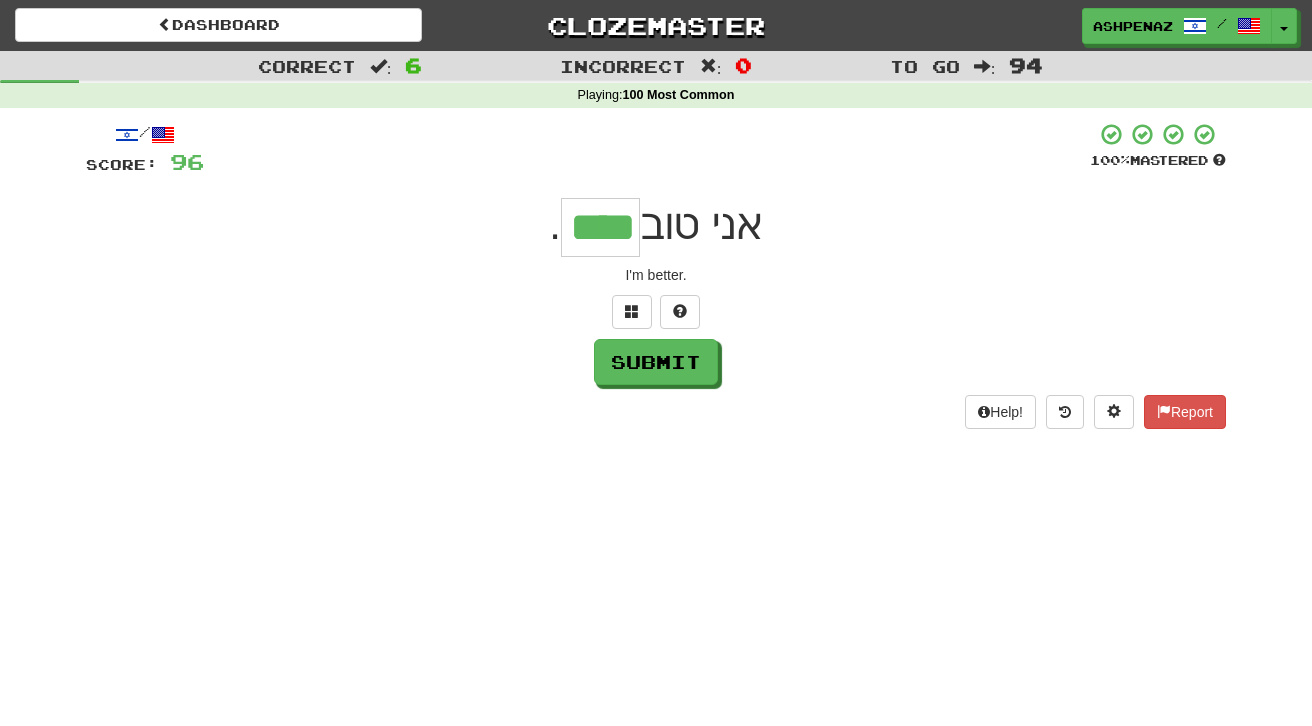 type on "****" 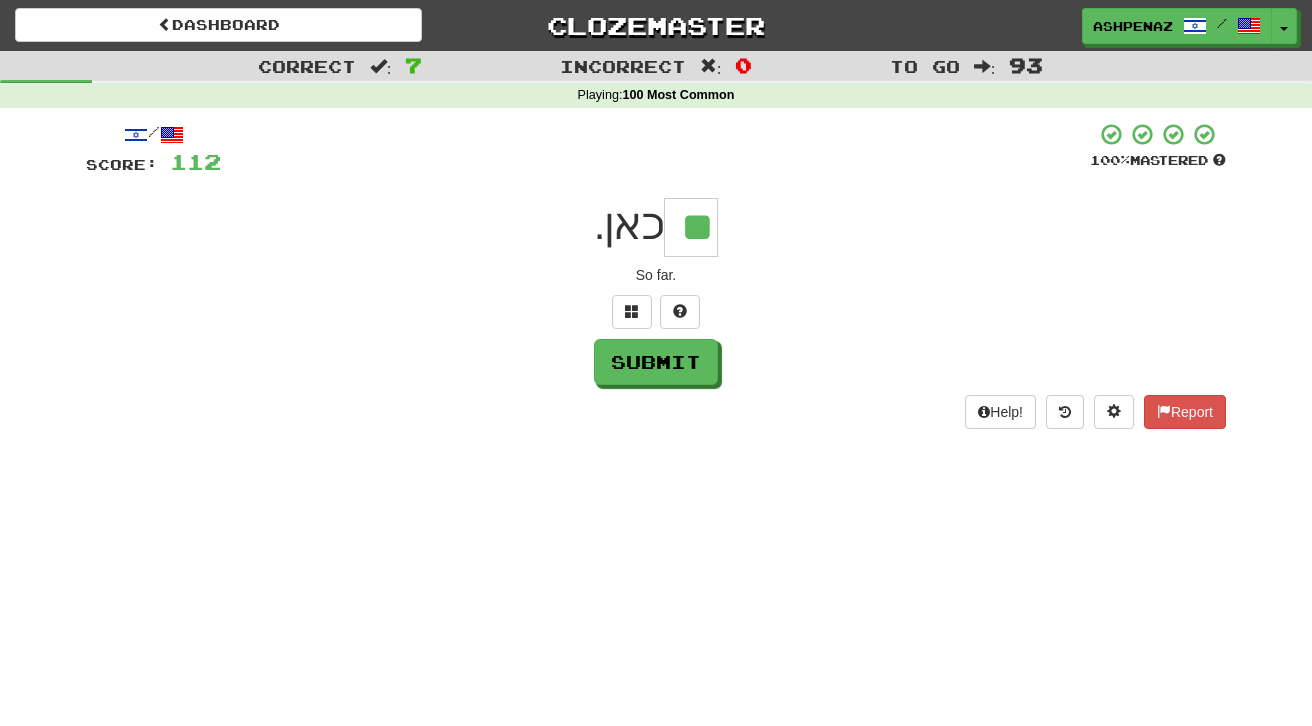 type on "**" 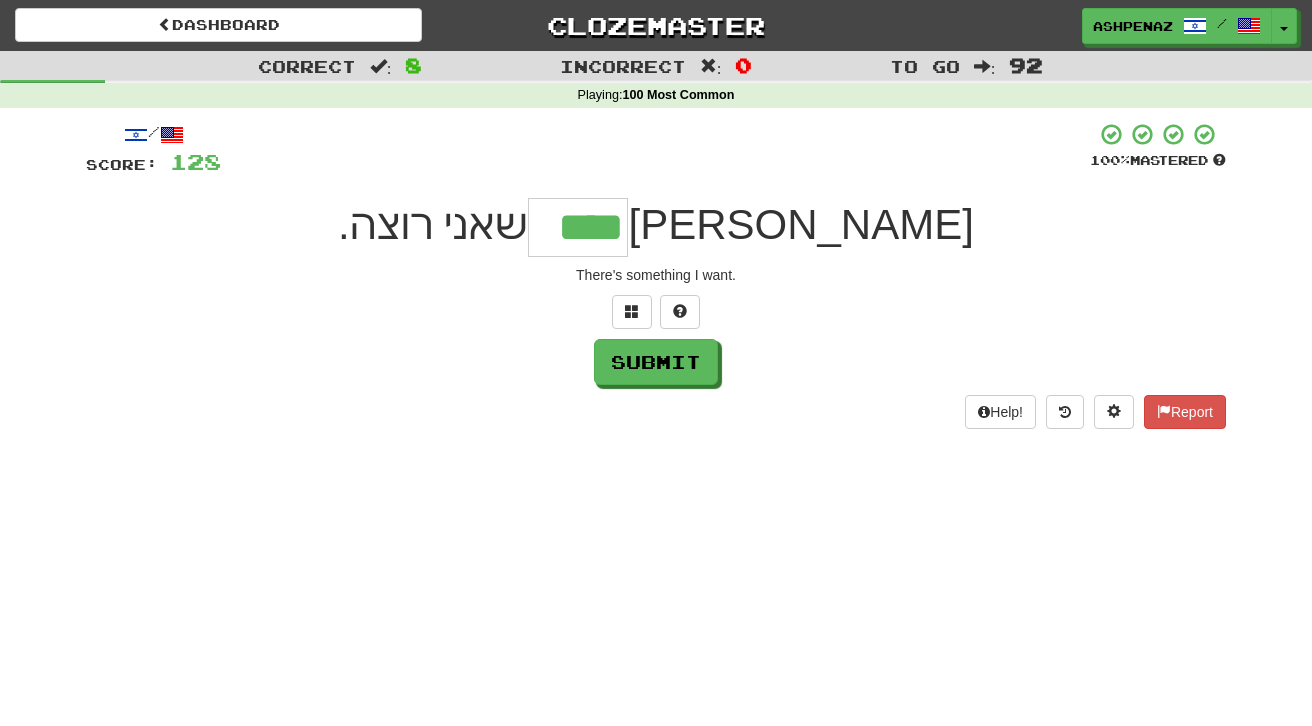 type on "****" 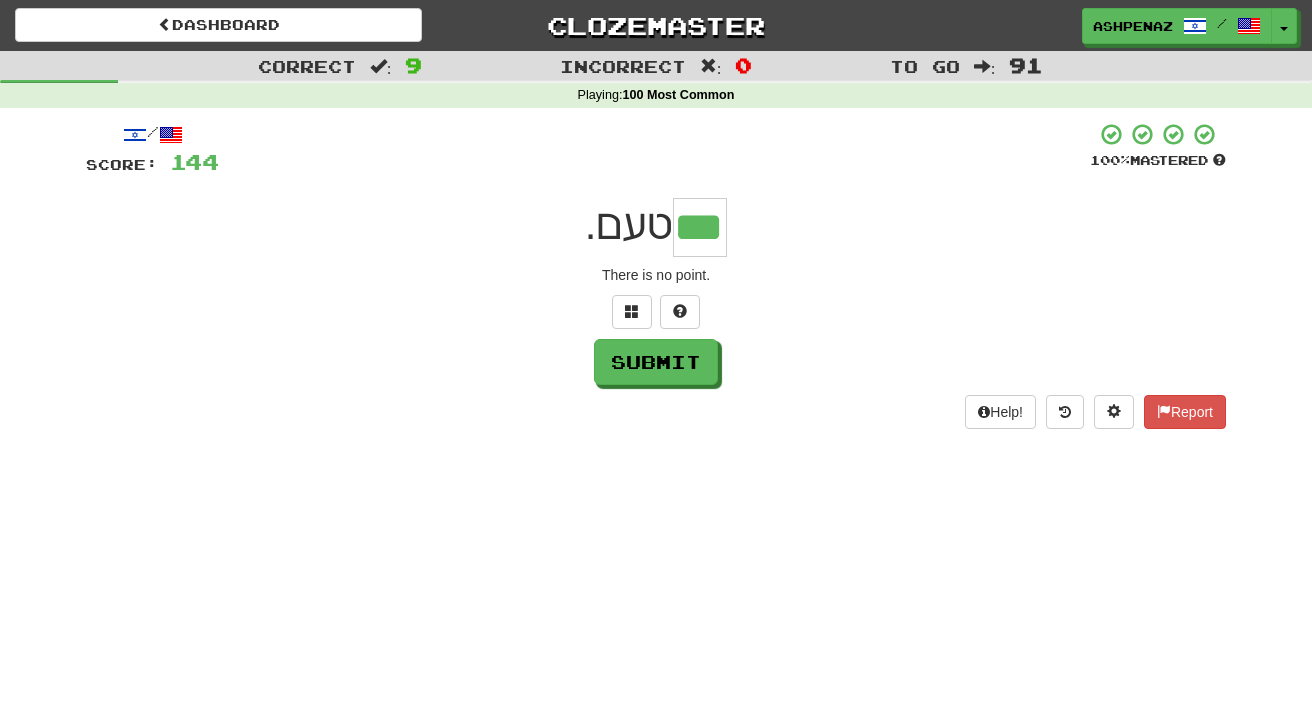 type on "***" 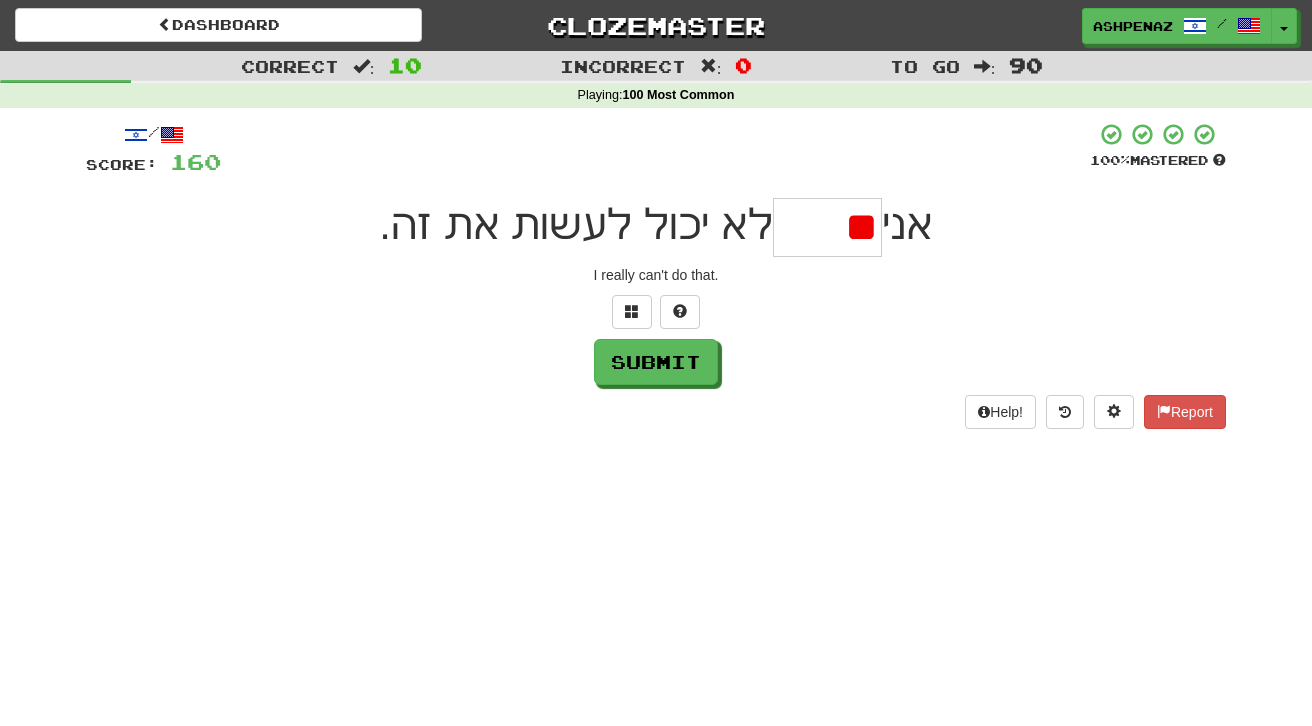 type on "*" 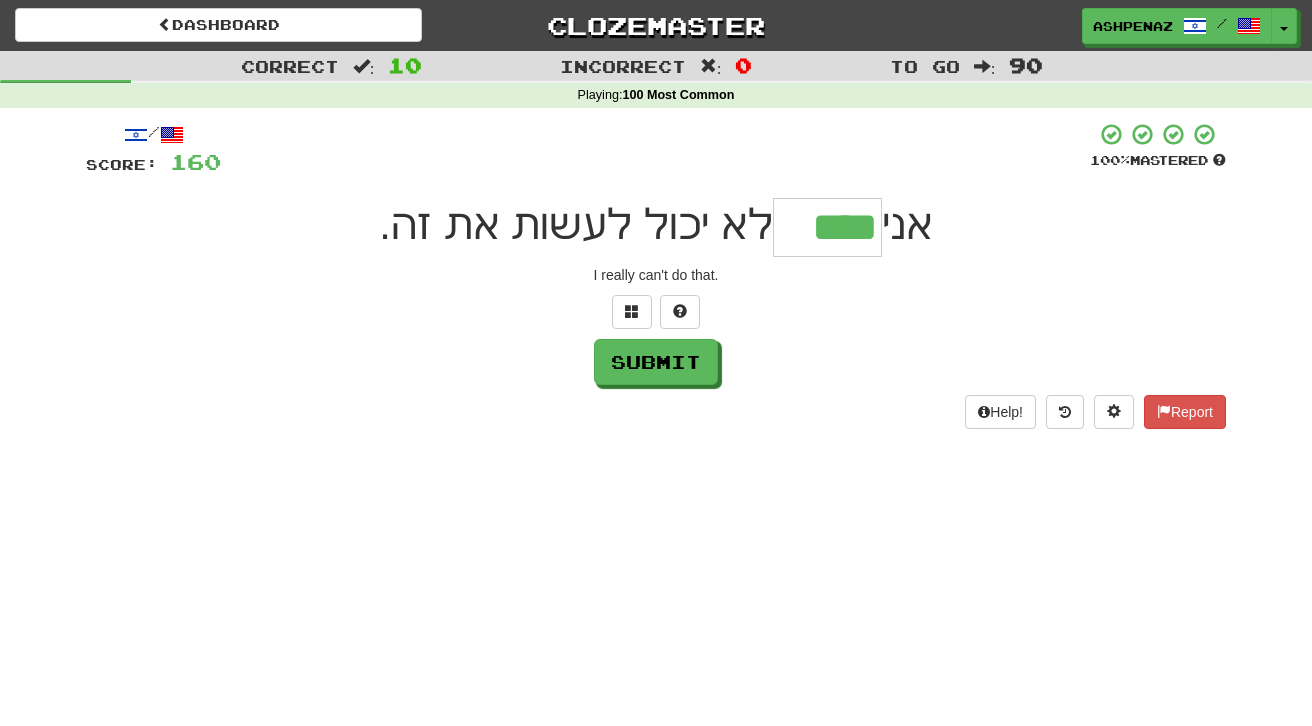 type on "****" 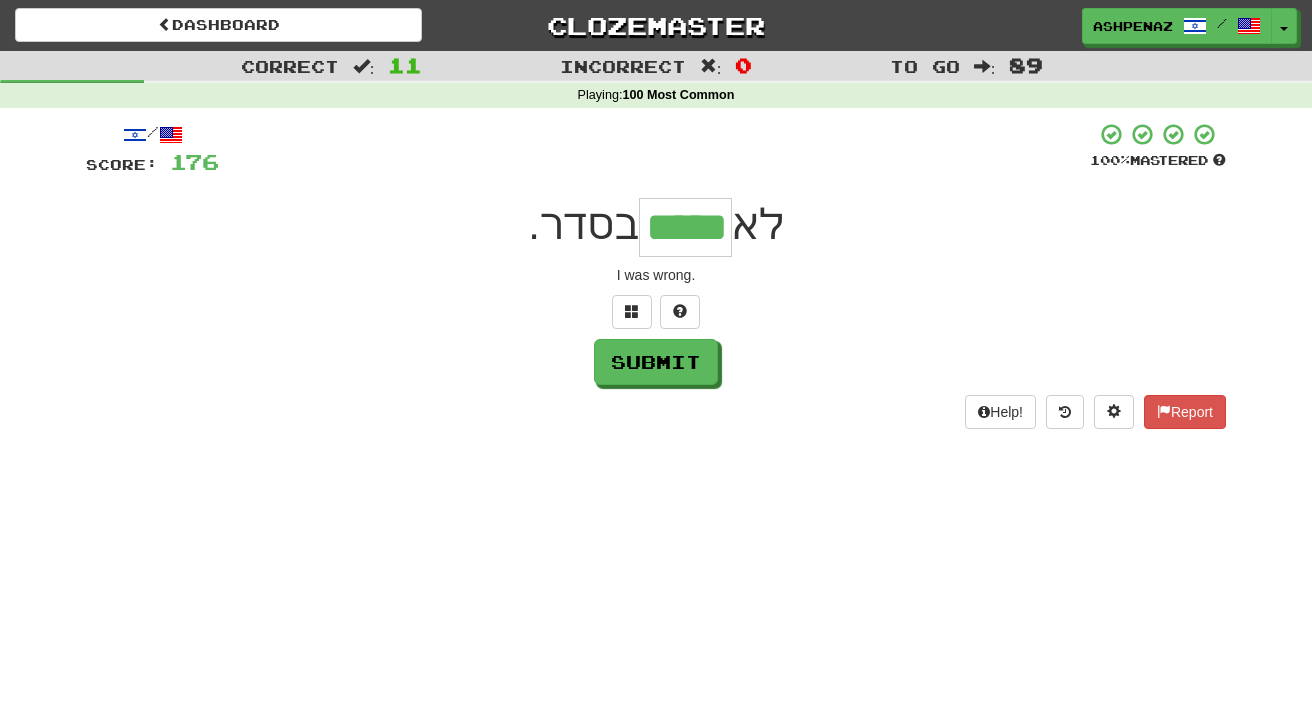 type on "*****" 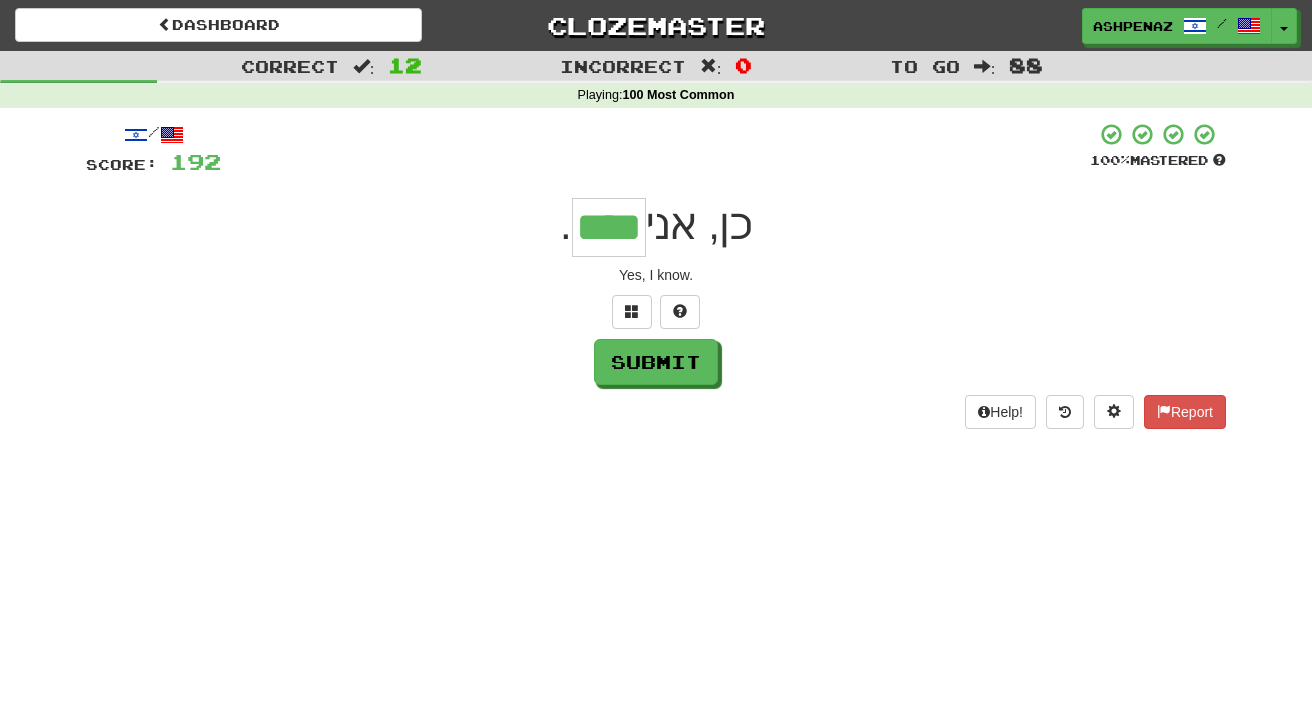 type on "****" 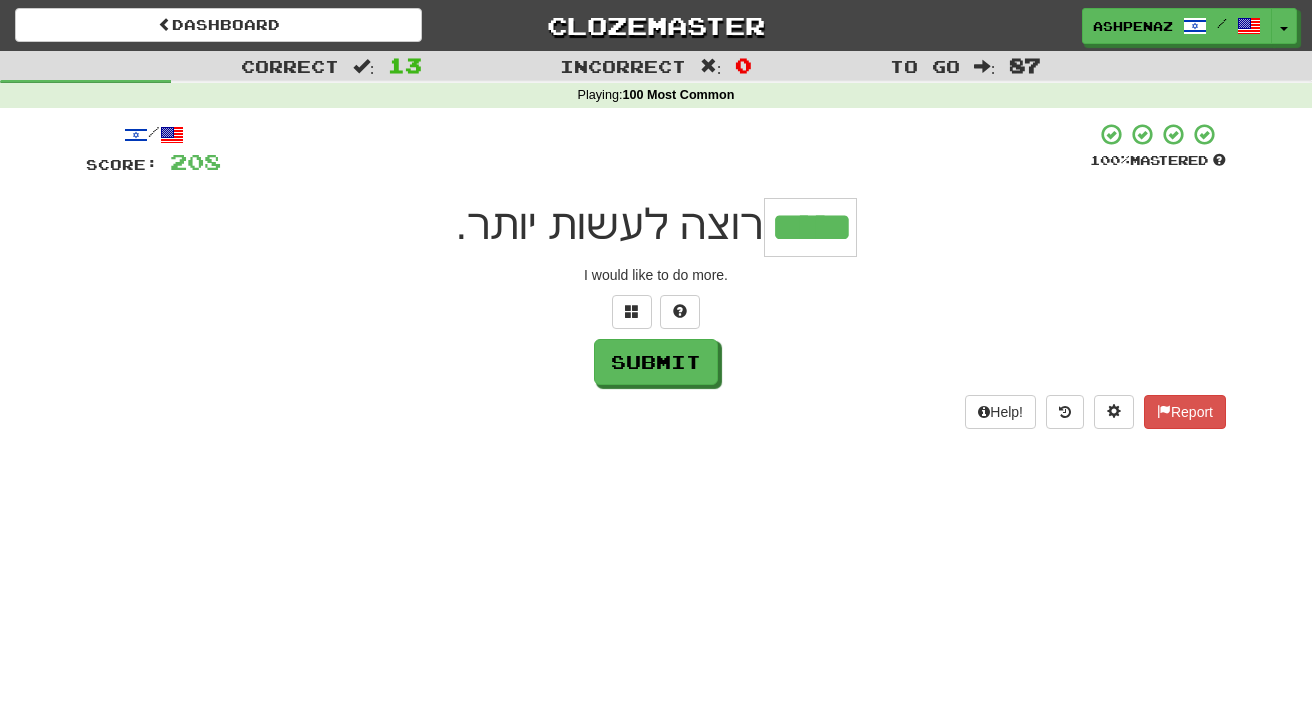 type on "*****" 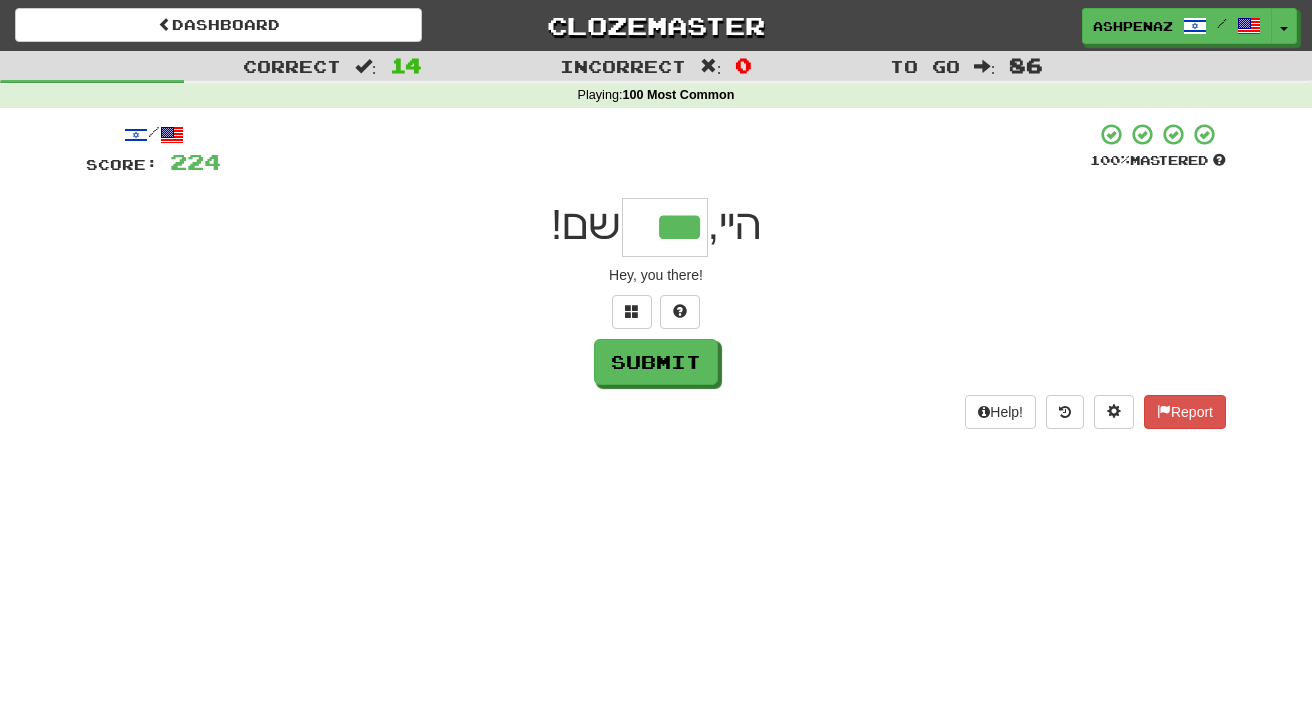 type on "***" 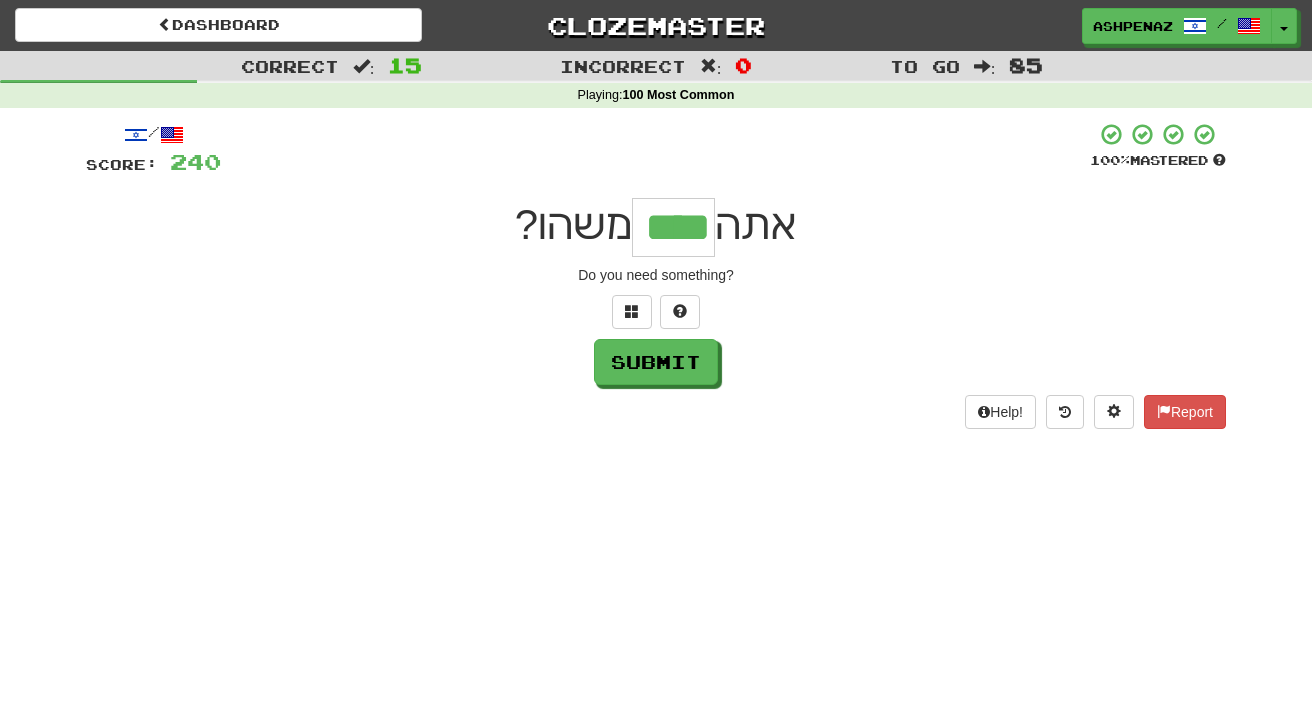 type on "****" 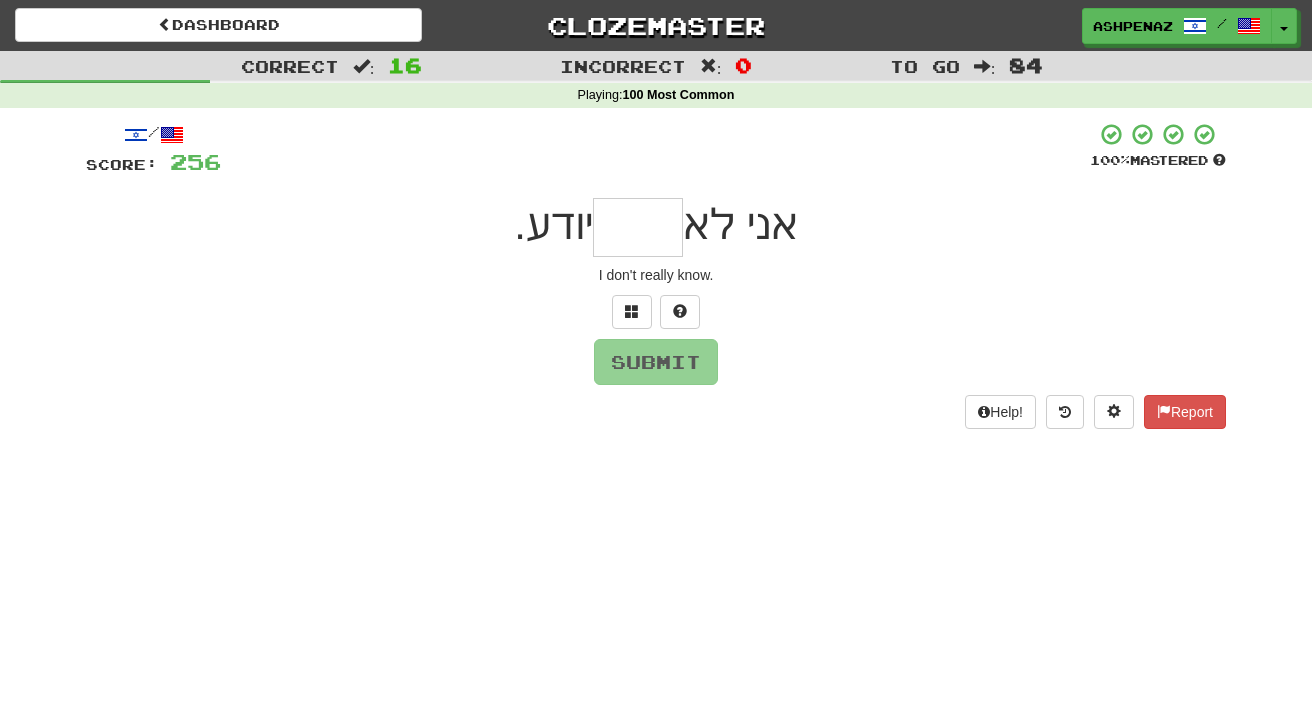 type on "*" 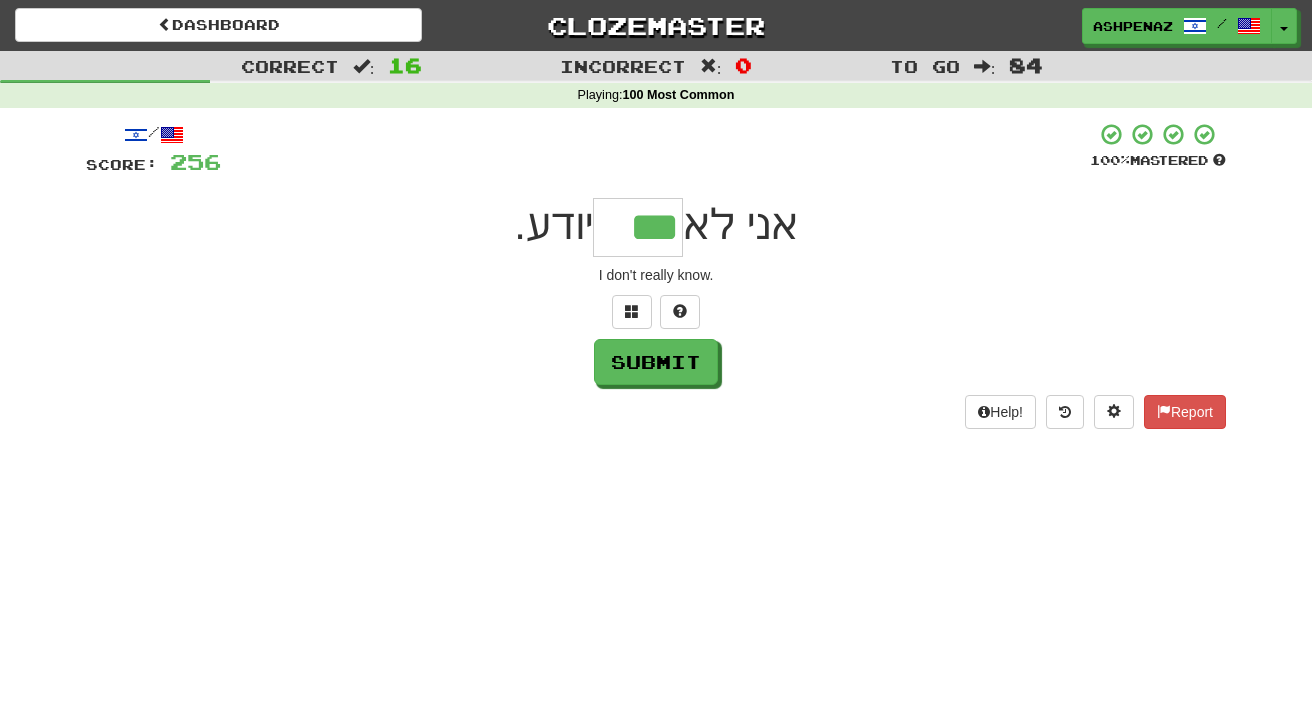 type on "***" 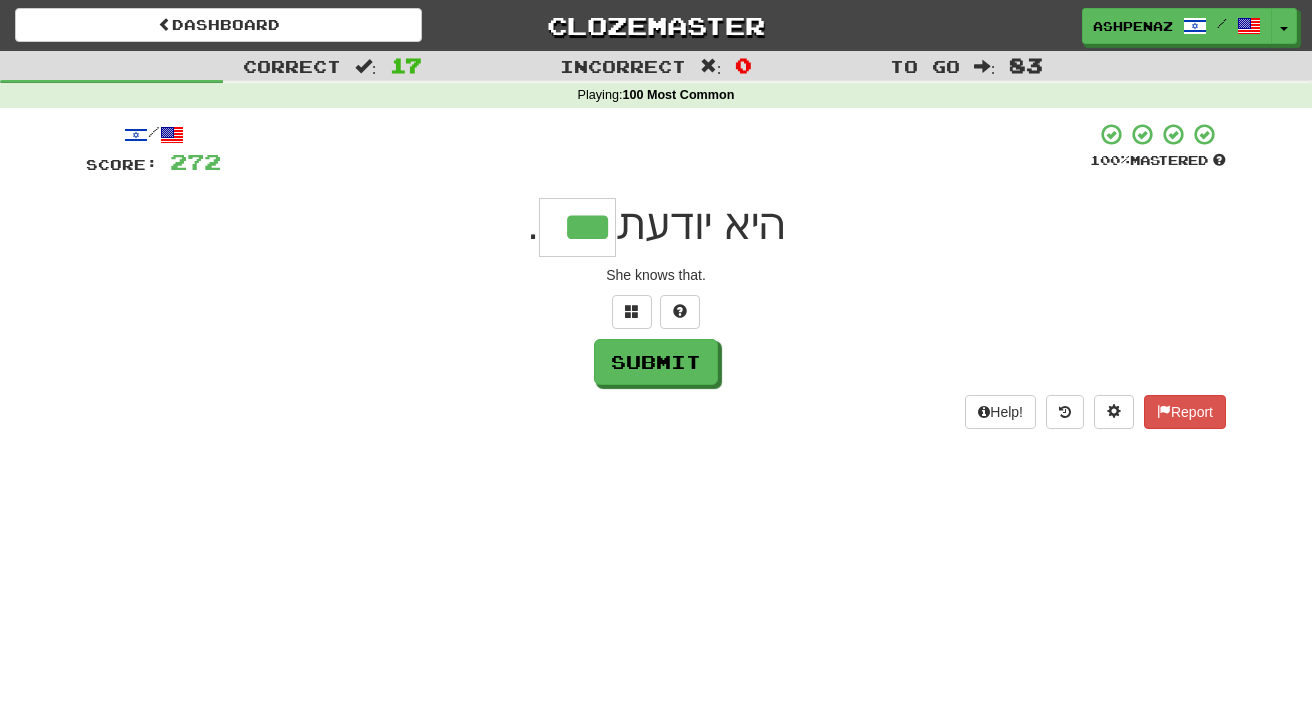 type on "***" 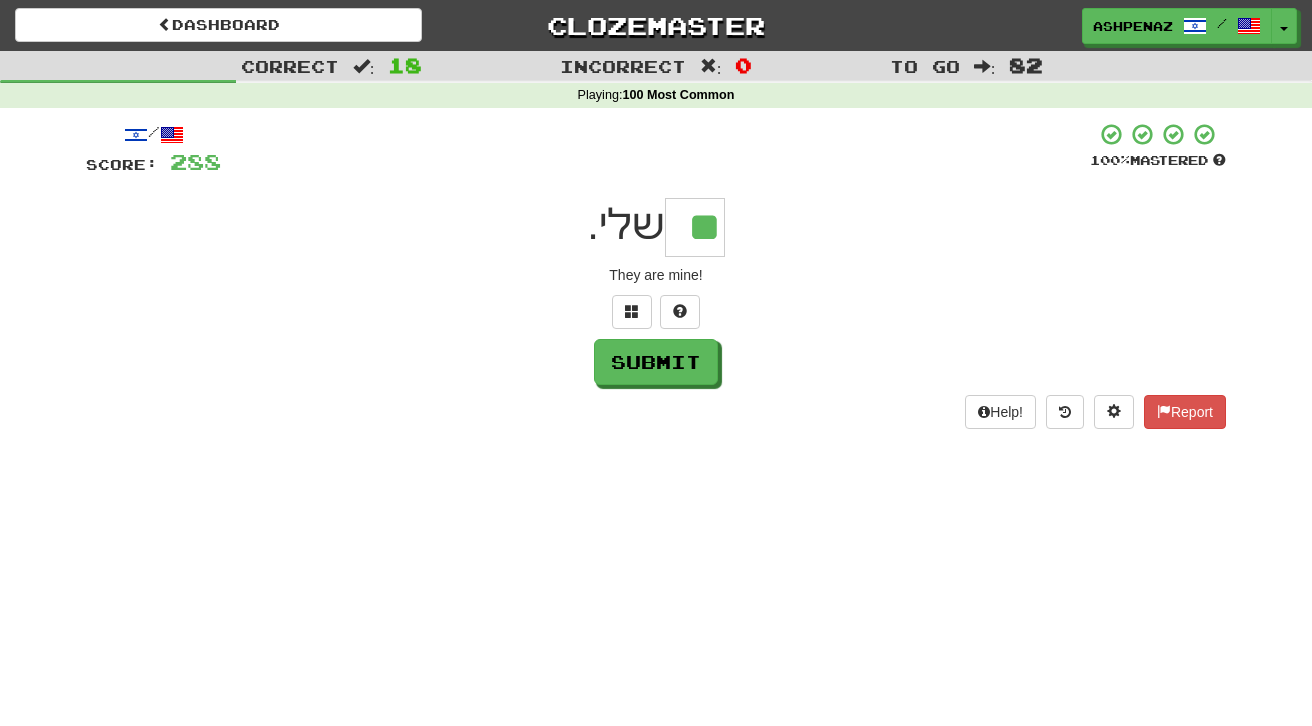 type on "**" 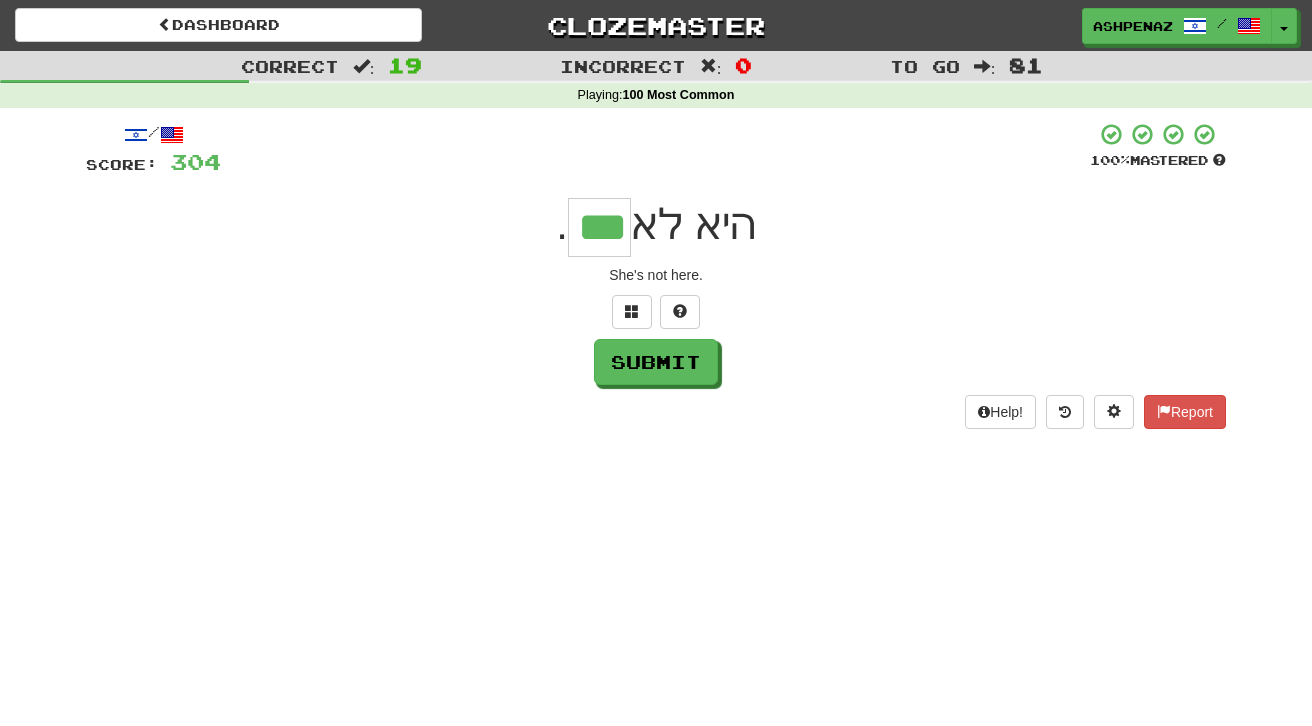 type on "***" 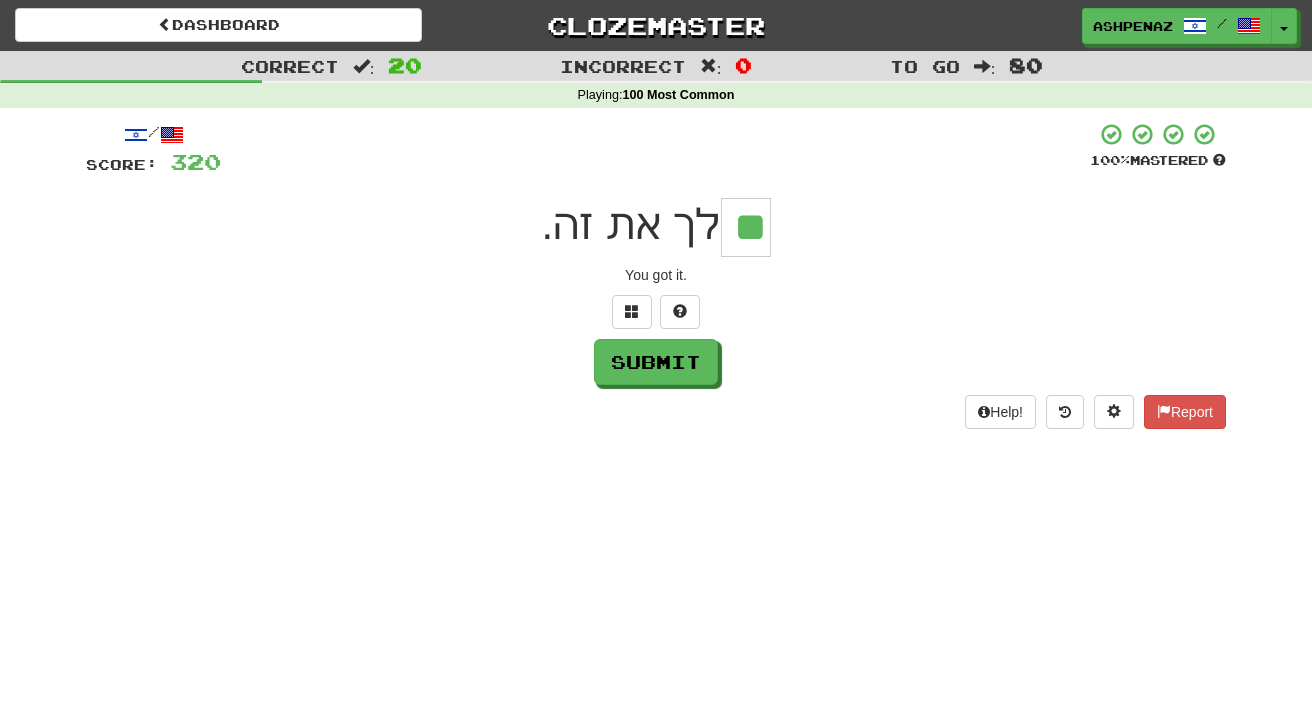type on "**" 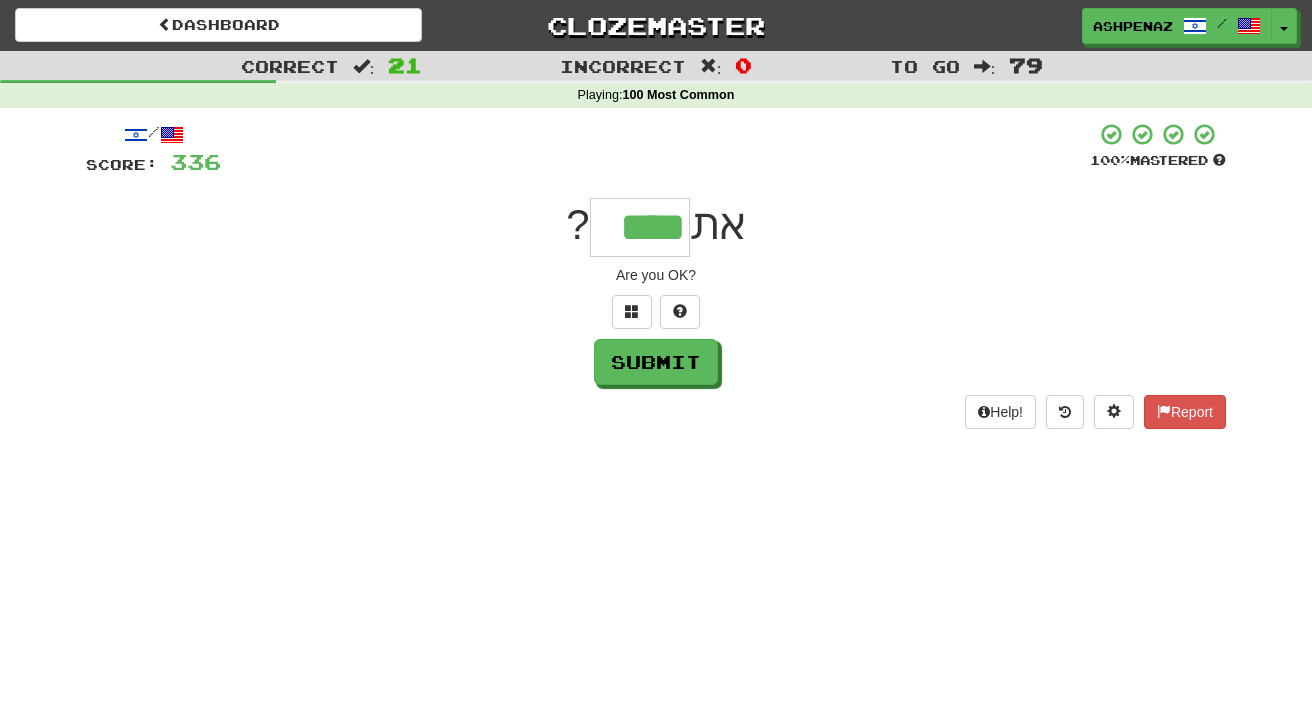 type on "****" 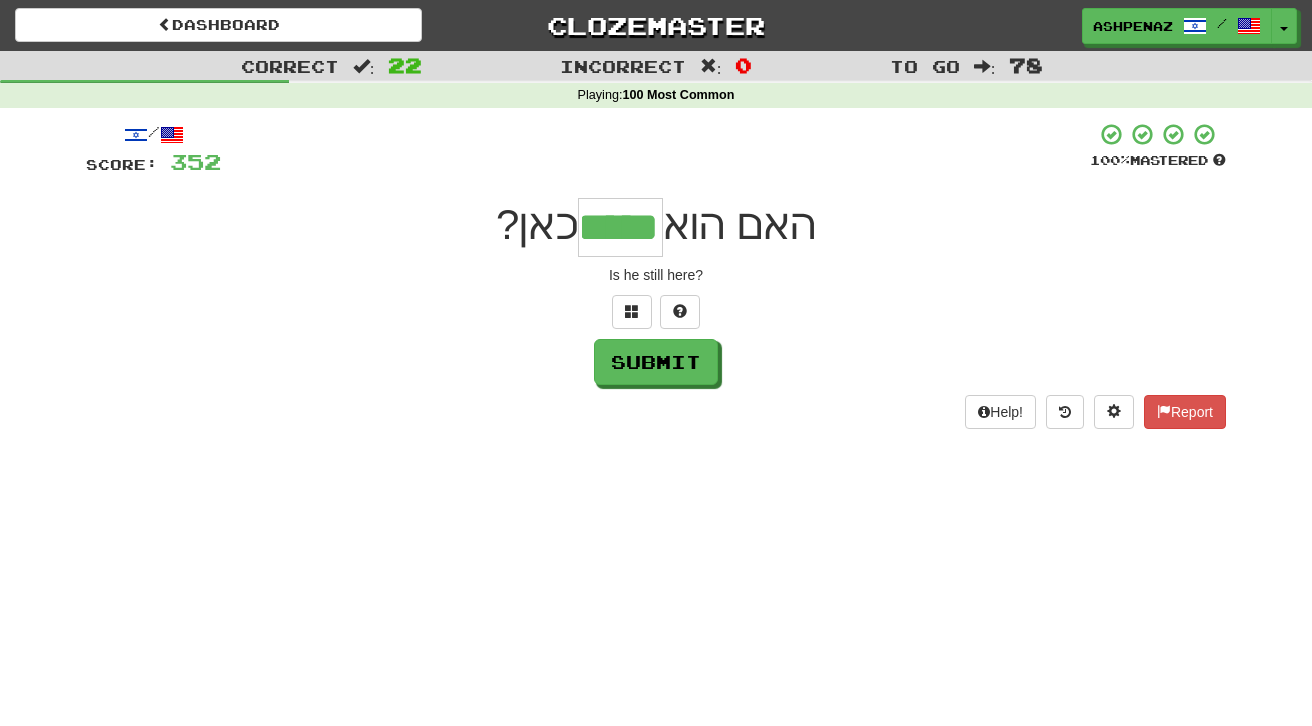 type on "*****" 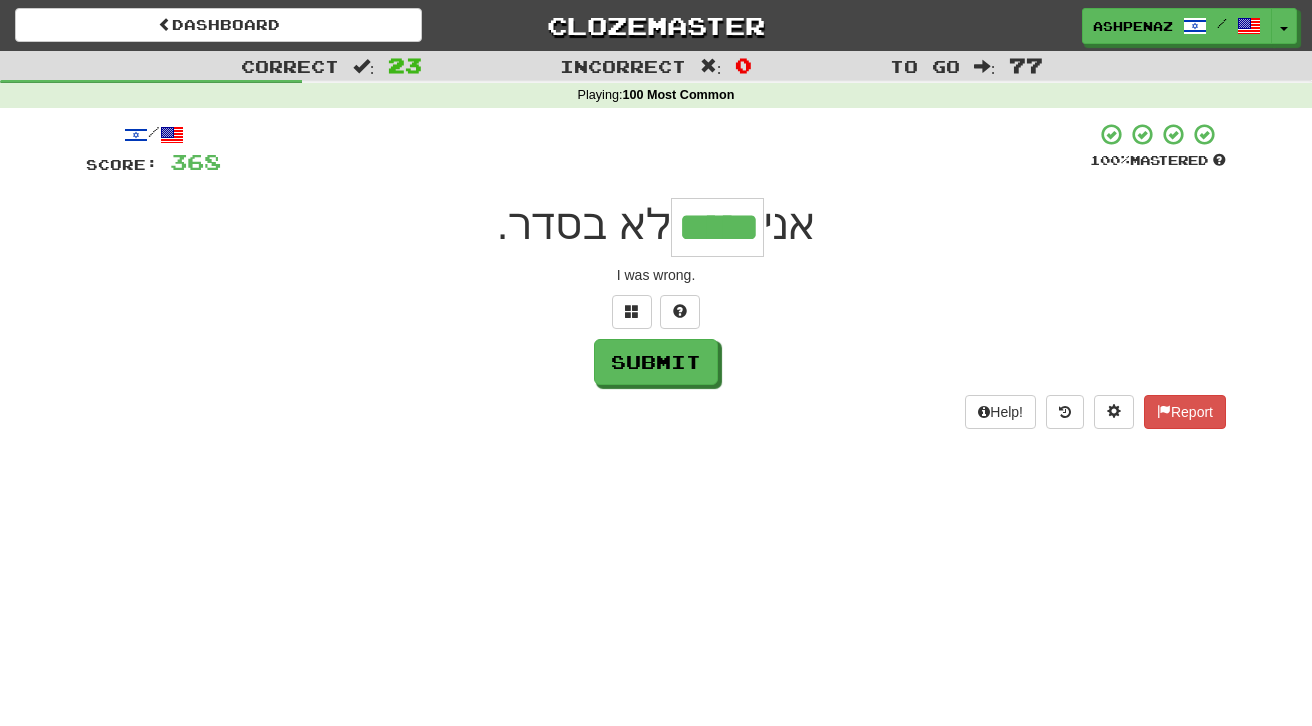 type on "*****" 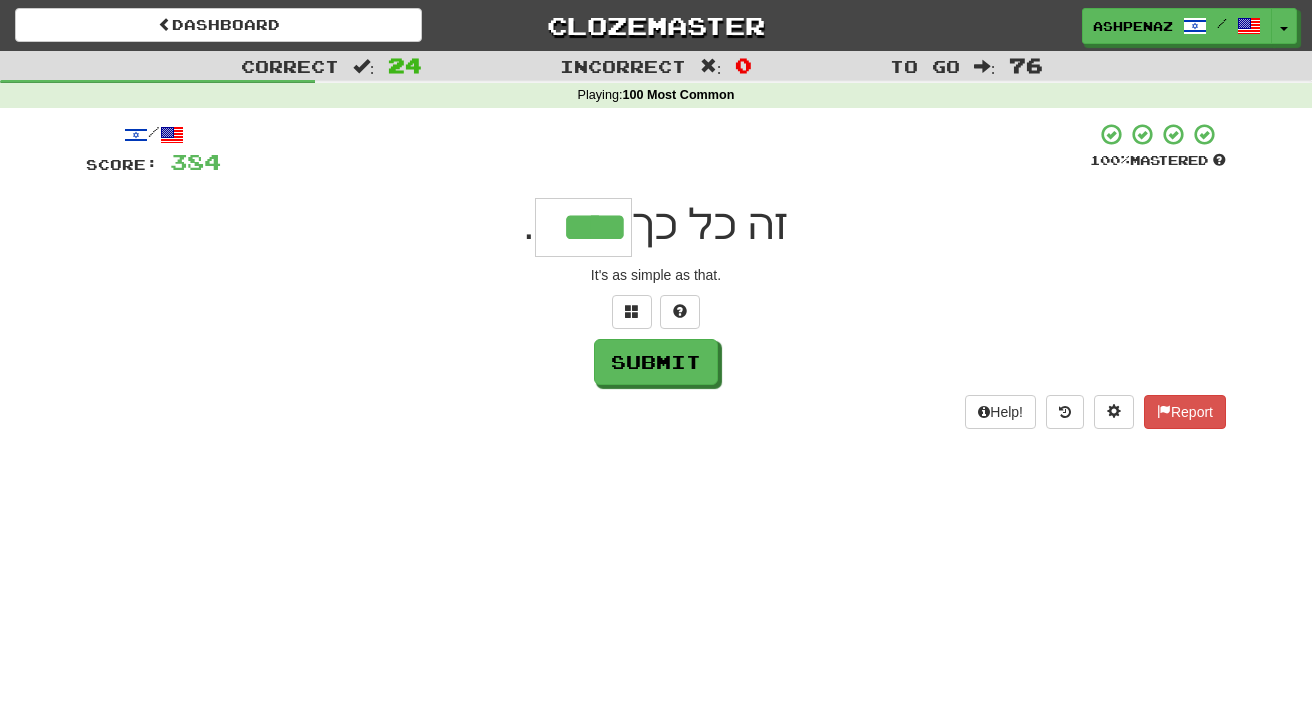 type on "****" 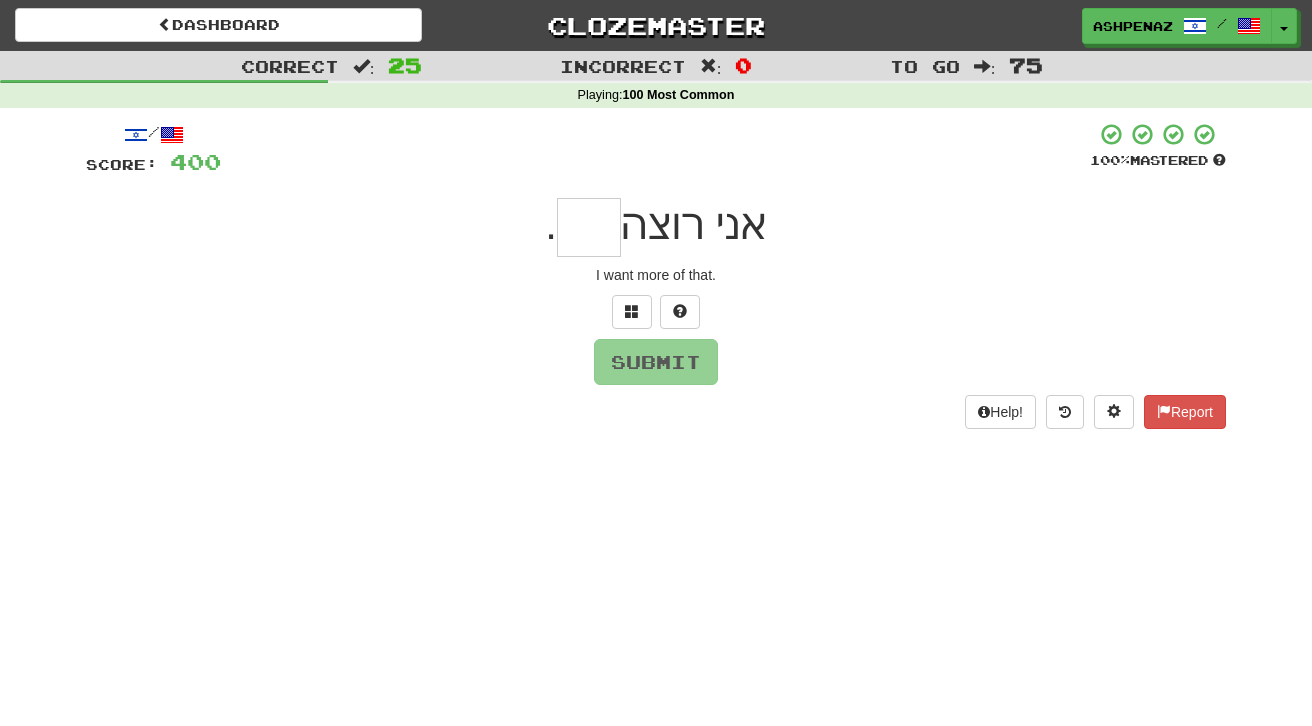 type on "*" 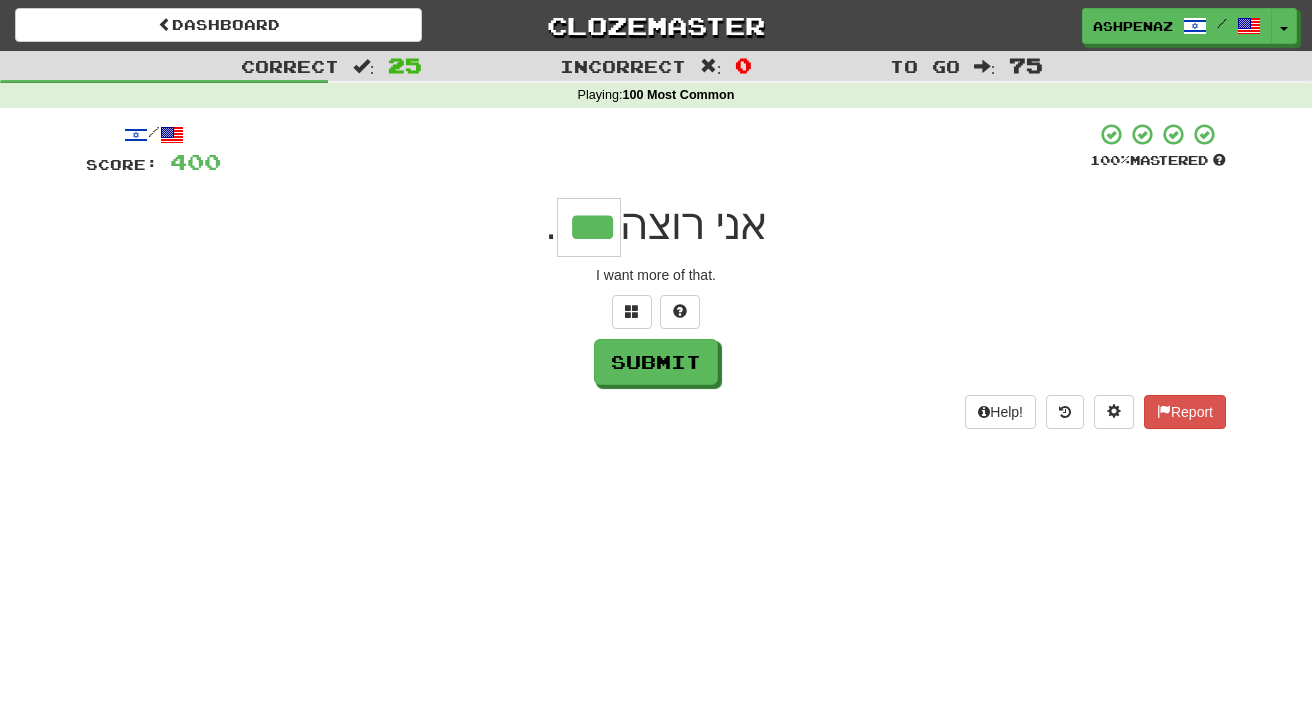 type on "***" 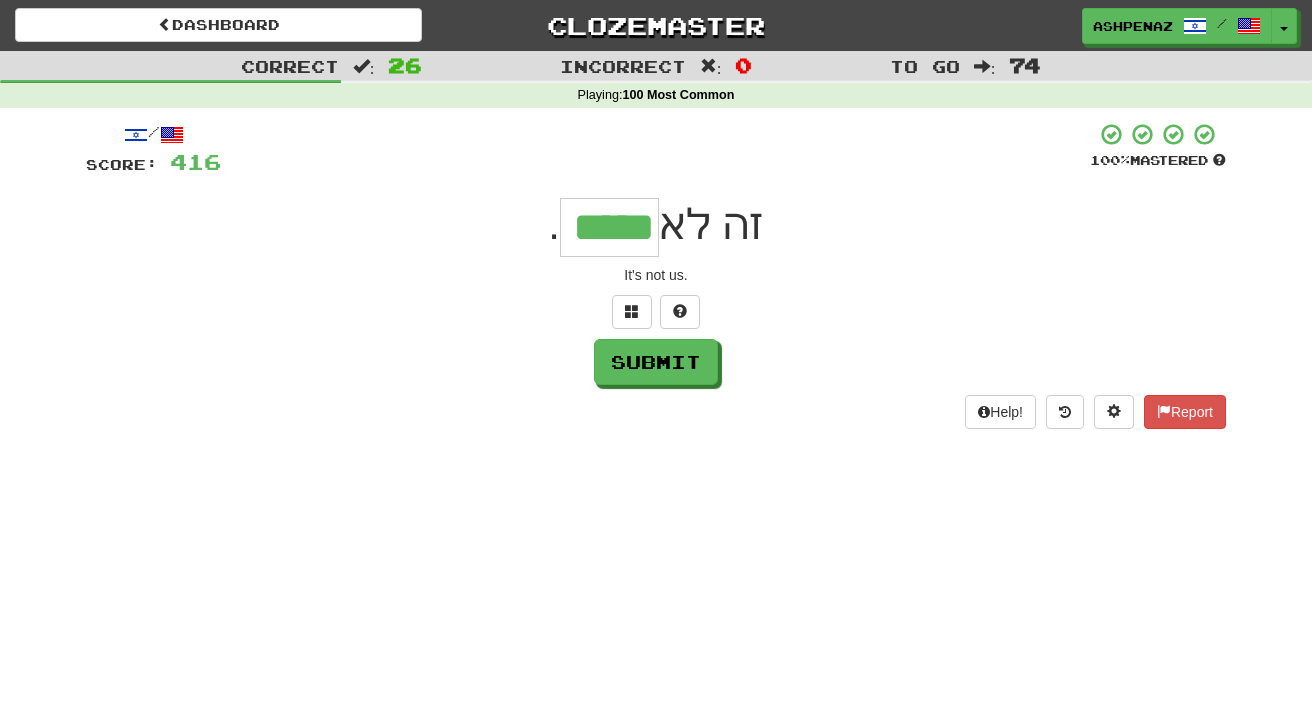 type on "*****" 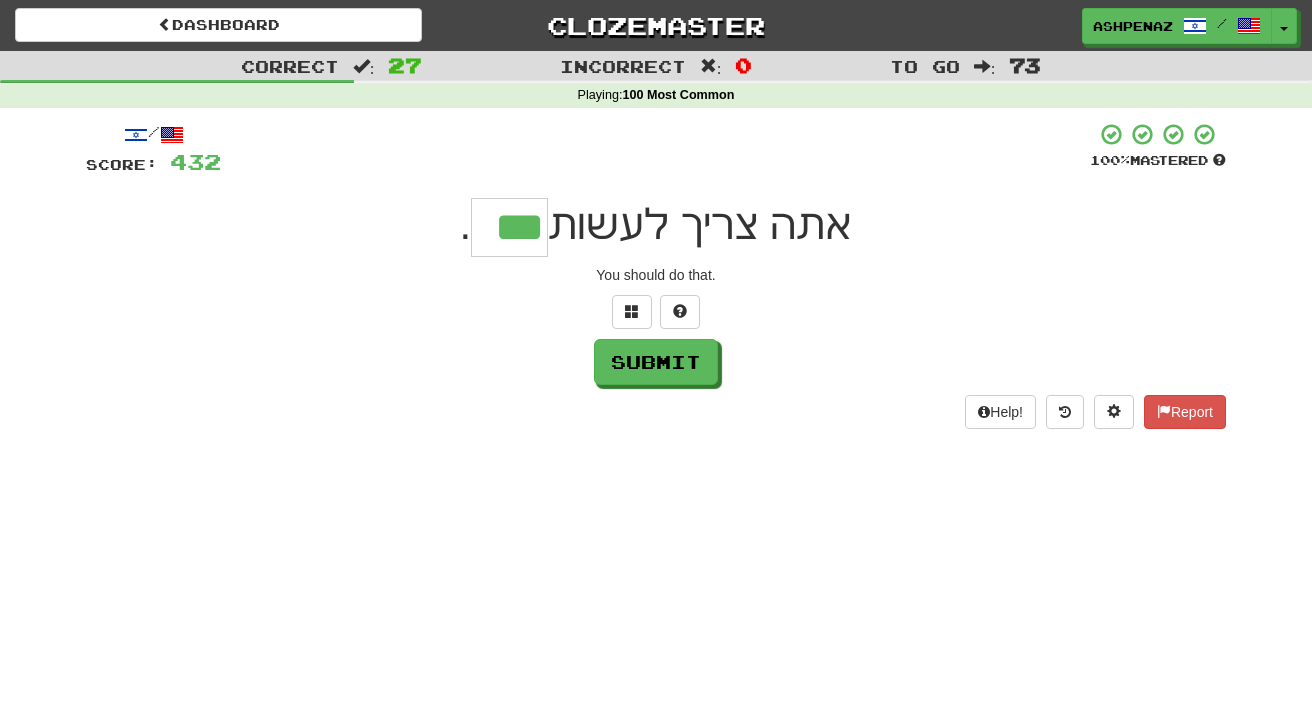 type on "***" 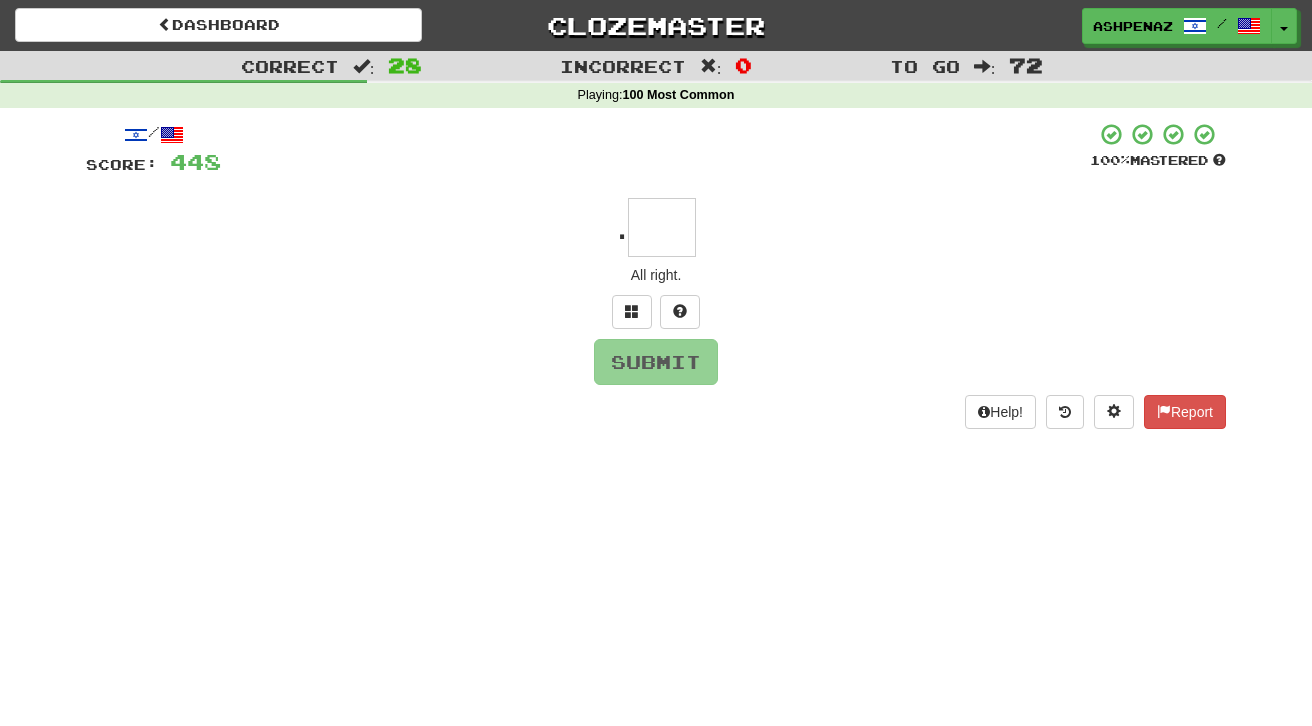 type on "*" 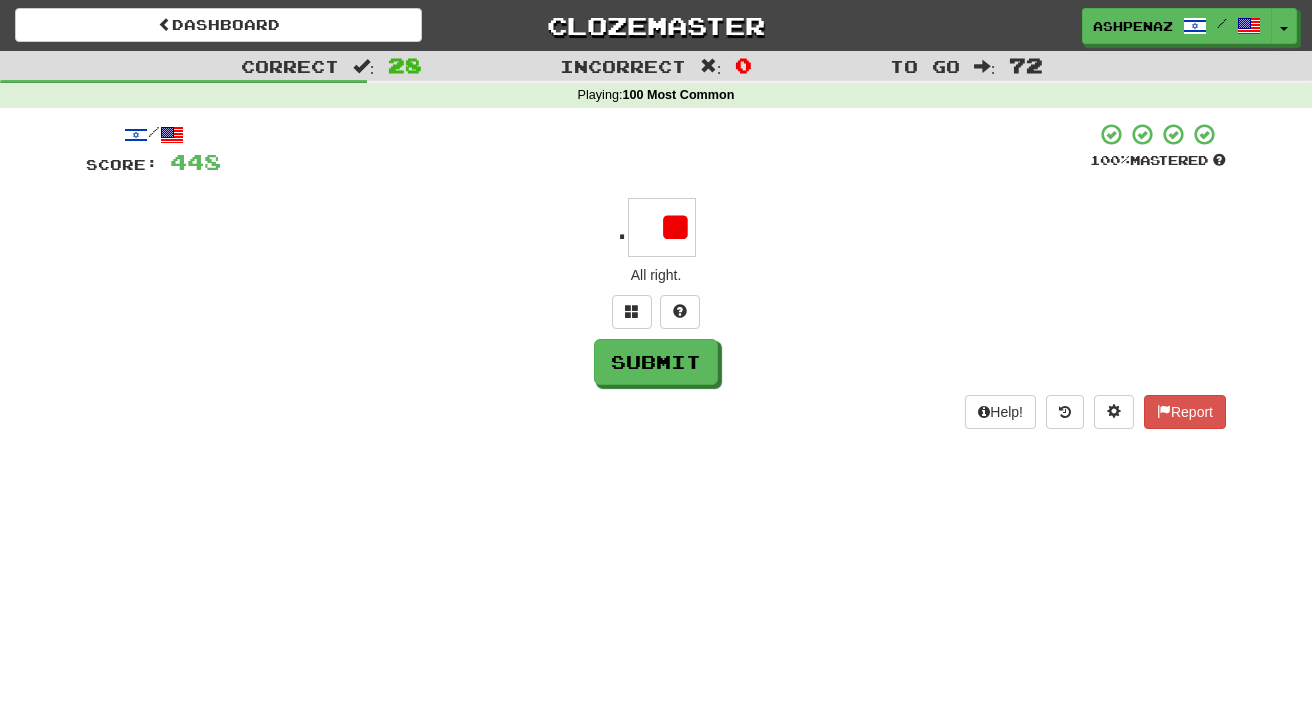type on "*" 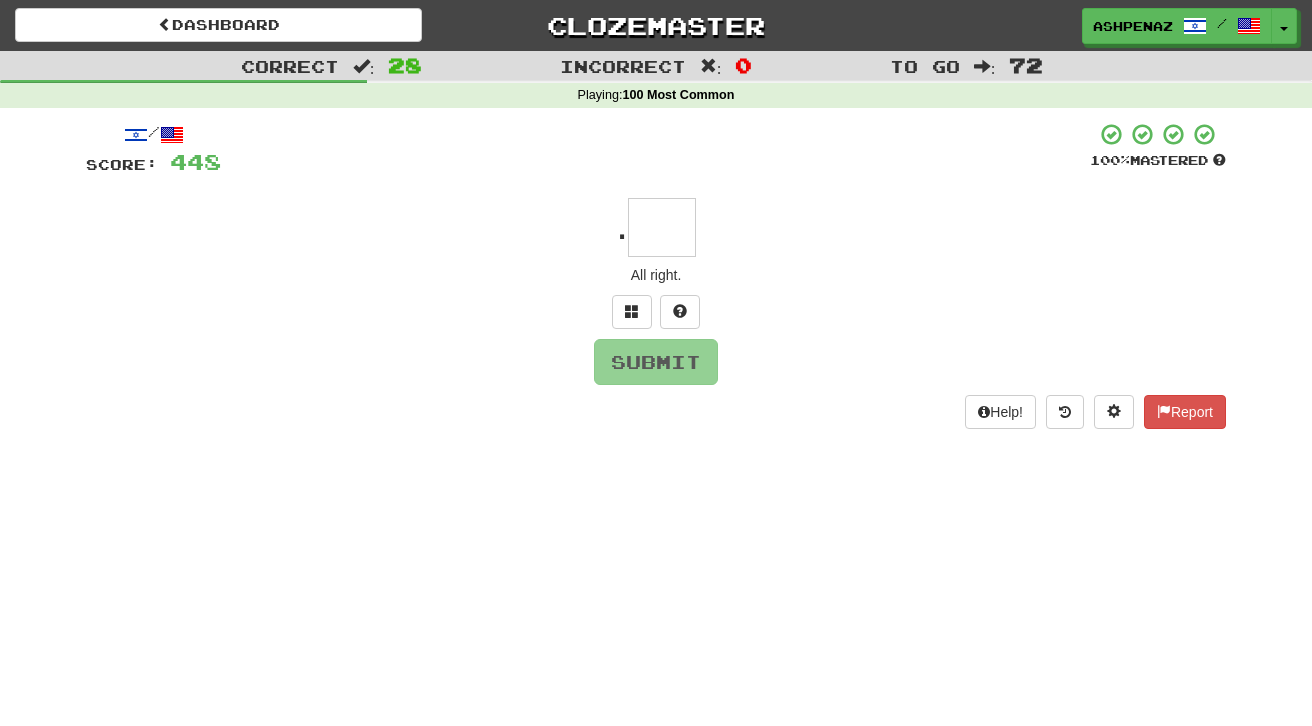 type on "*" 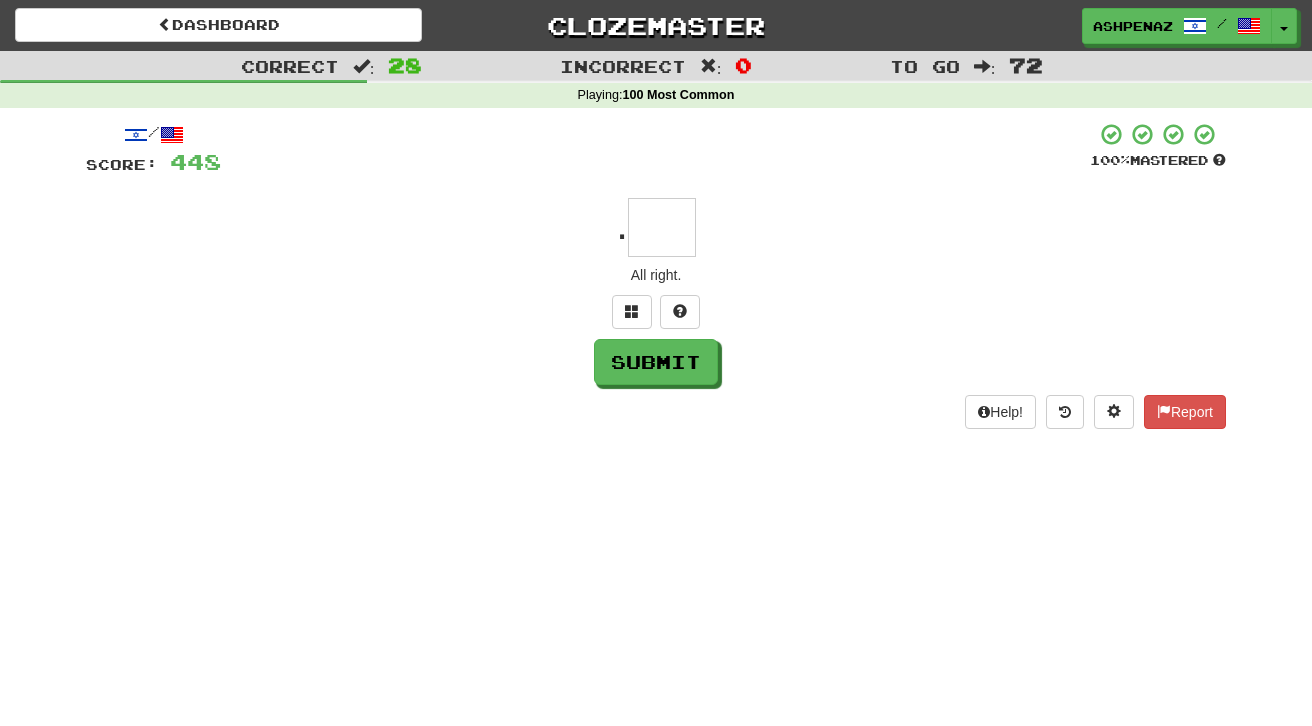 type on "*" 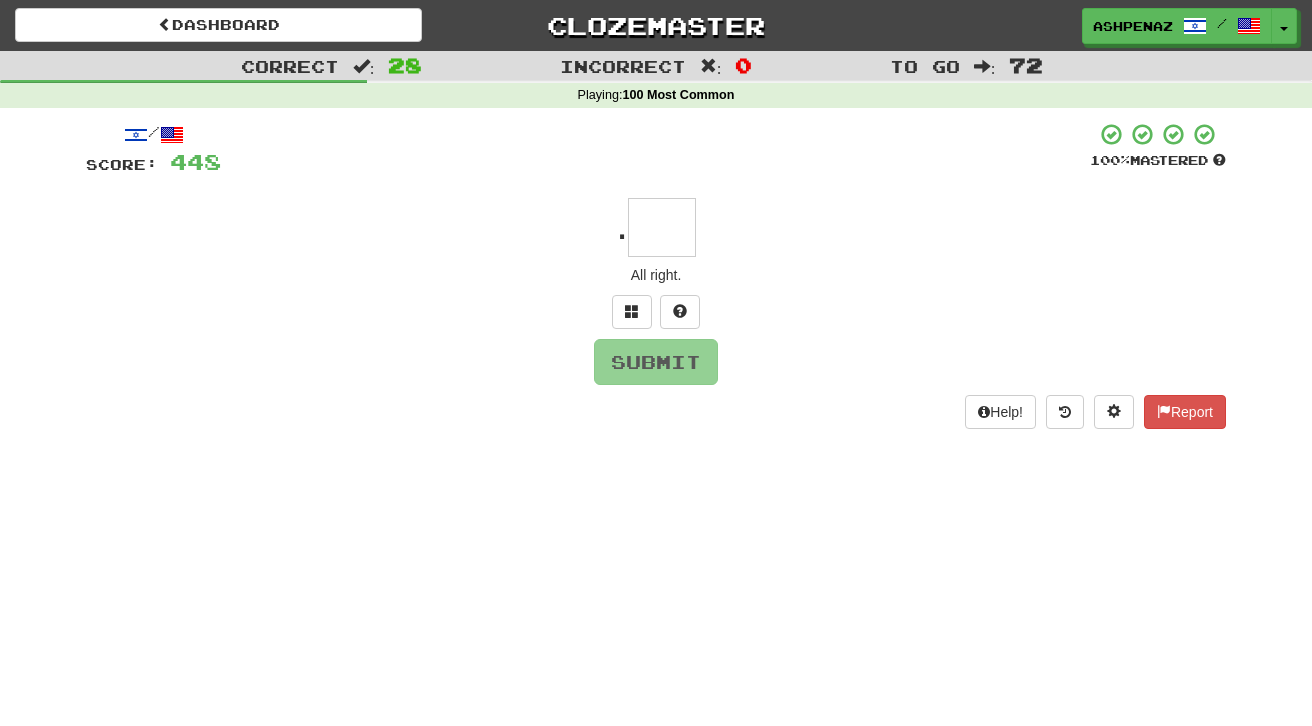type on "*" 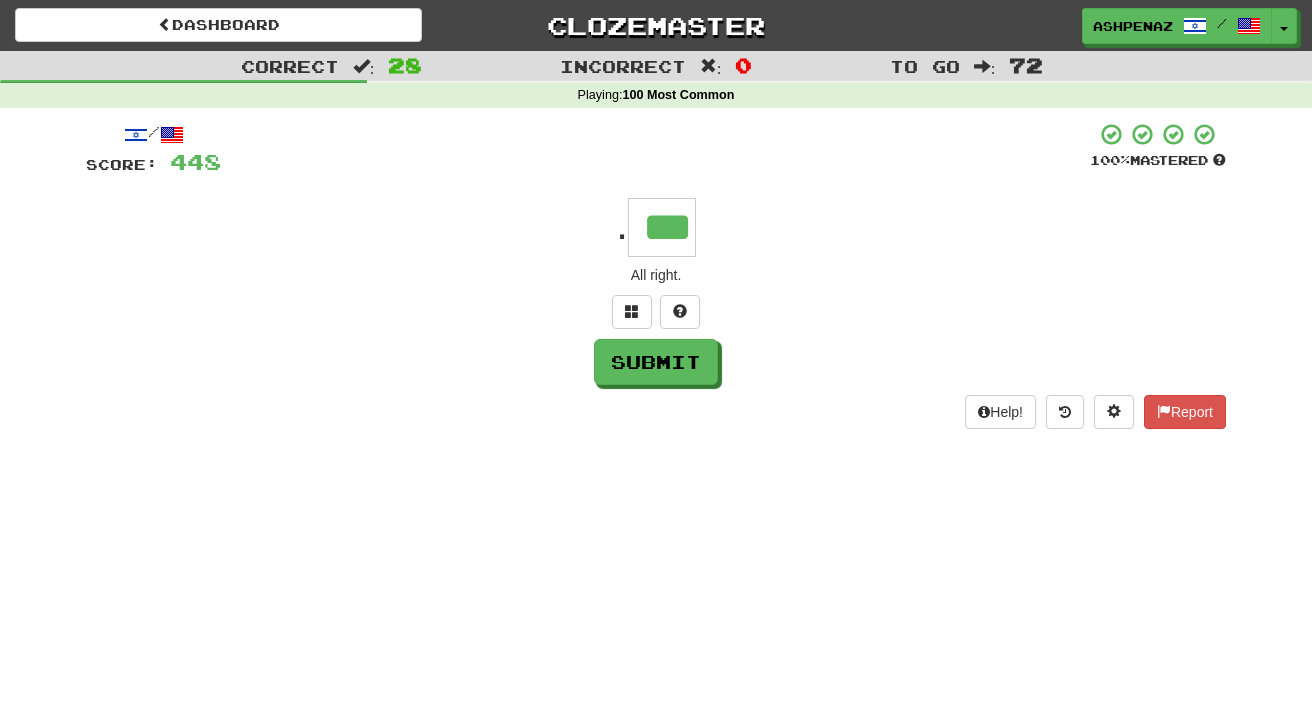 type on "***" 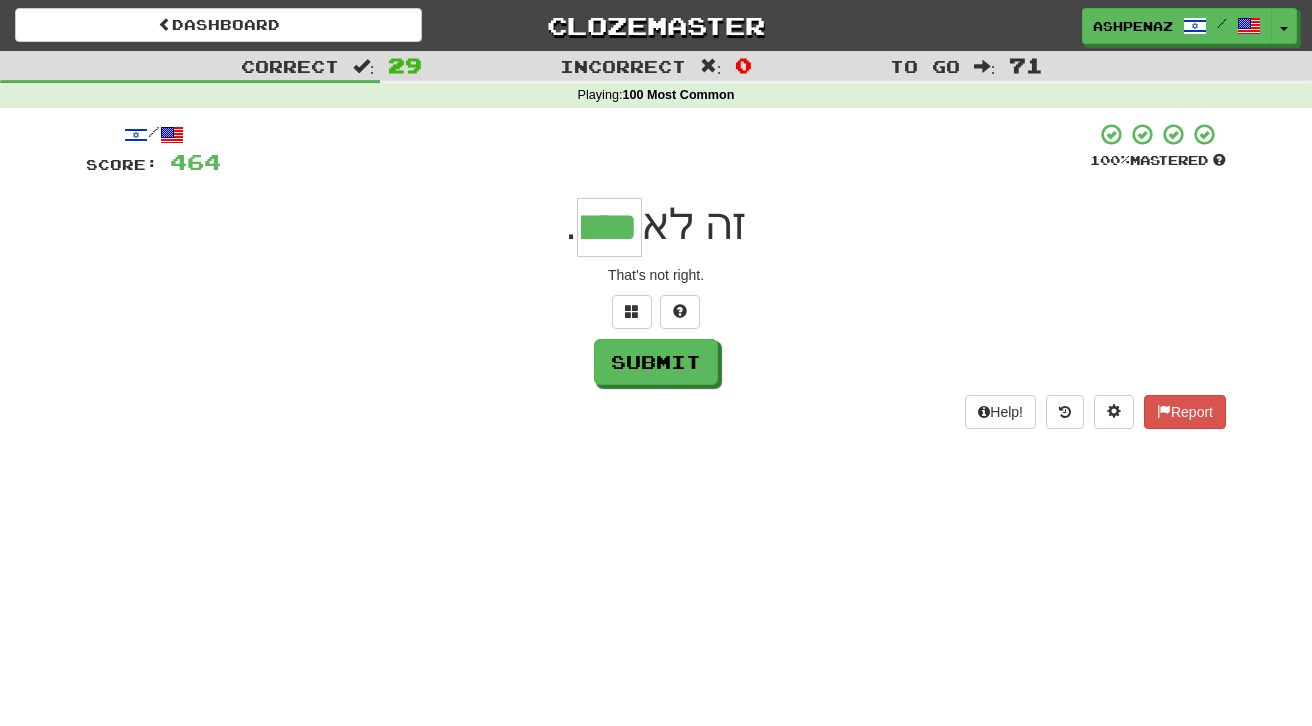 type on "****" 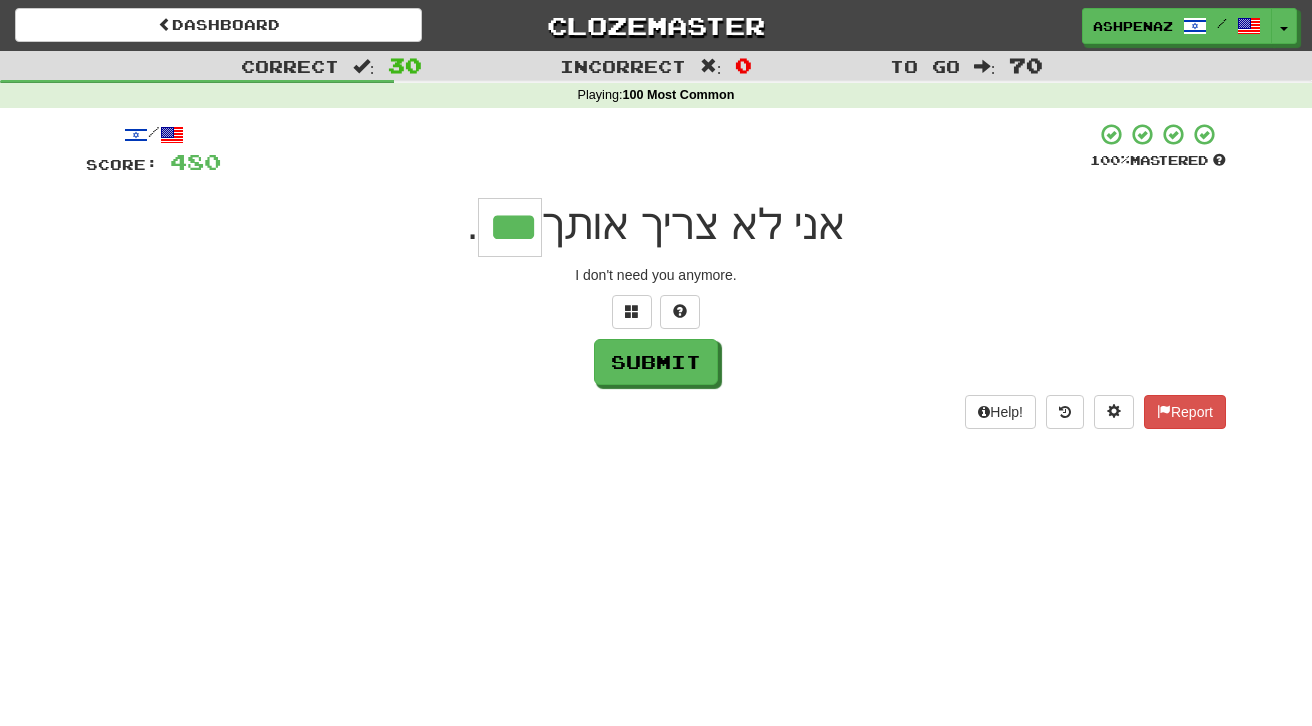 type on "***" 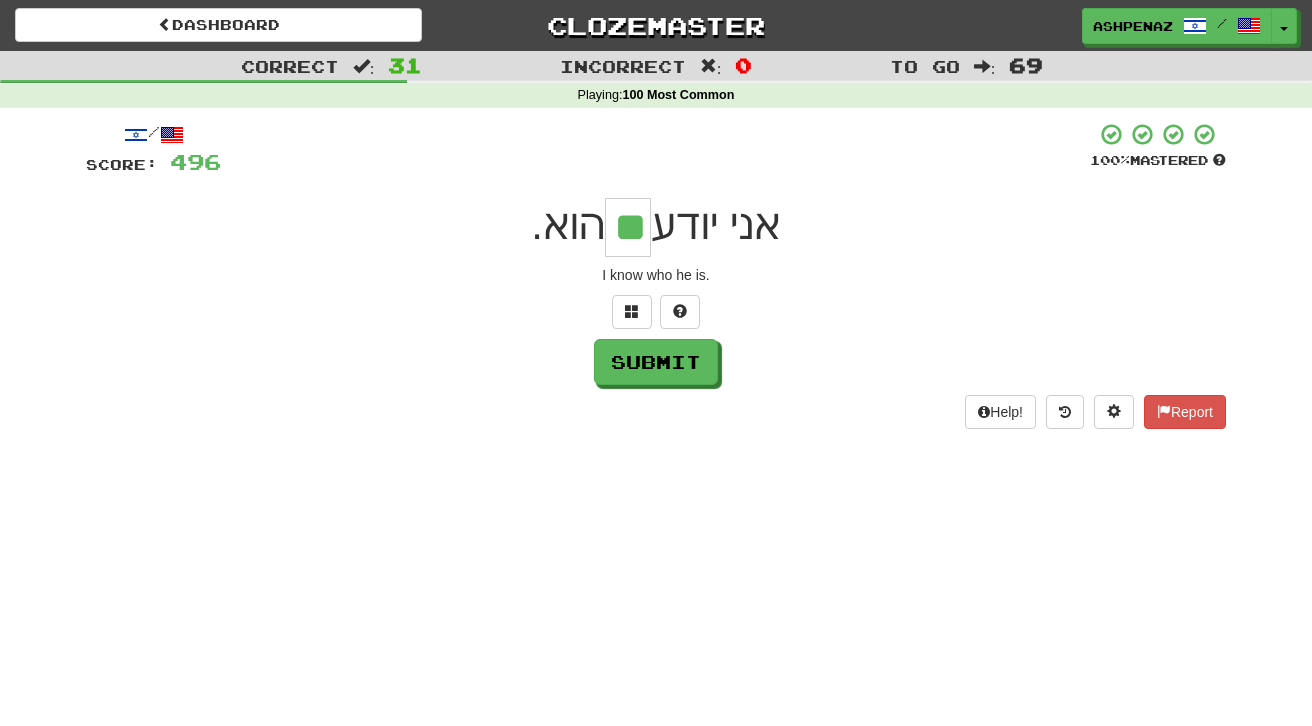 type on "**" 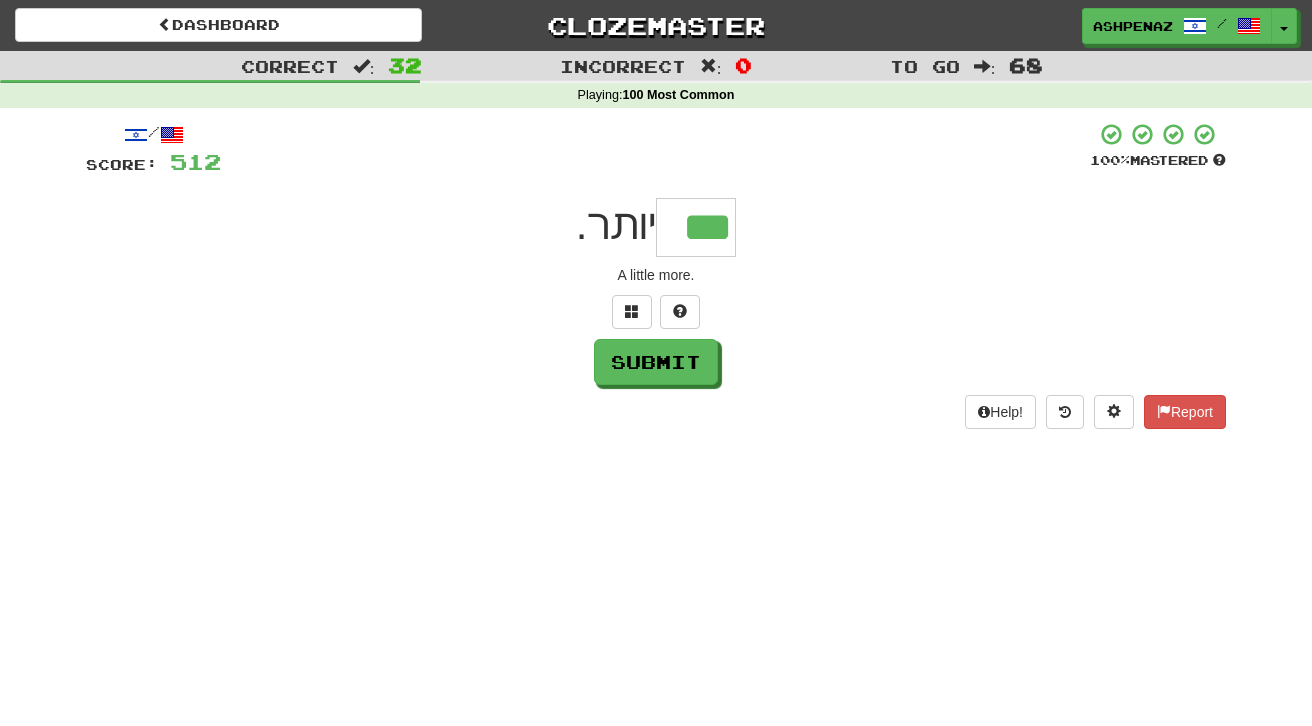 type on "***" 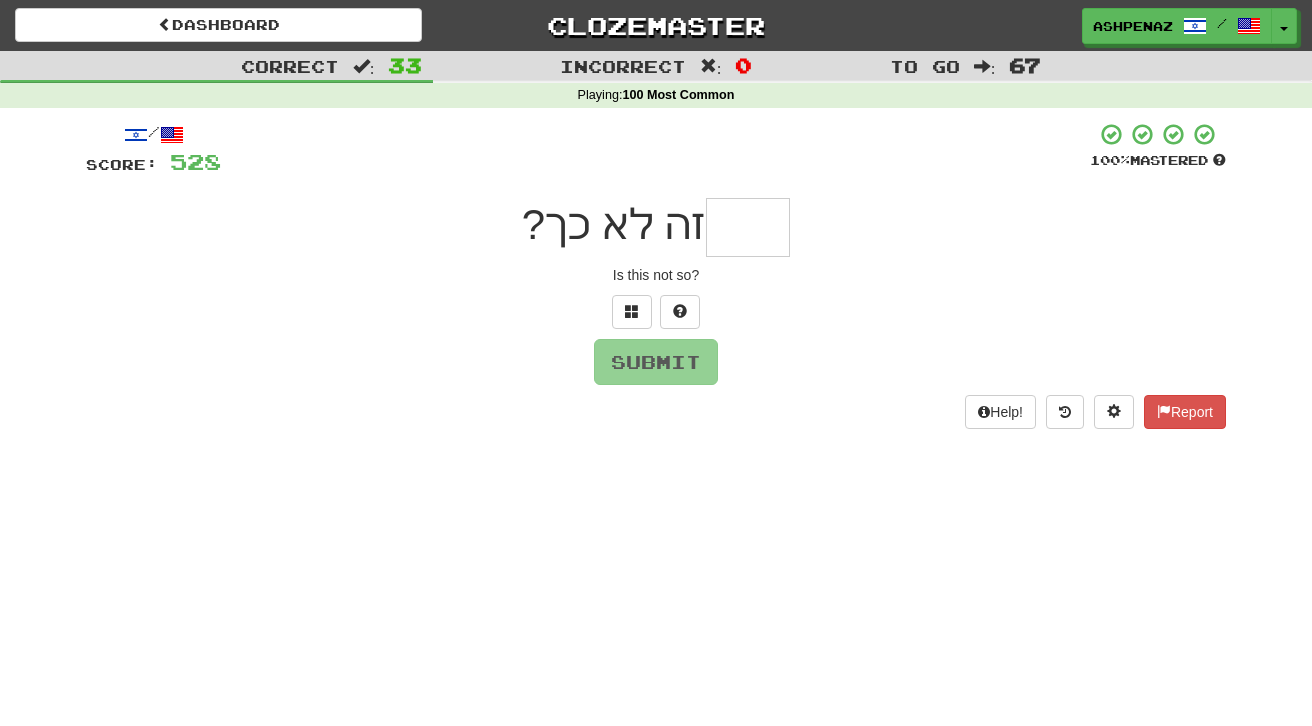 type on "*" 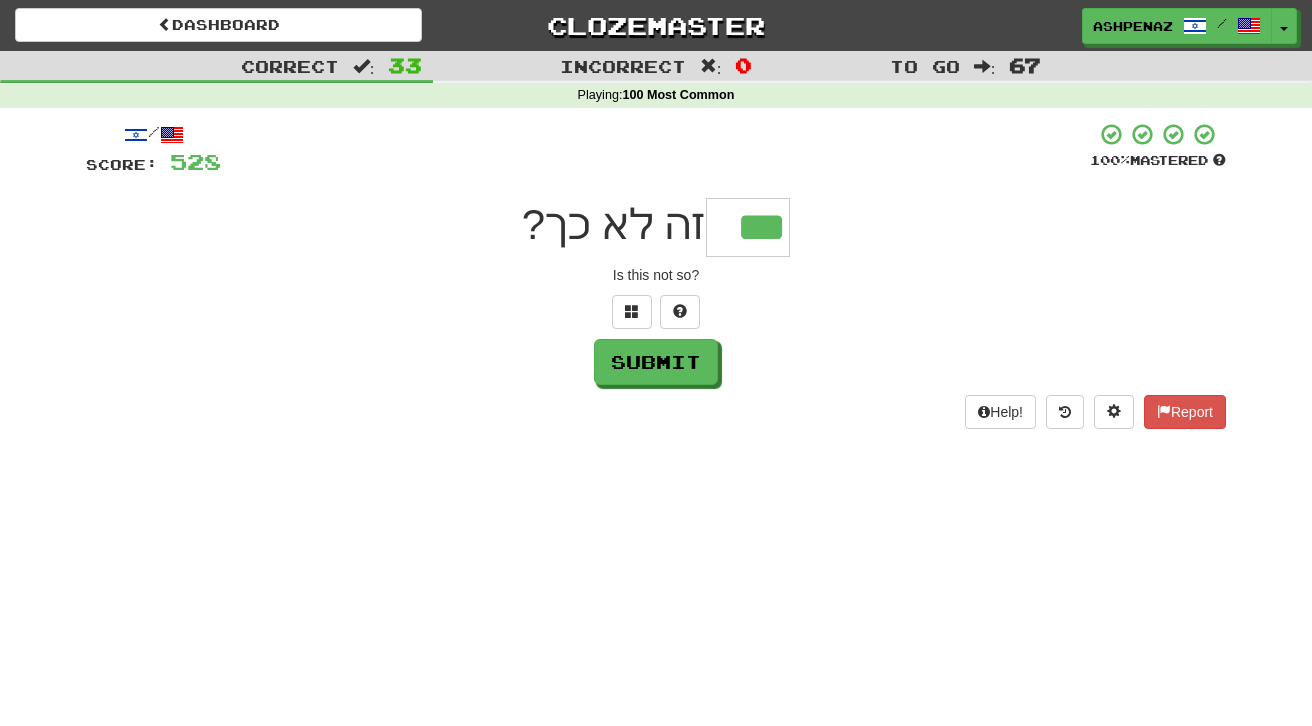 type on "***" 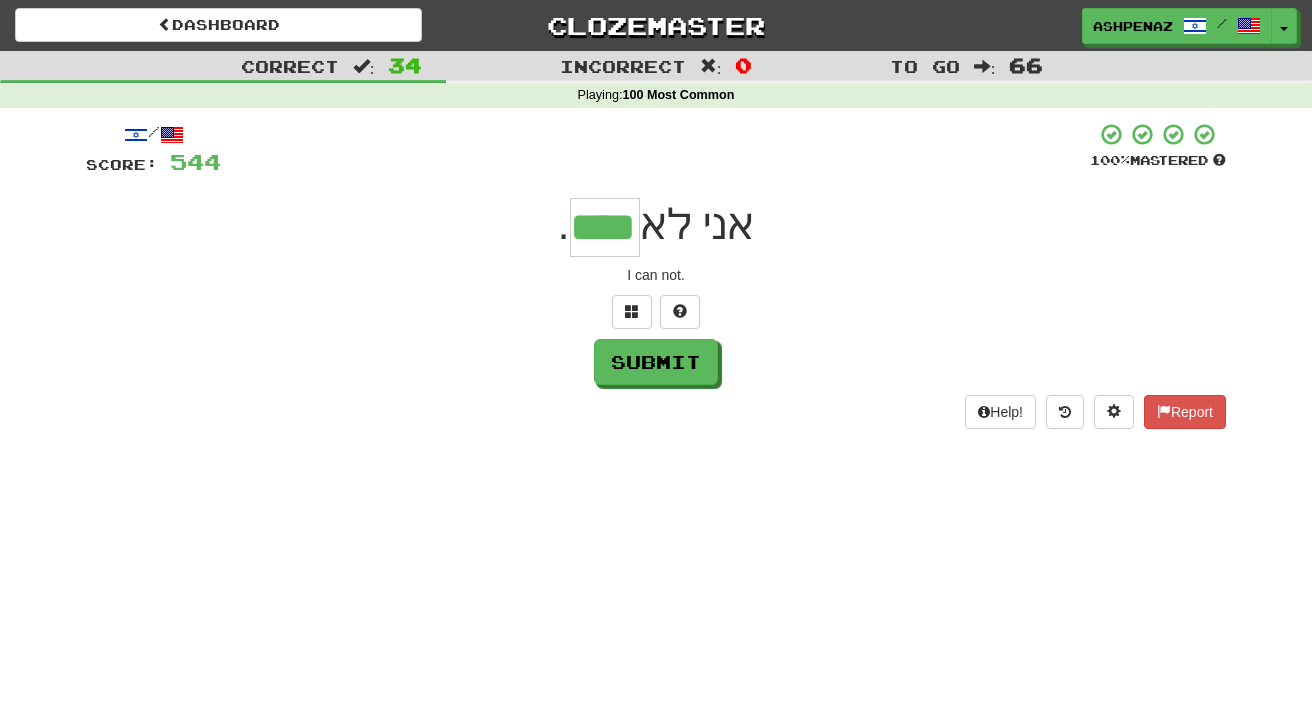 type on "****" 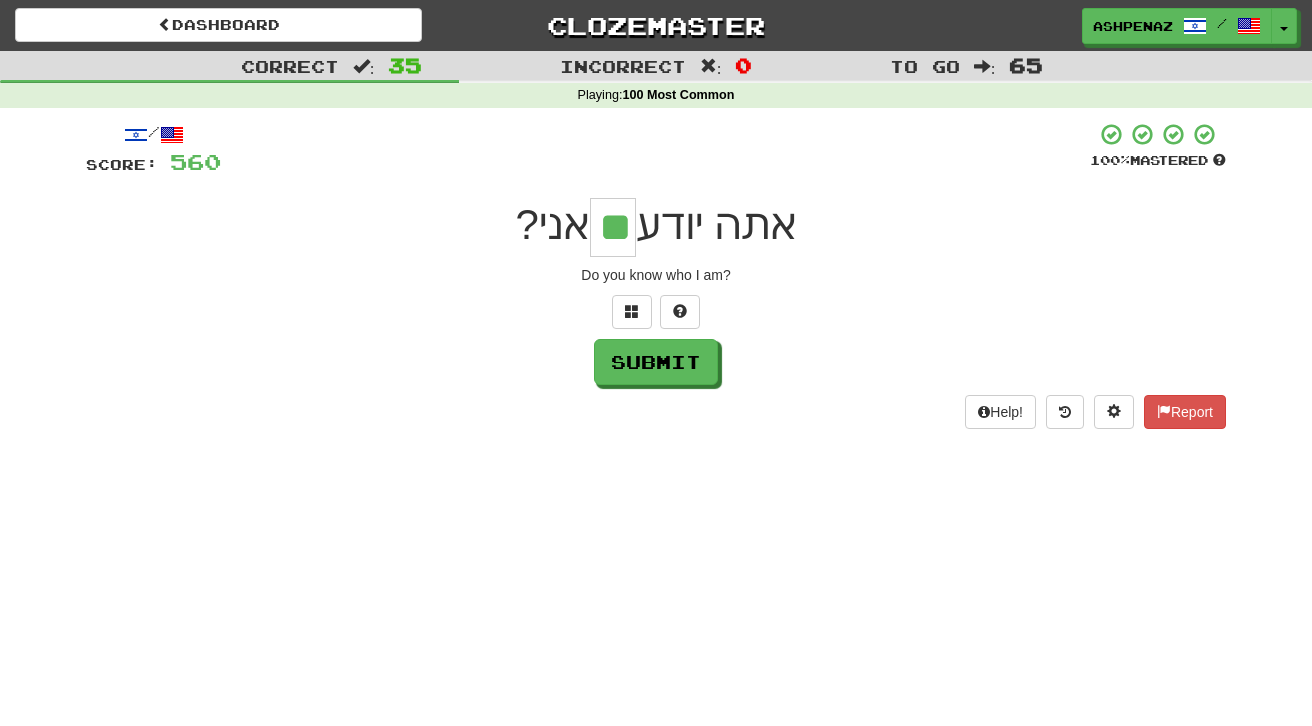 type on "**" 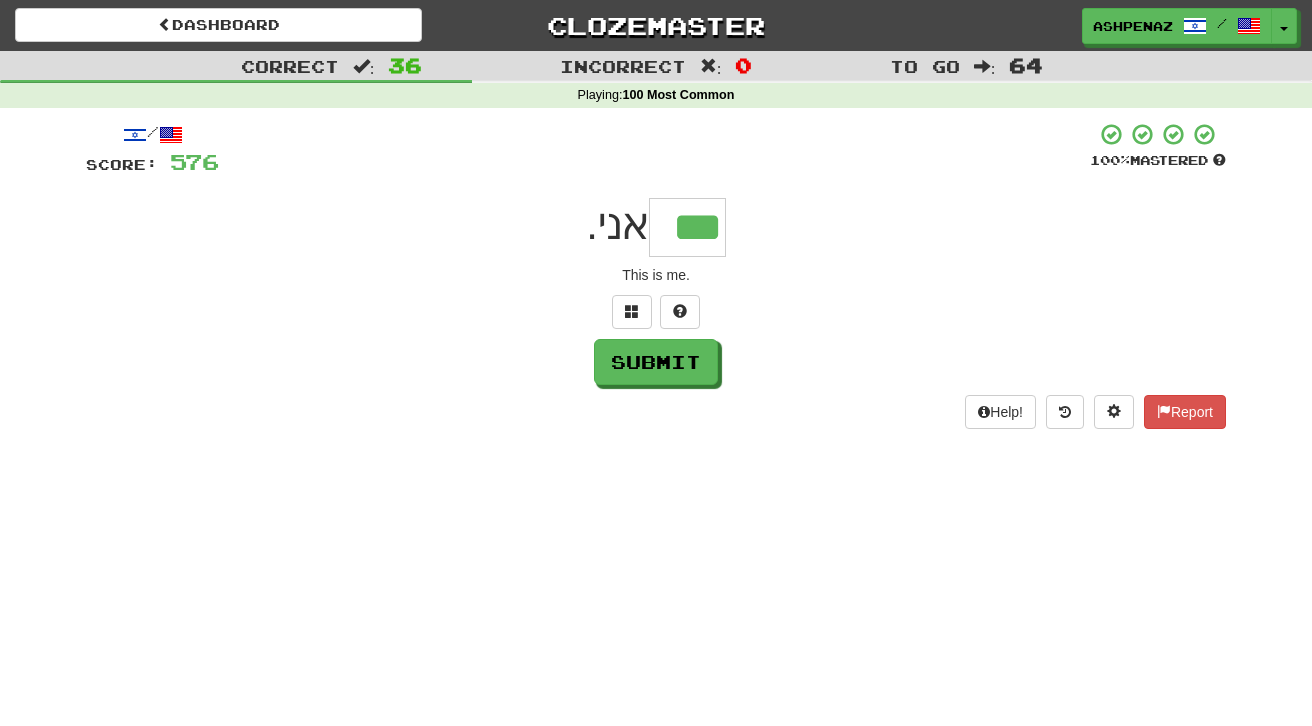 type on "***" 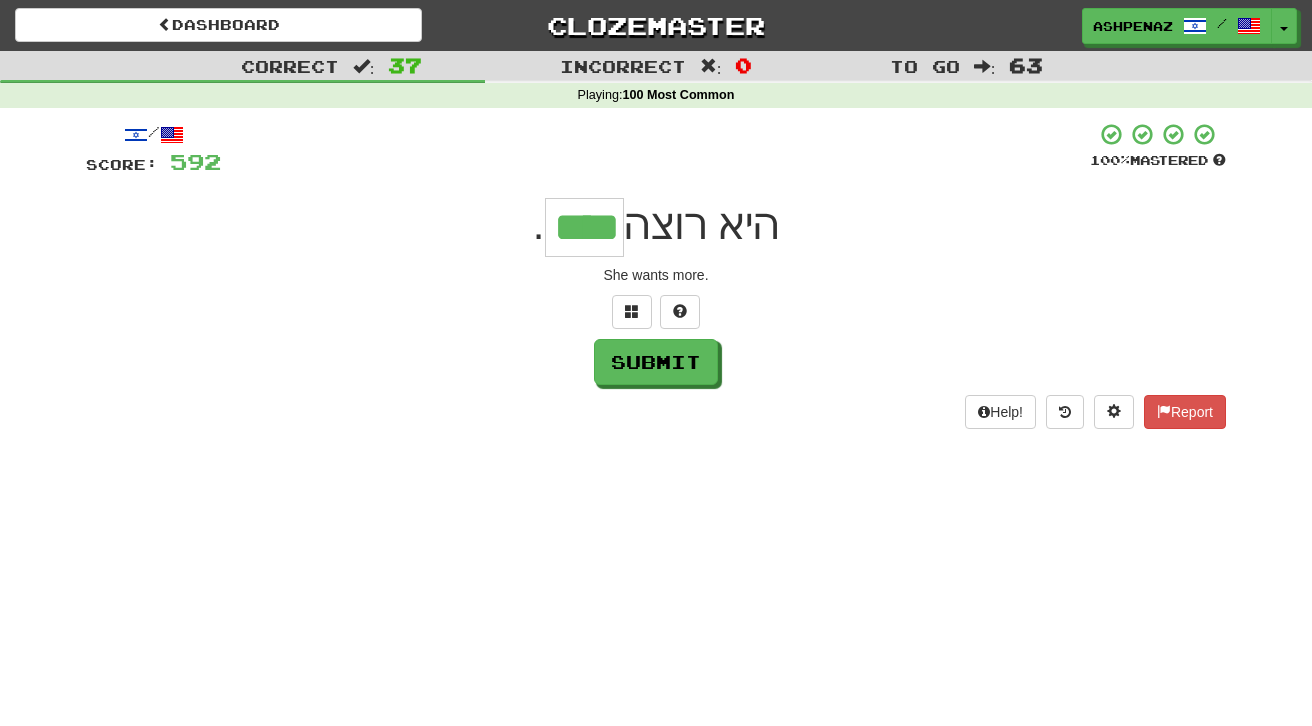 type on "****" 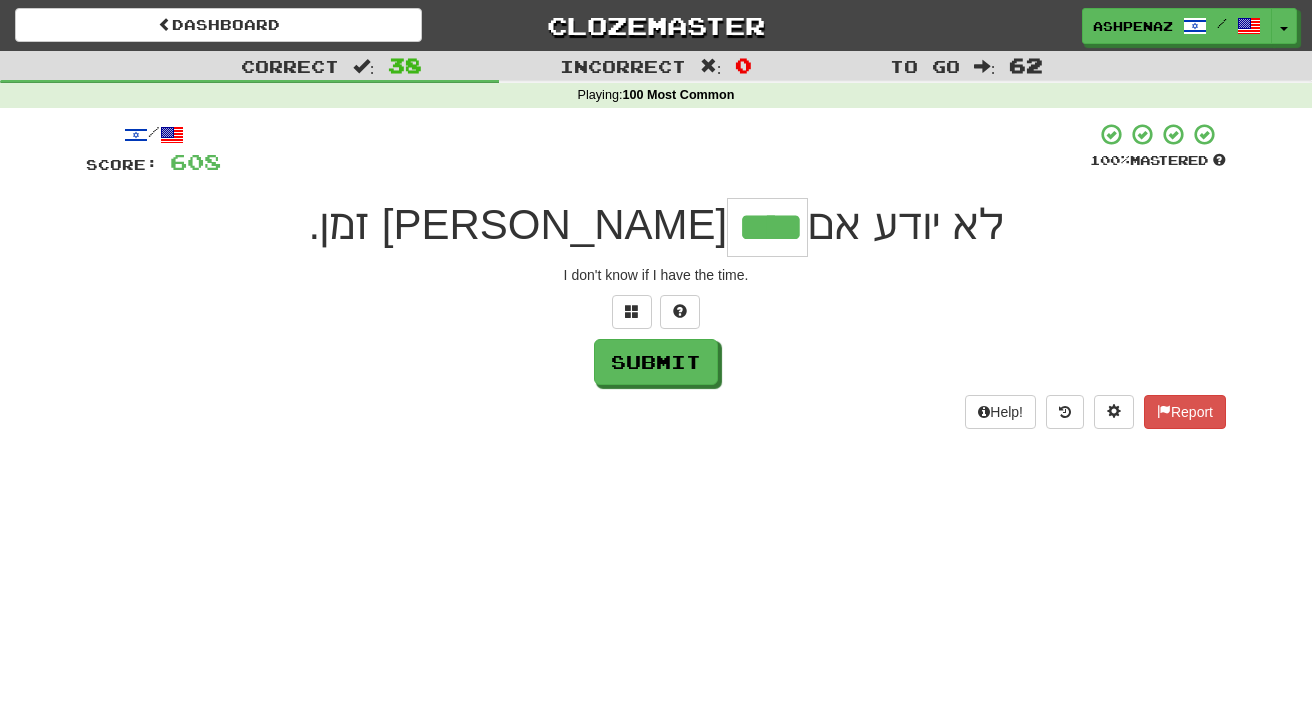 type on "****" 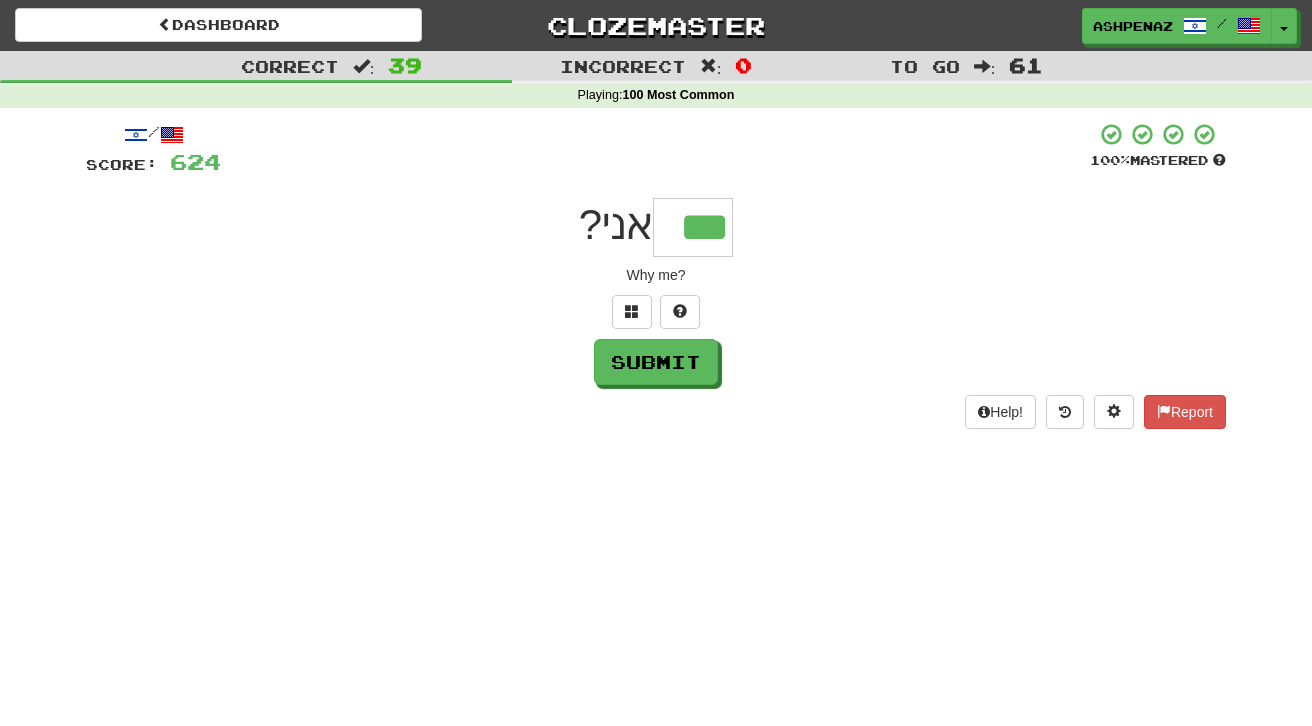 type on "***" 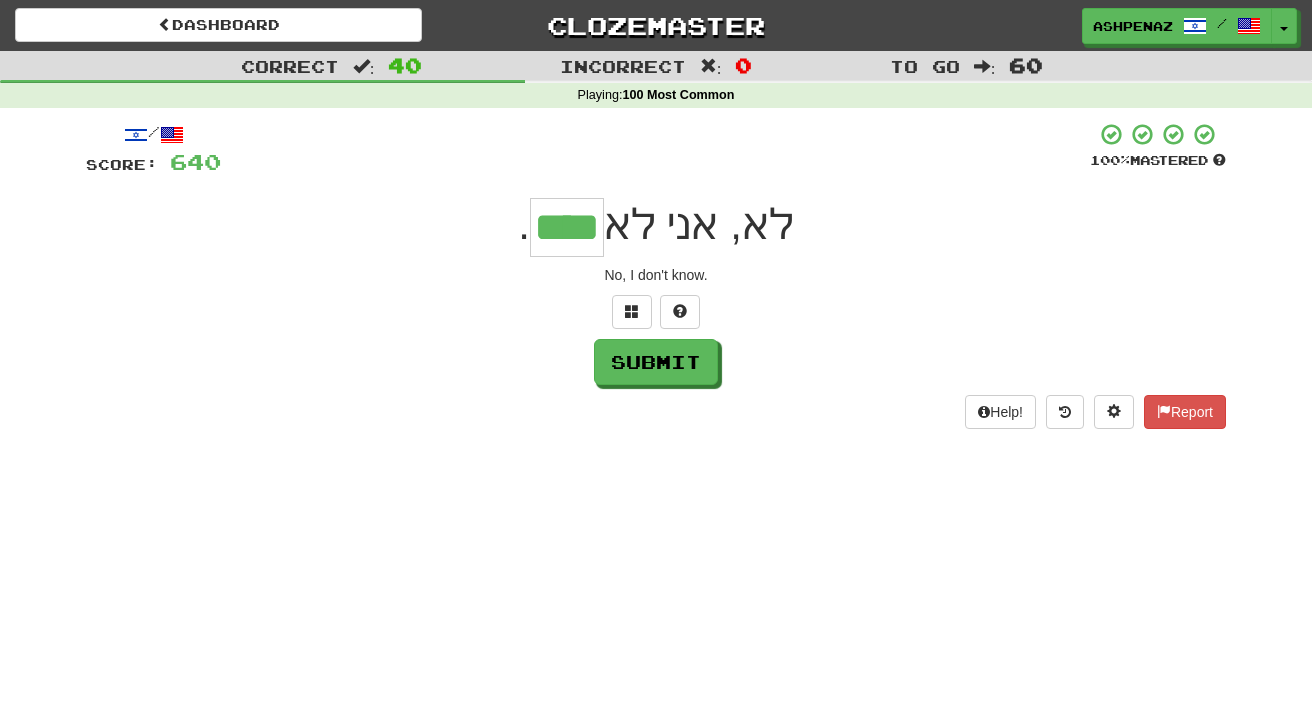 type on "****" 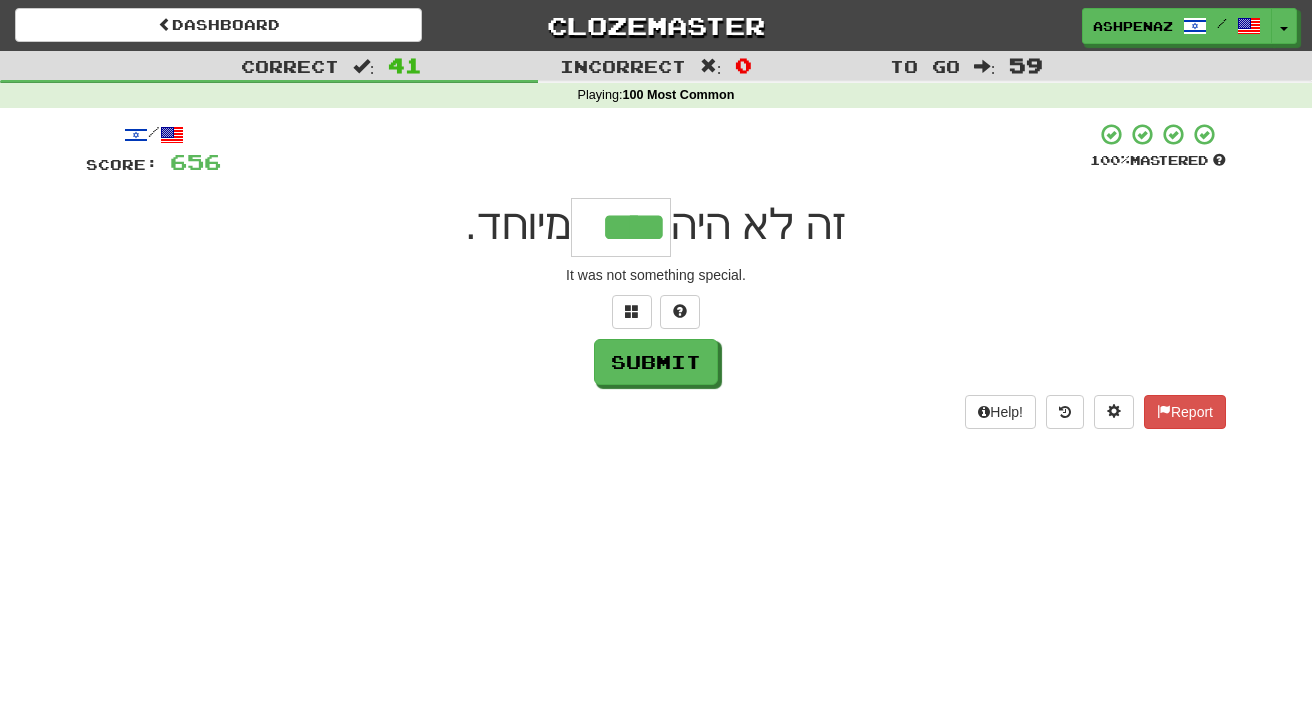 type on "****" 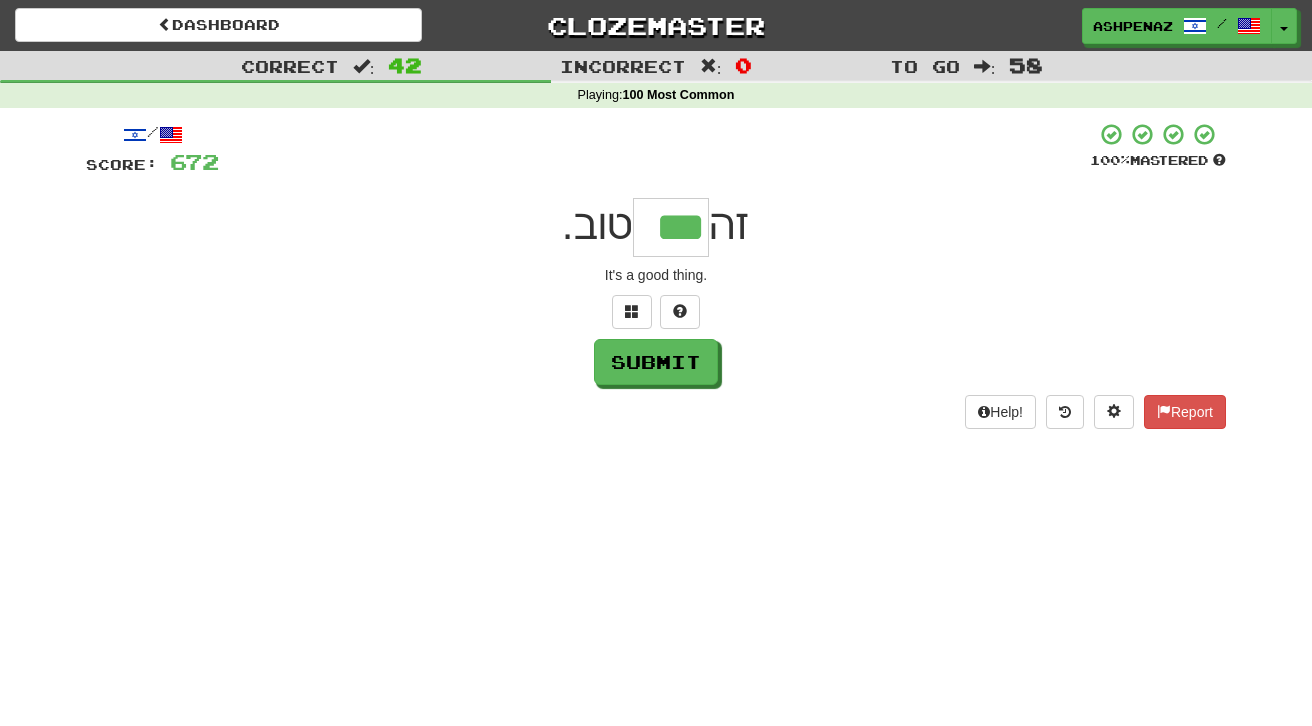 type on "***" 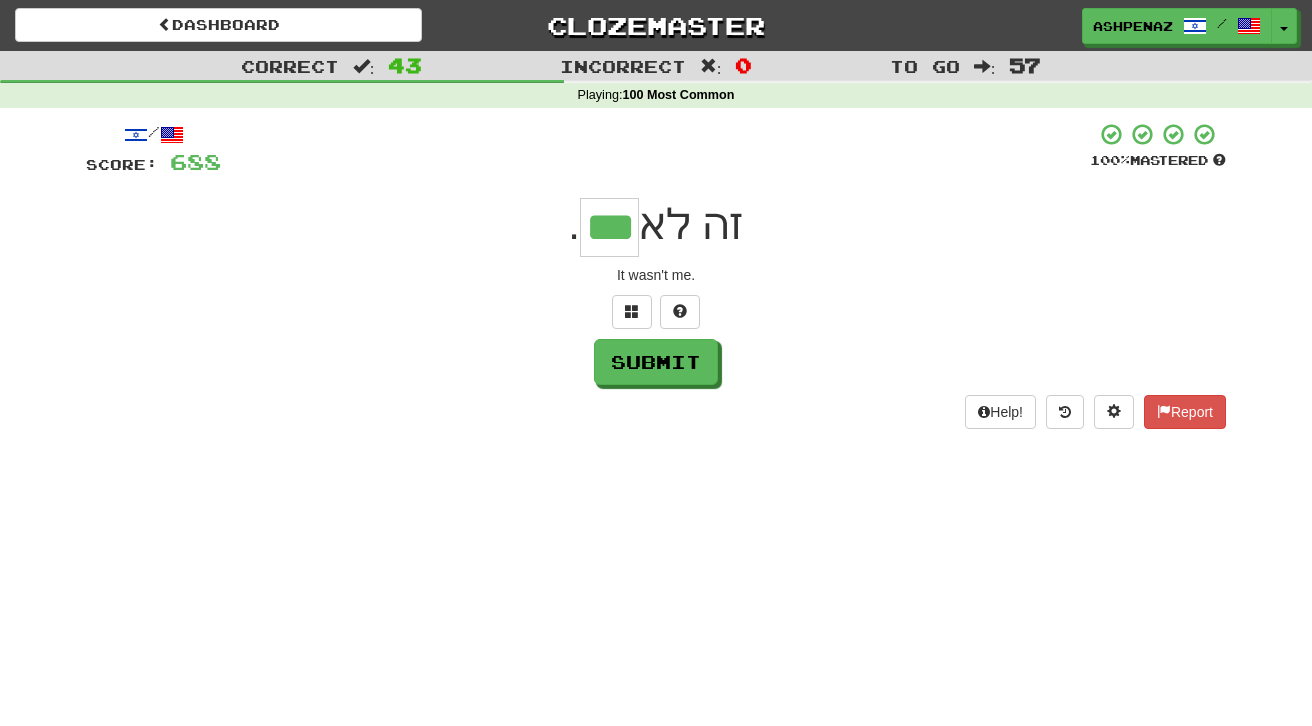 type on "***" 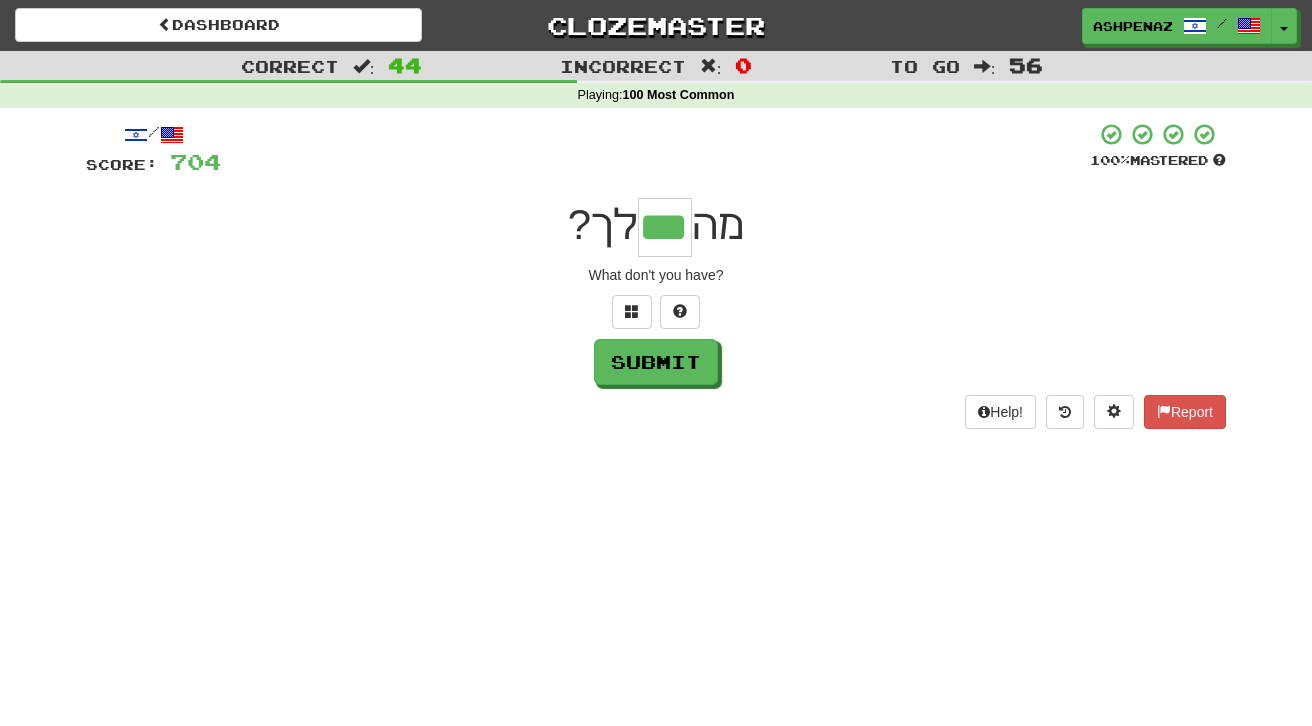 type on "***" 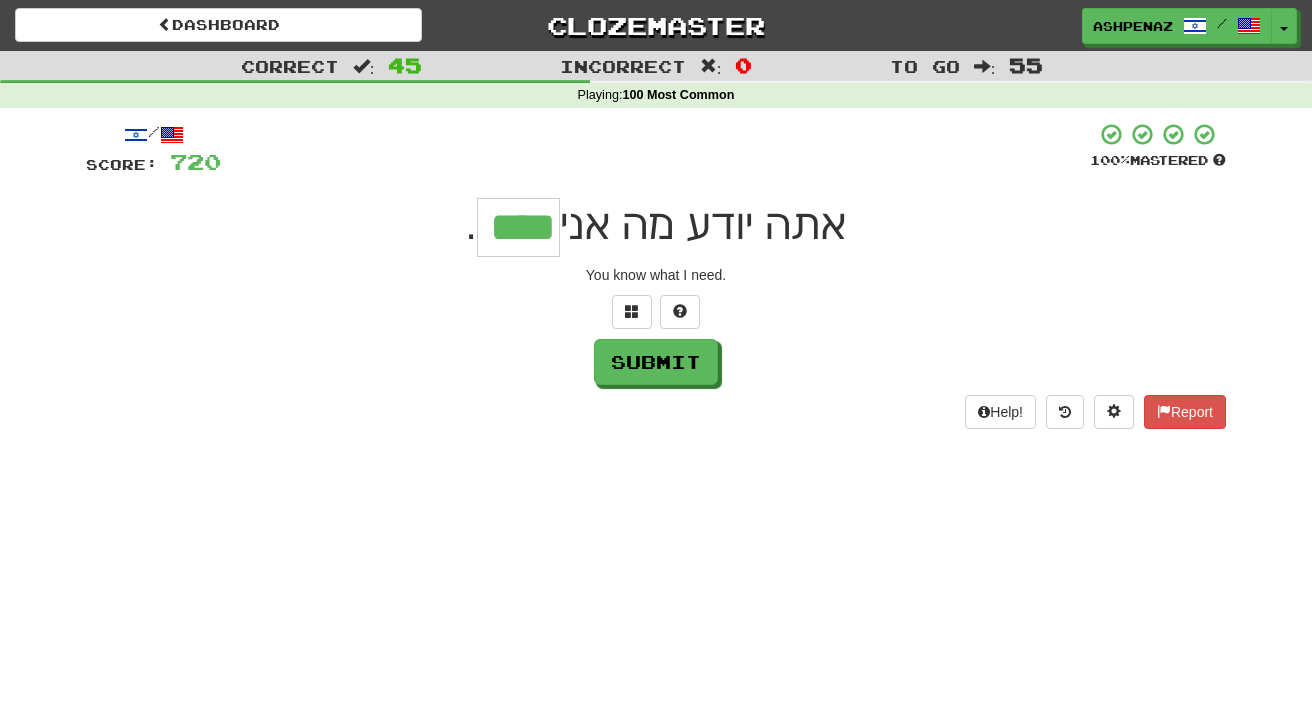 type on "****" 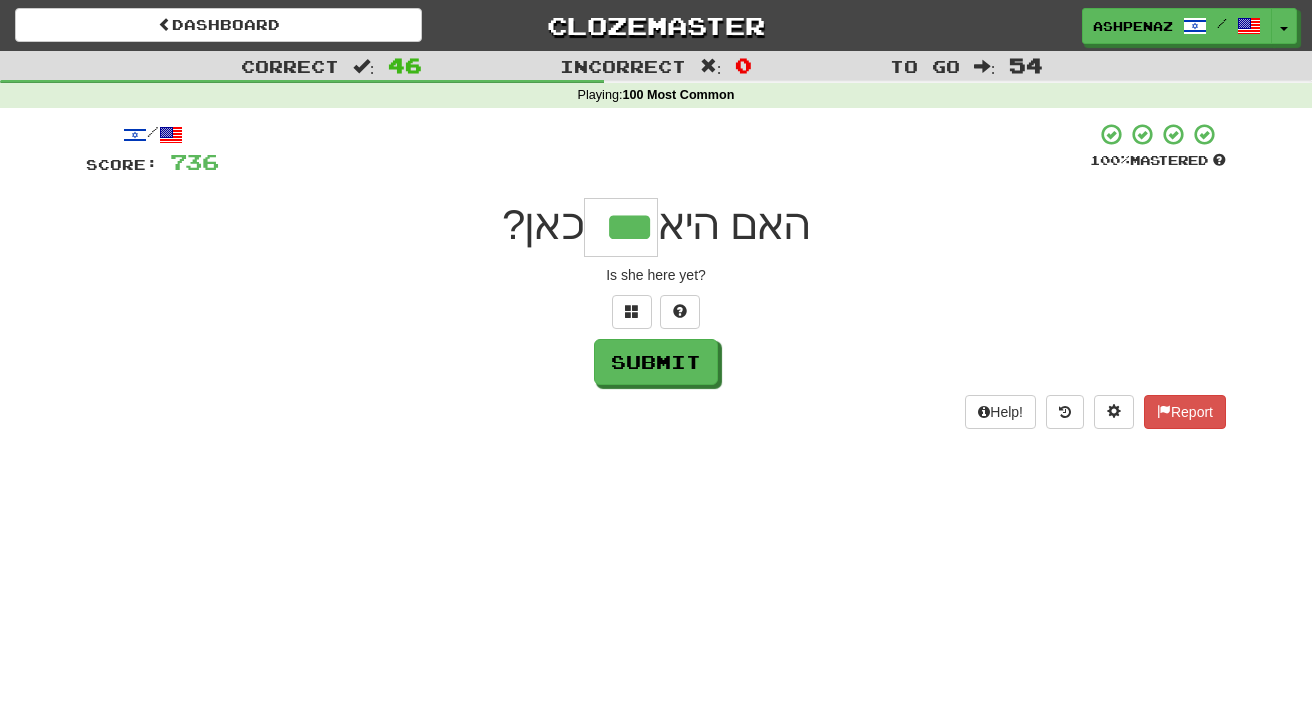 type on "***" 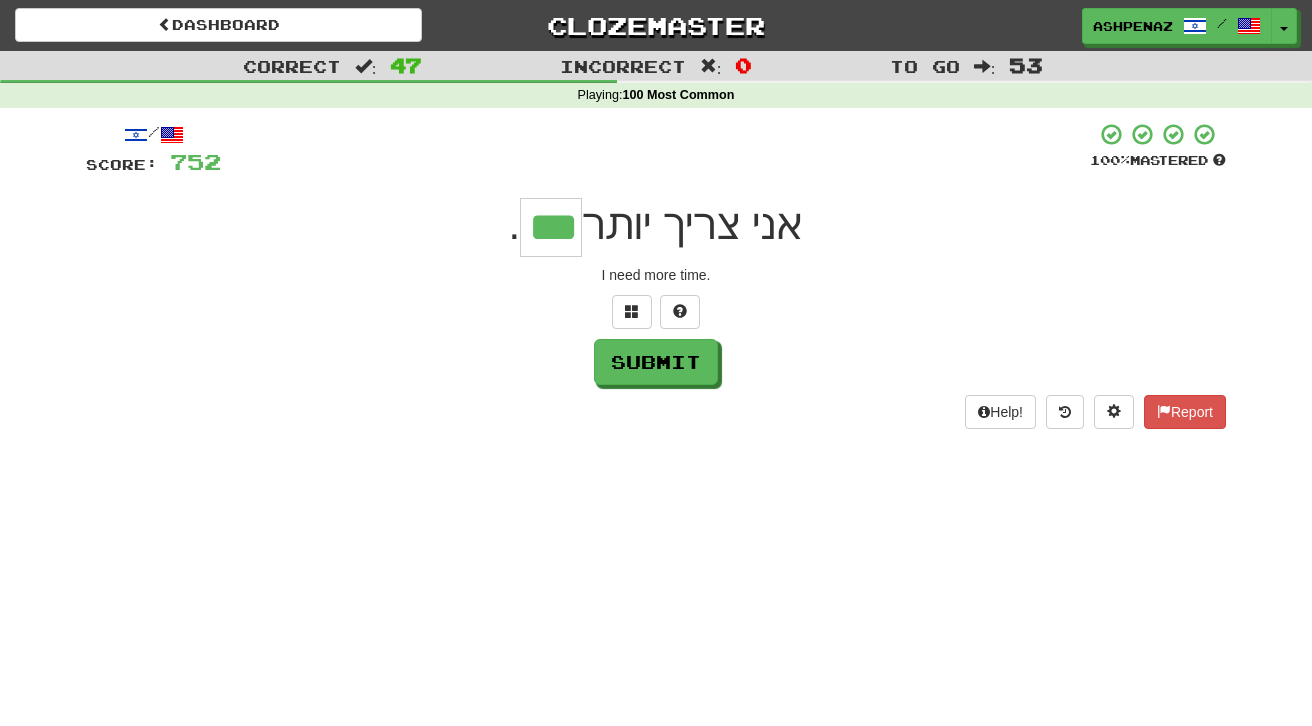 type on "***" 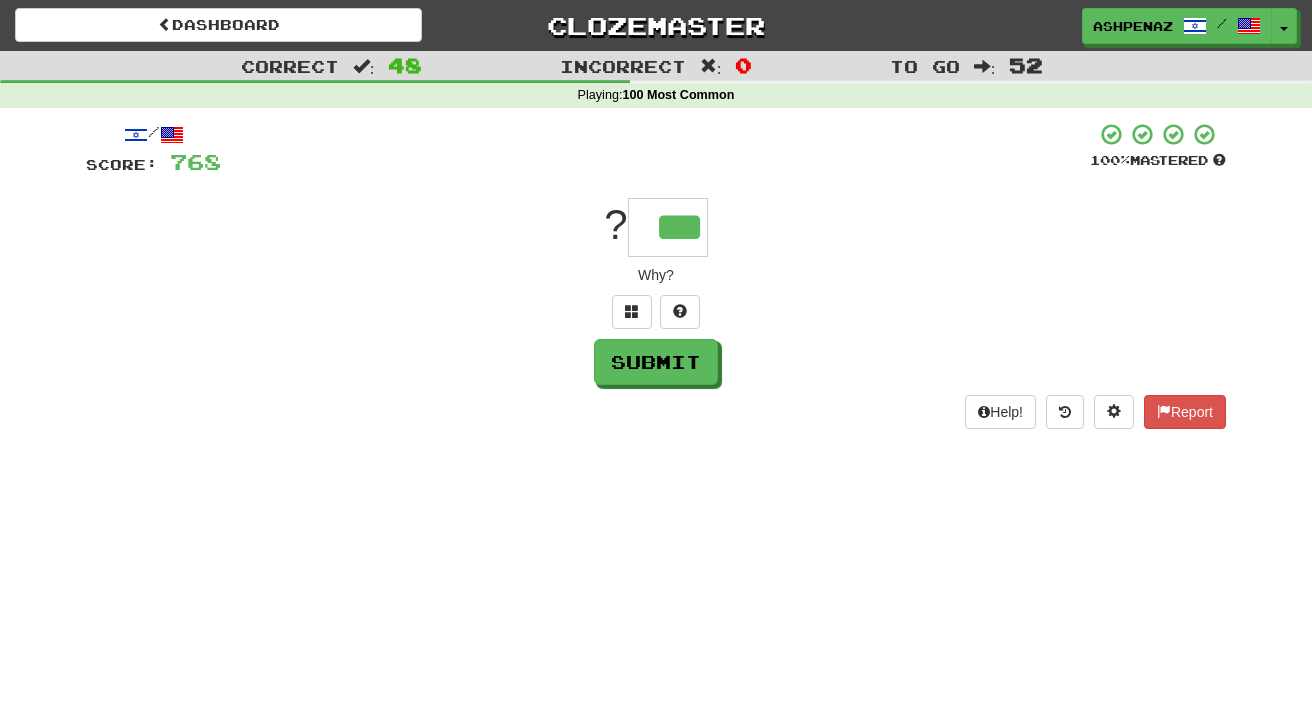 type on "***" 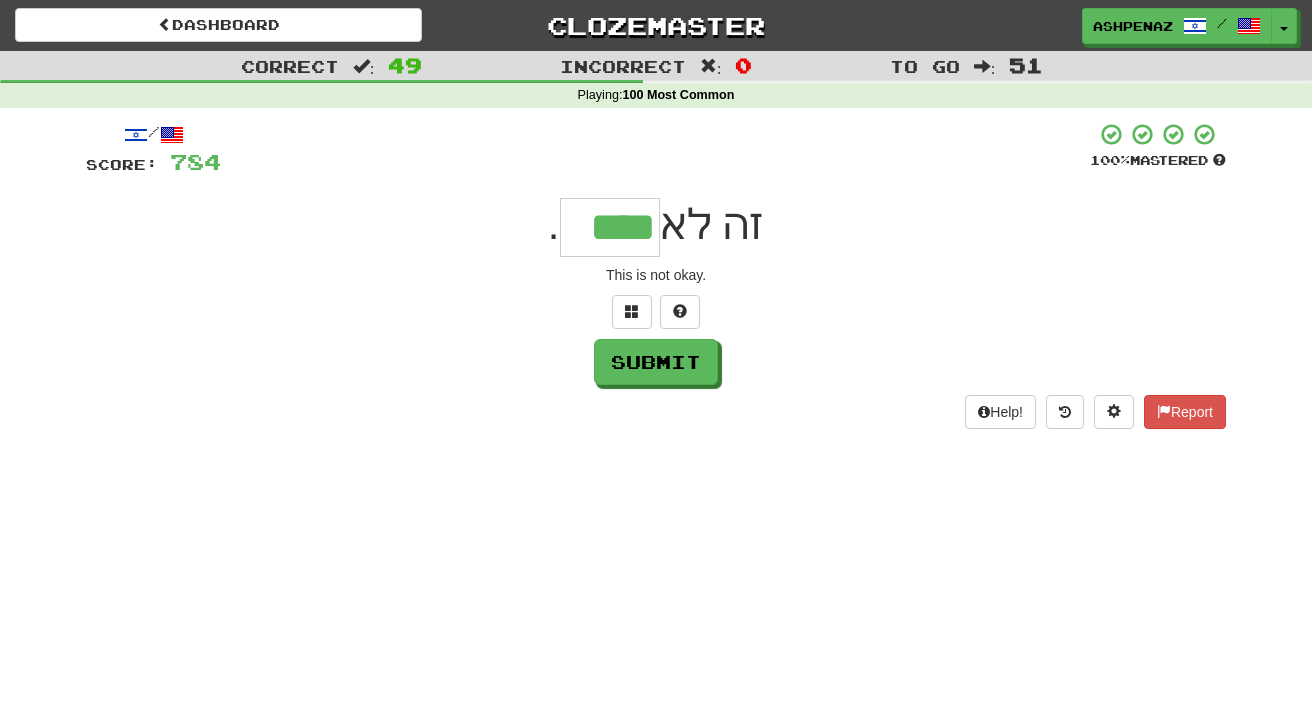type on "****" 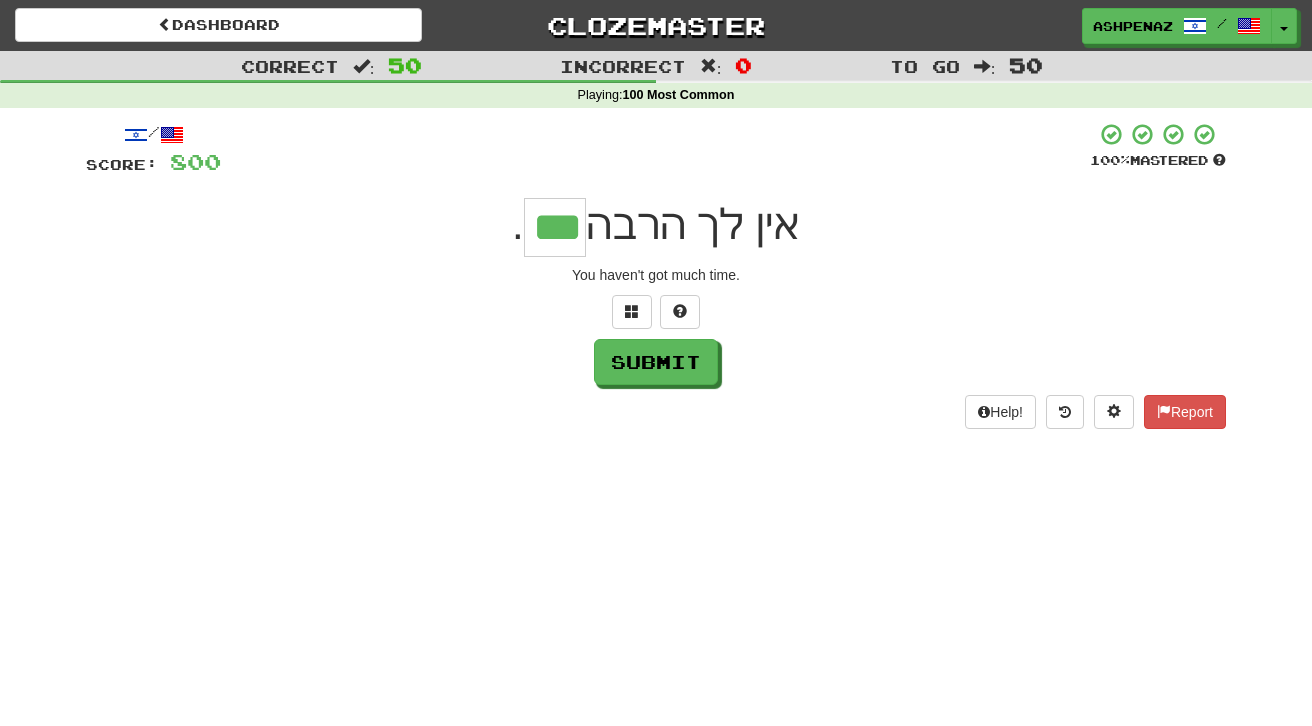 type on "***" 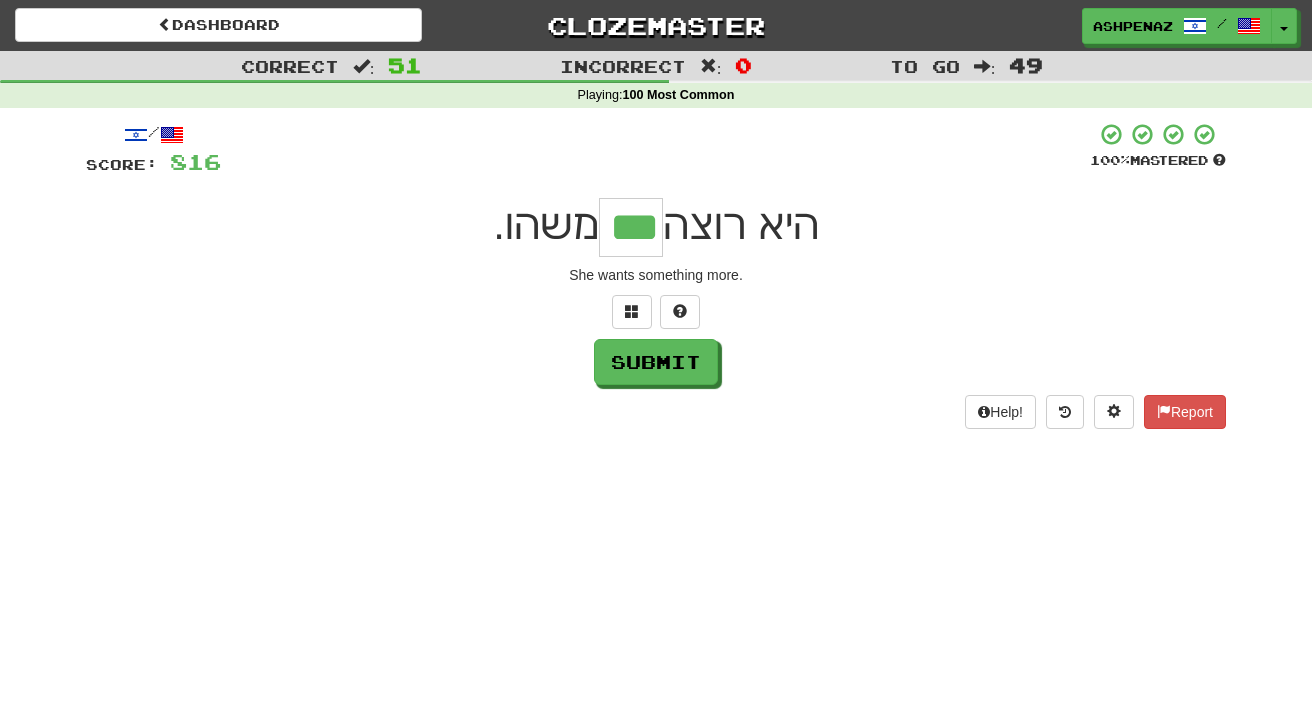 type on "***" 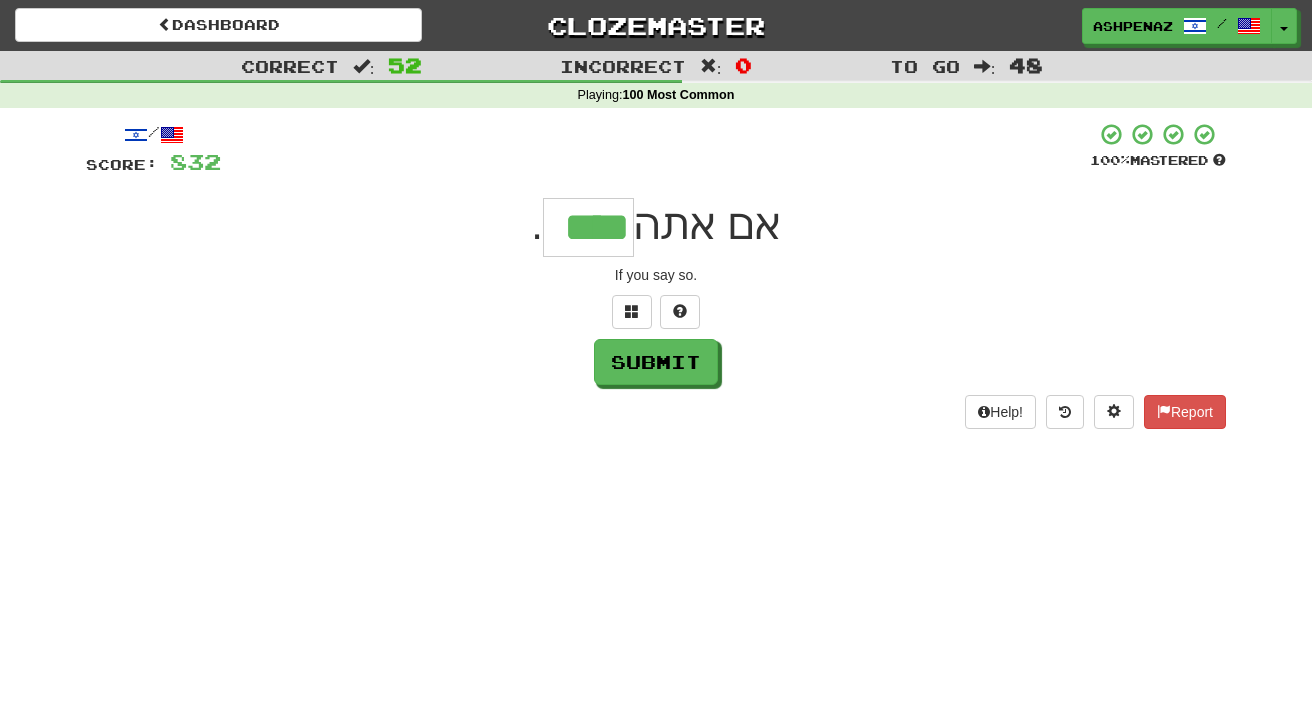 type on "****" 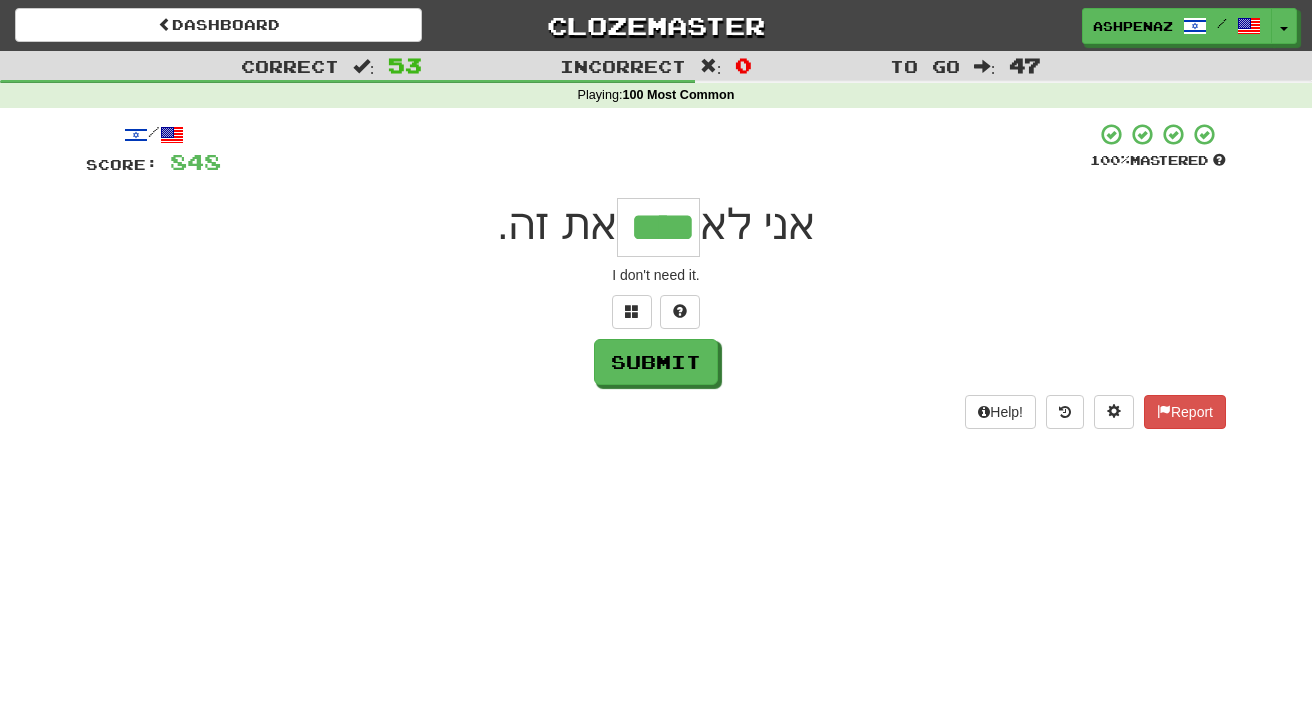 type on "****" 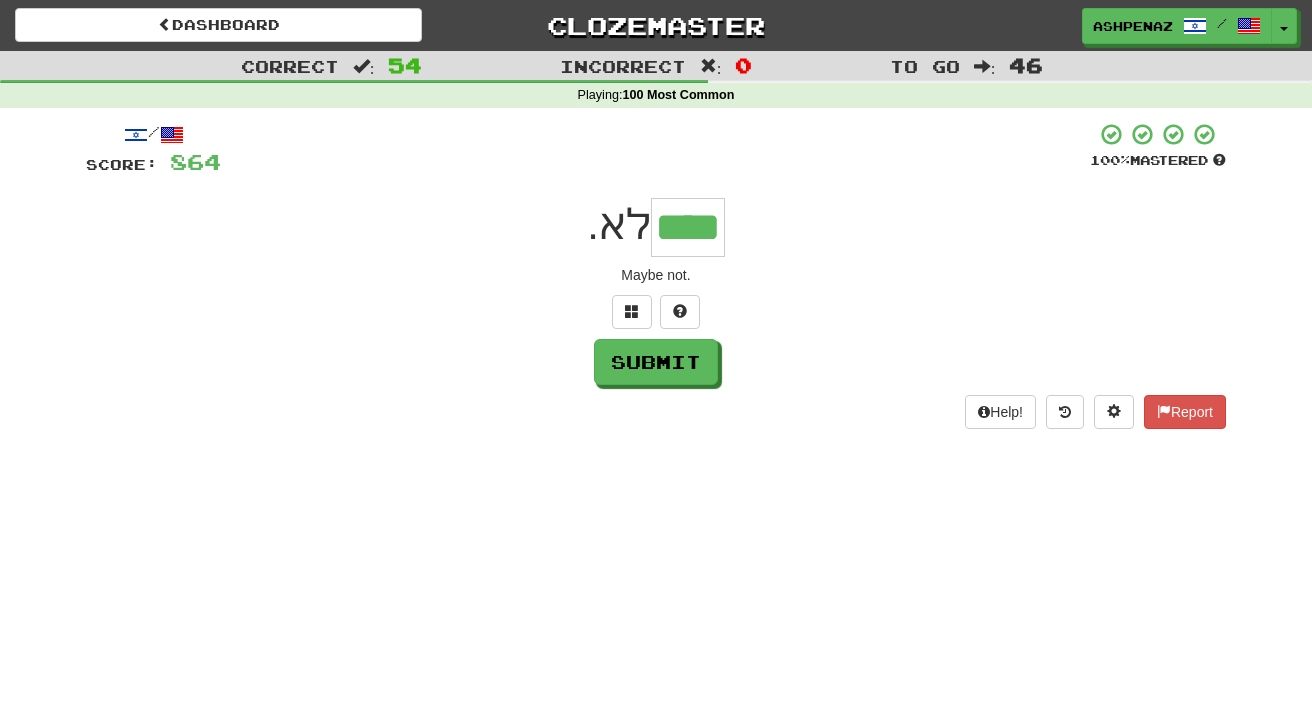 type on "****" 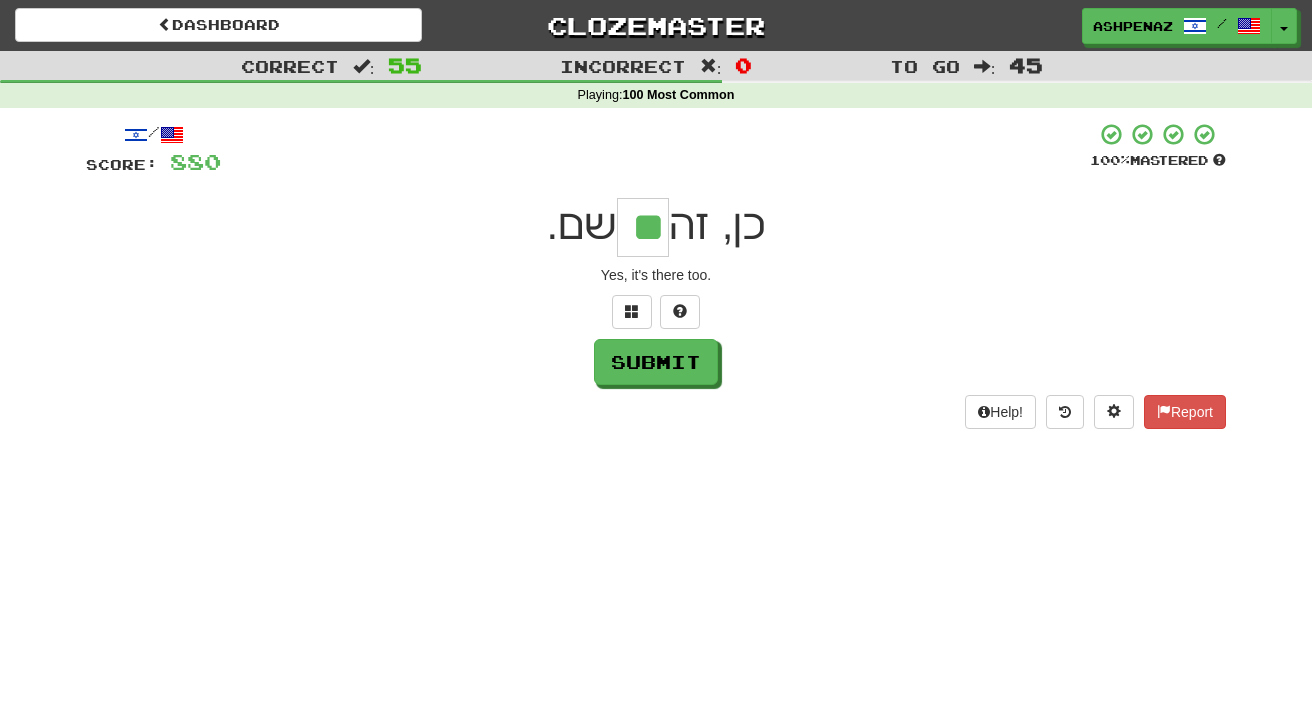 type on "**" 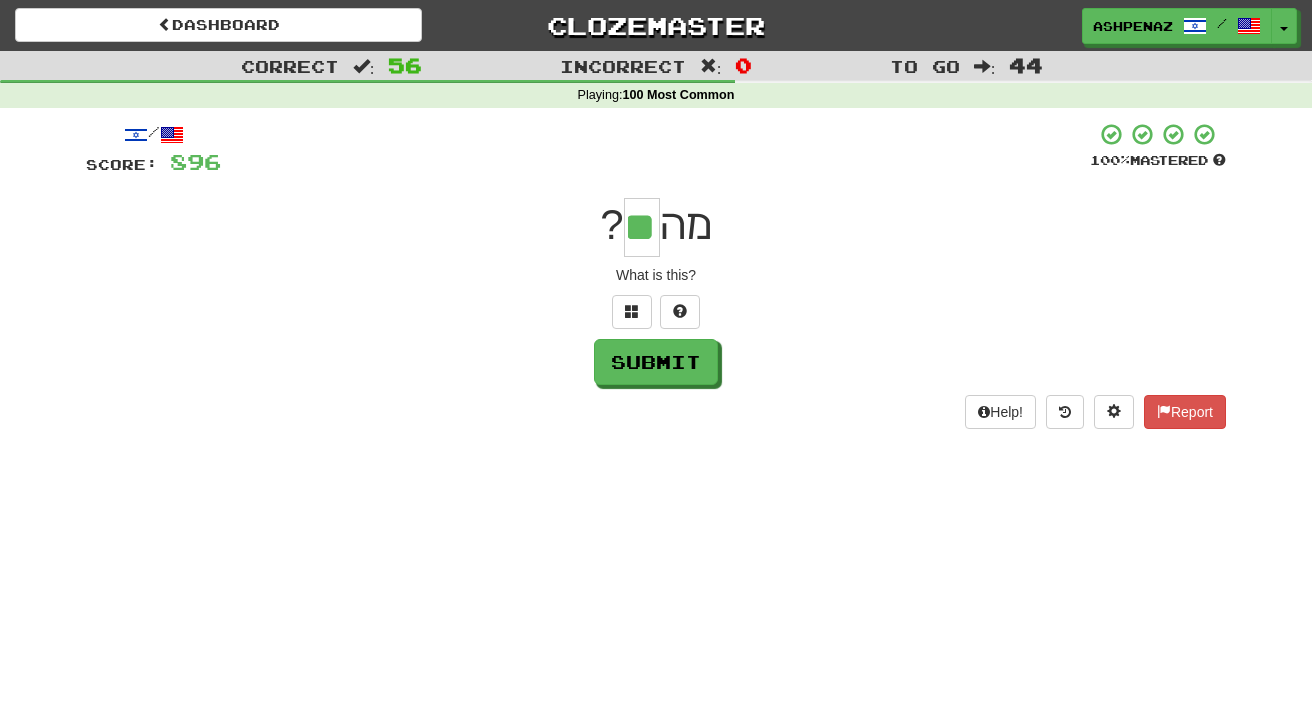 type on "**" 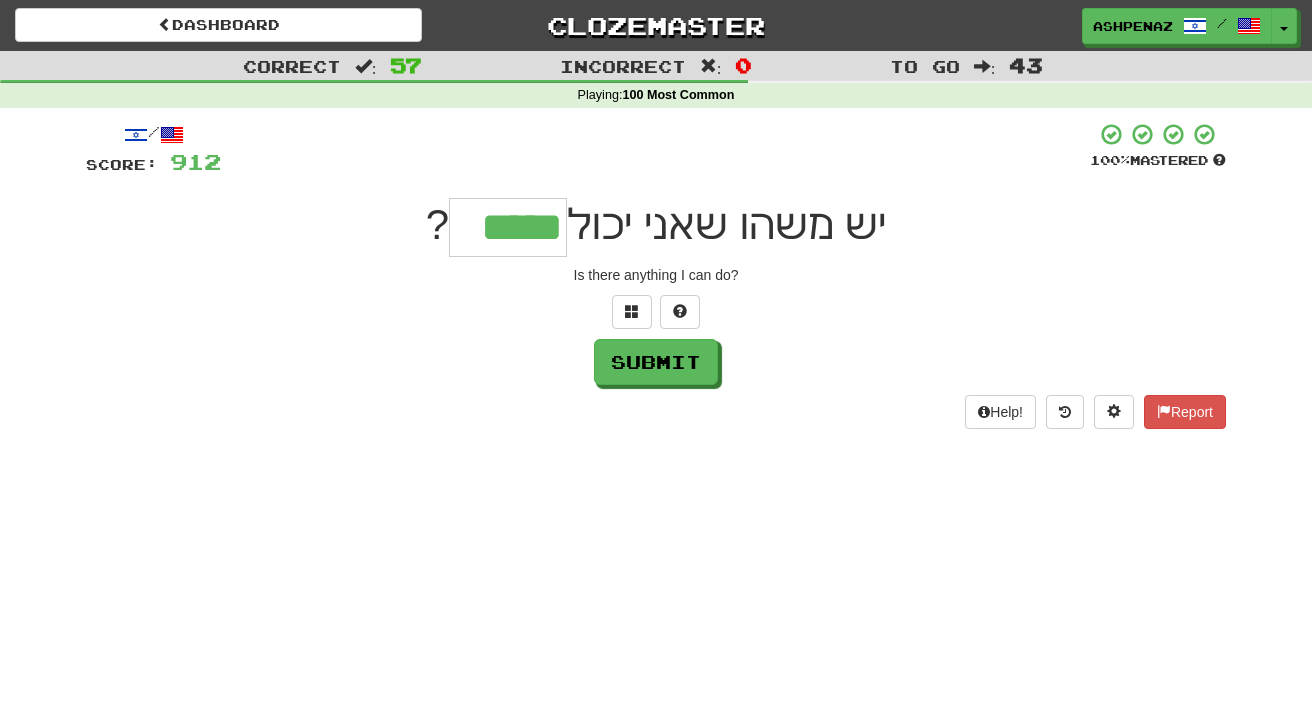 type on "*****" 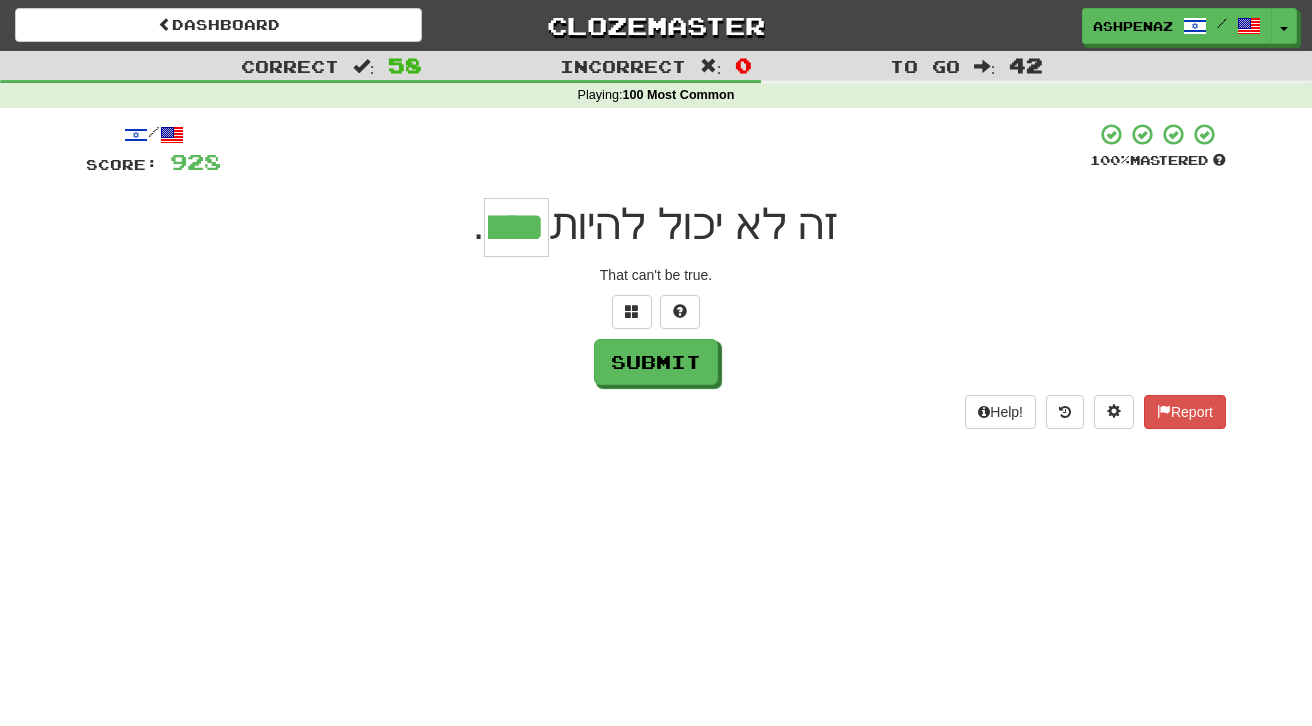type on "****" 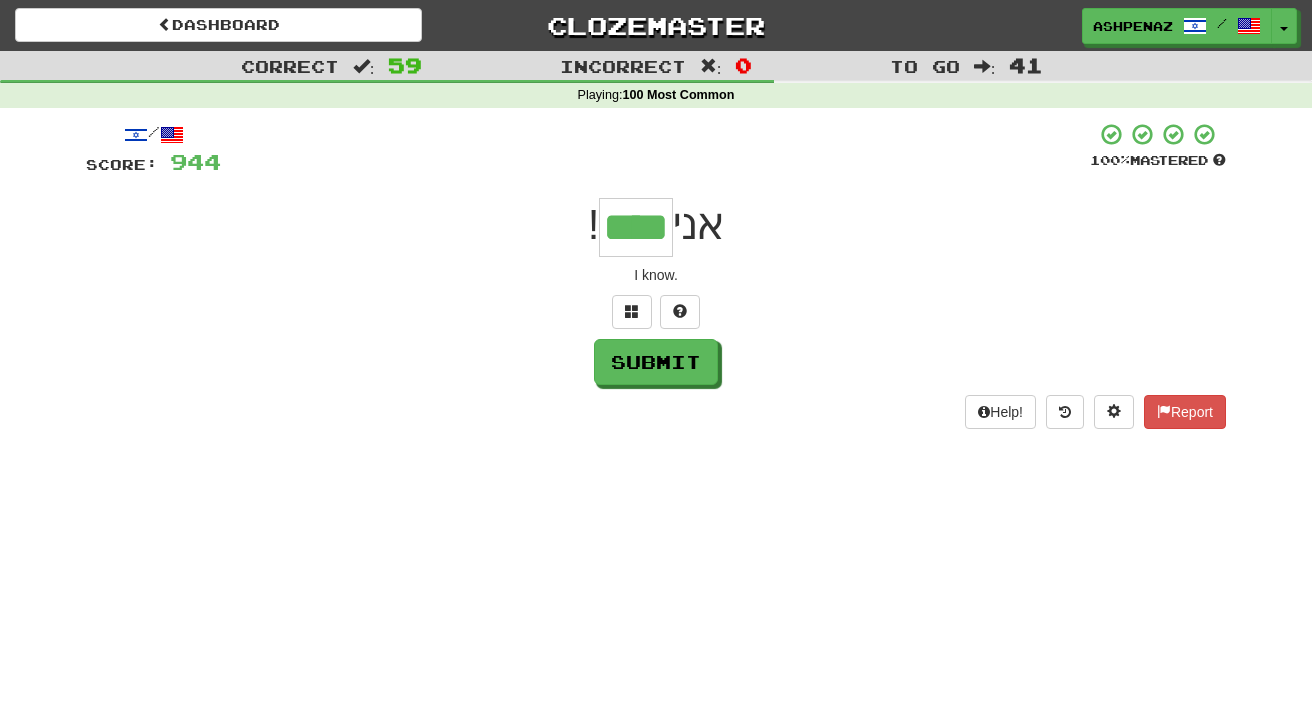 type on "****" 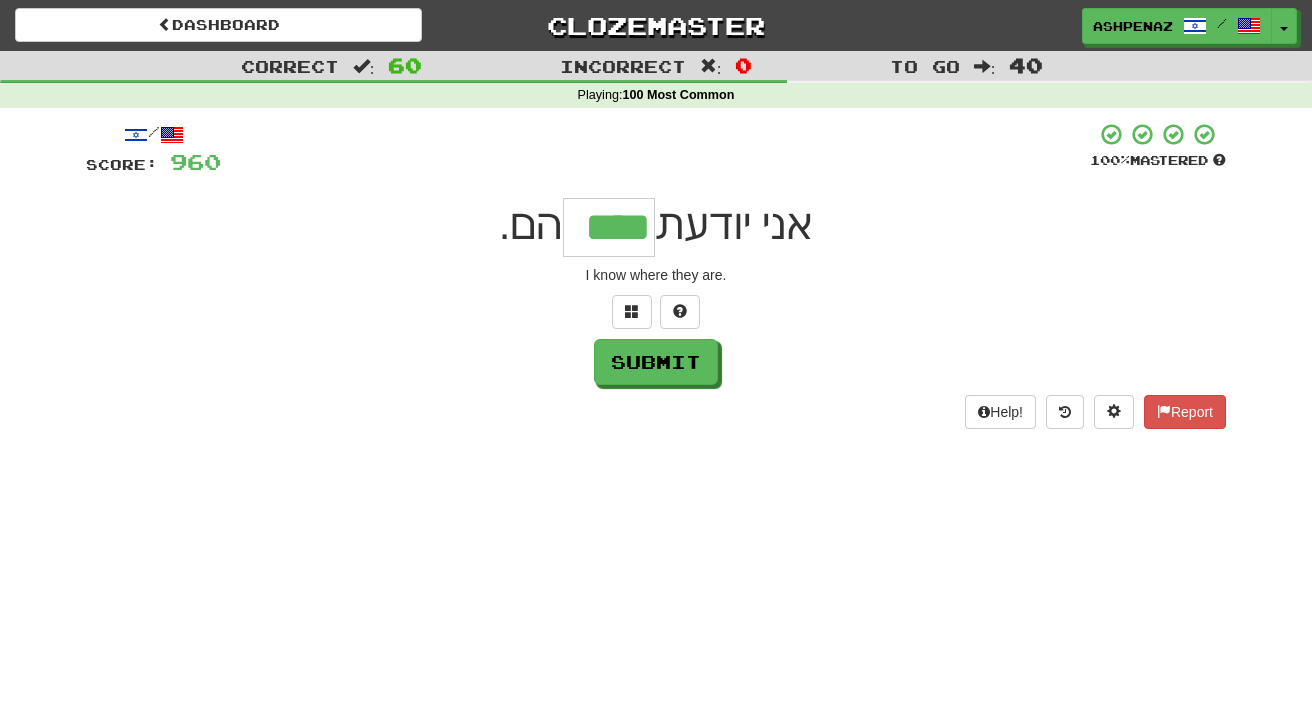 type on "****" 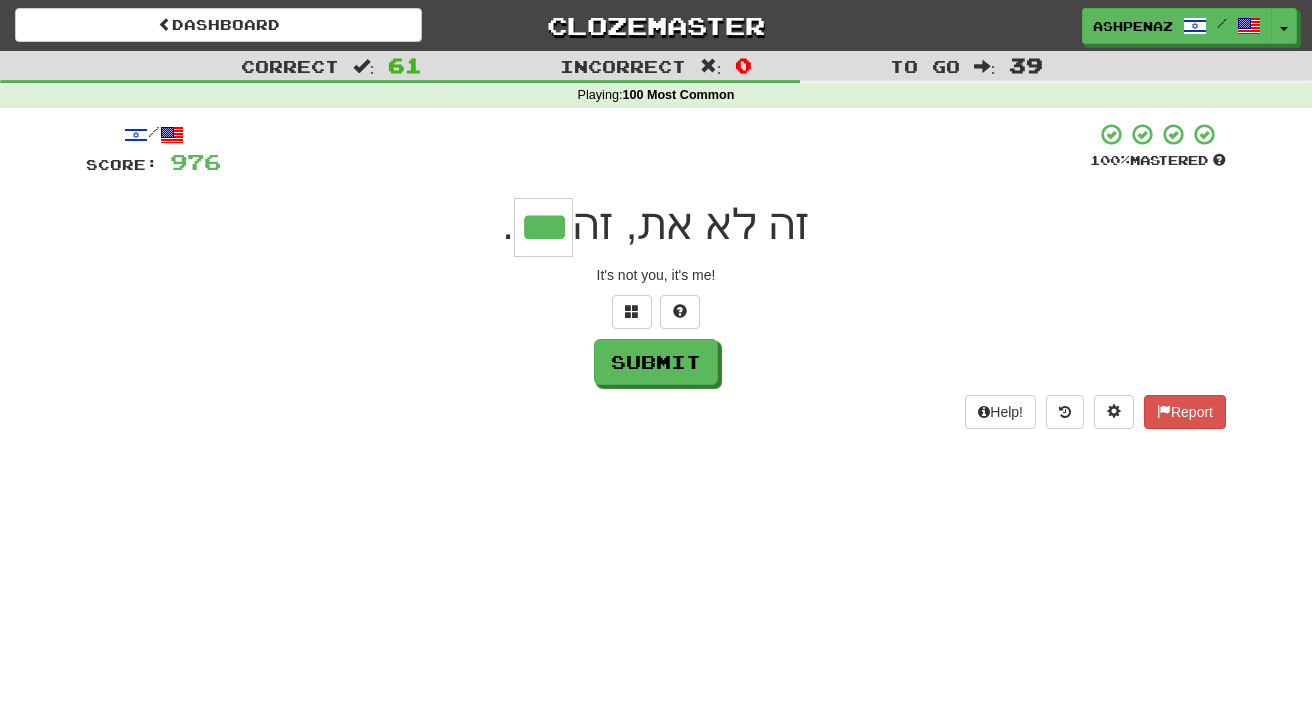type on "***" 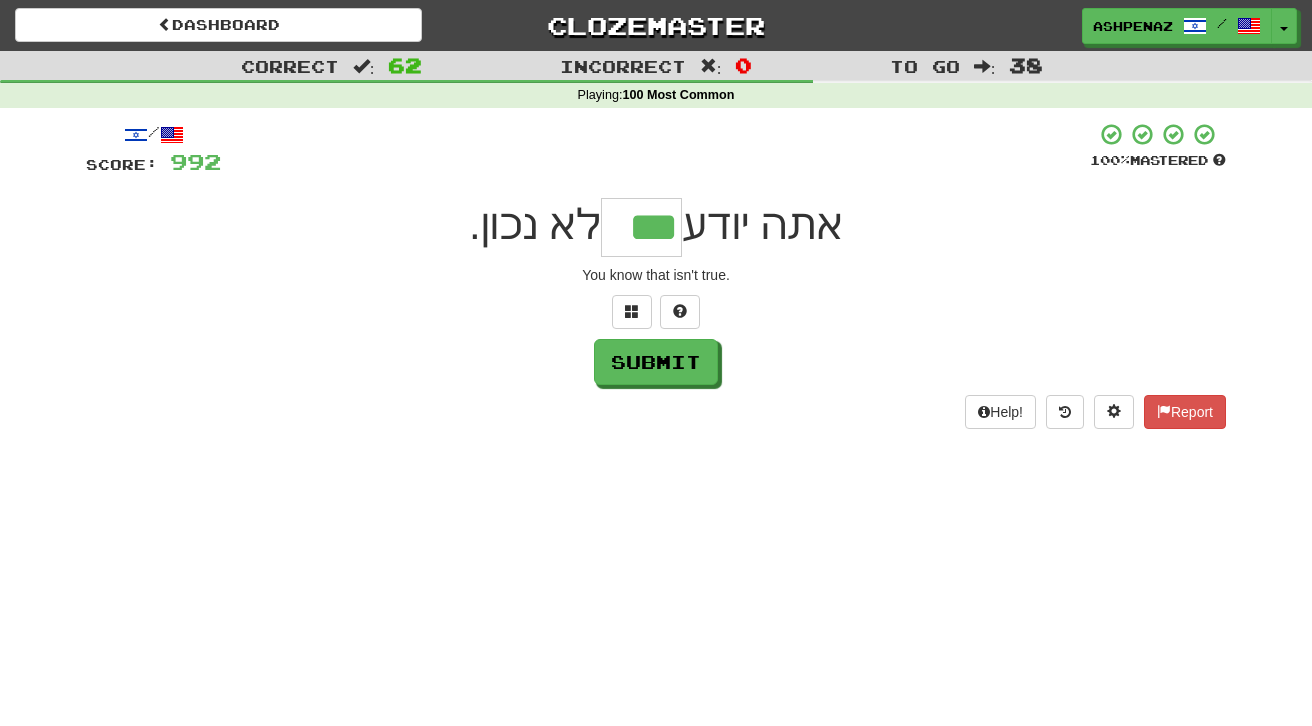 type on "***" 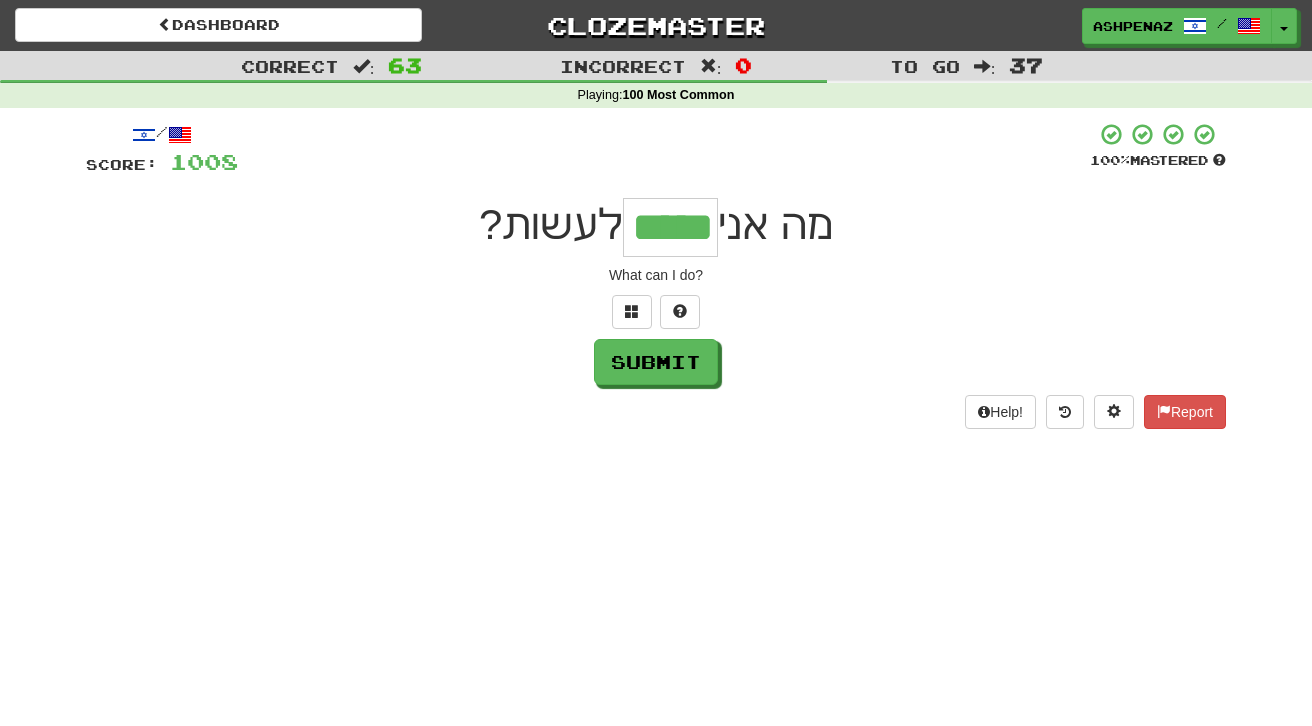 type on "*****" 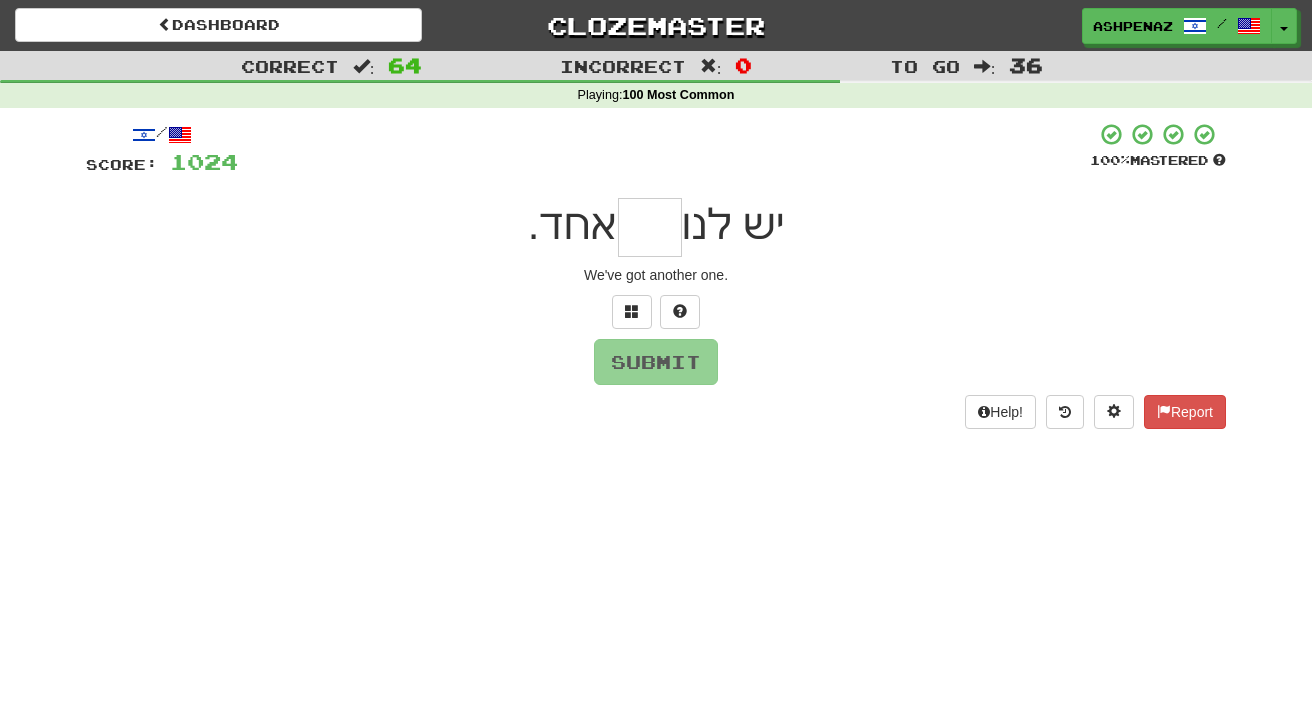 type on "*" 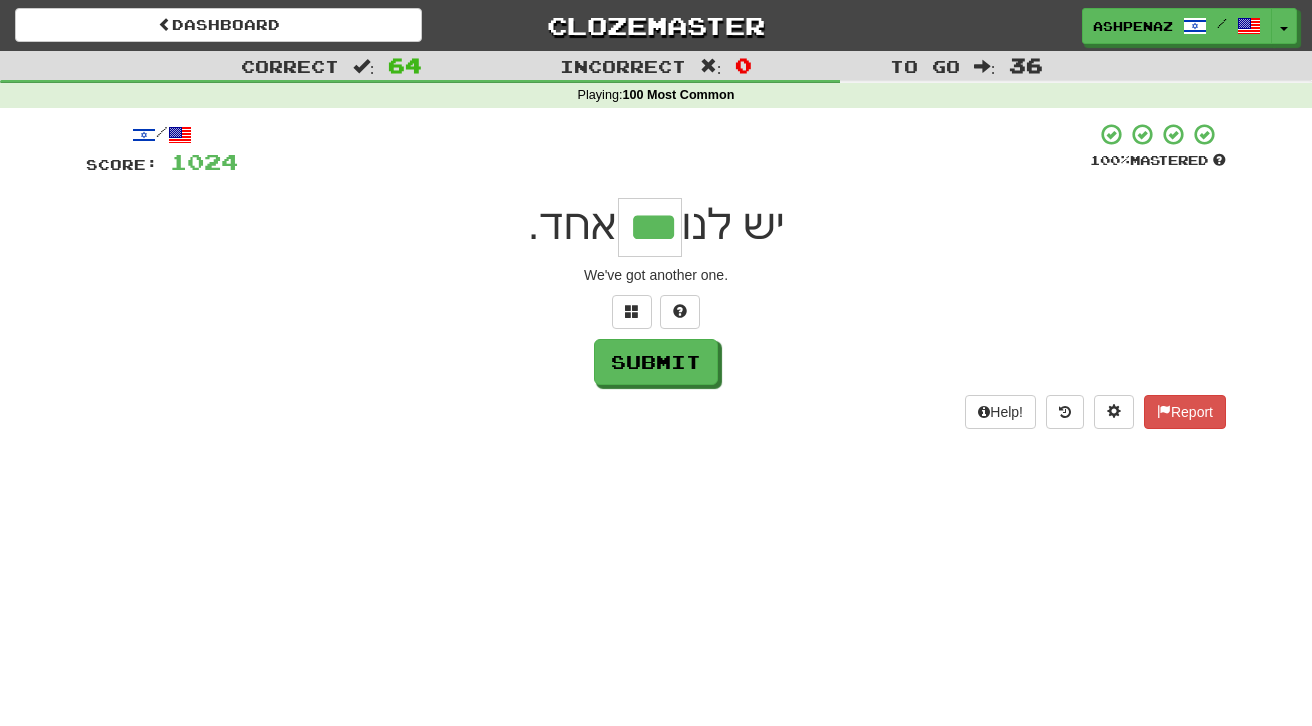 type on "***" 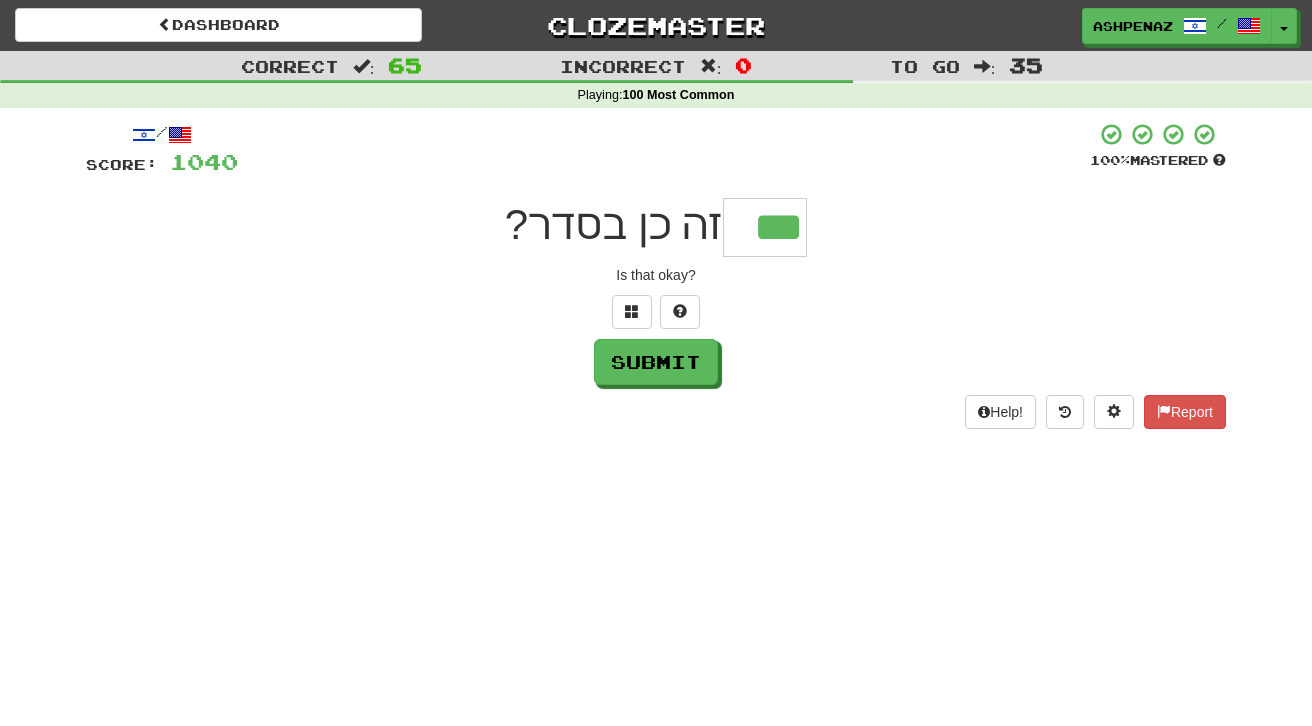 type on "***" 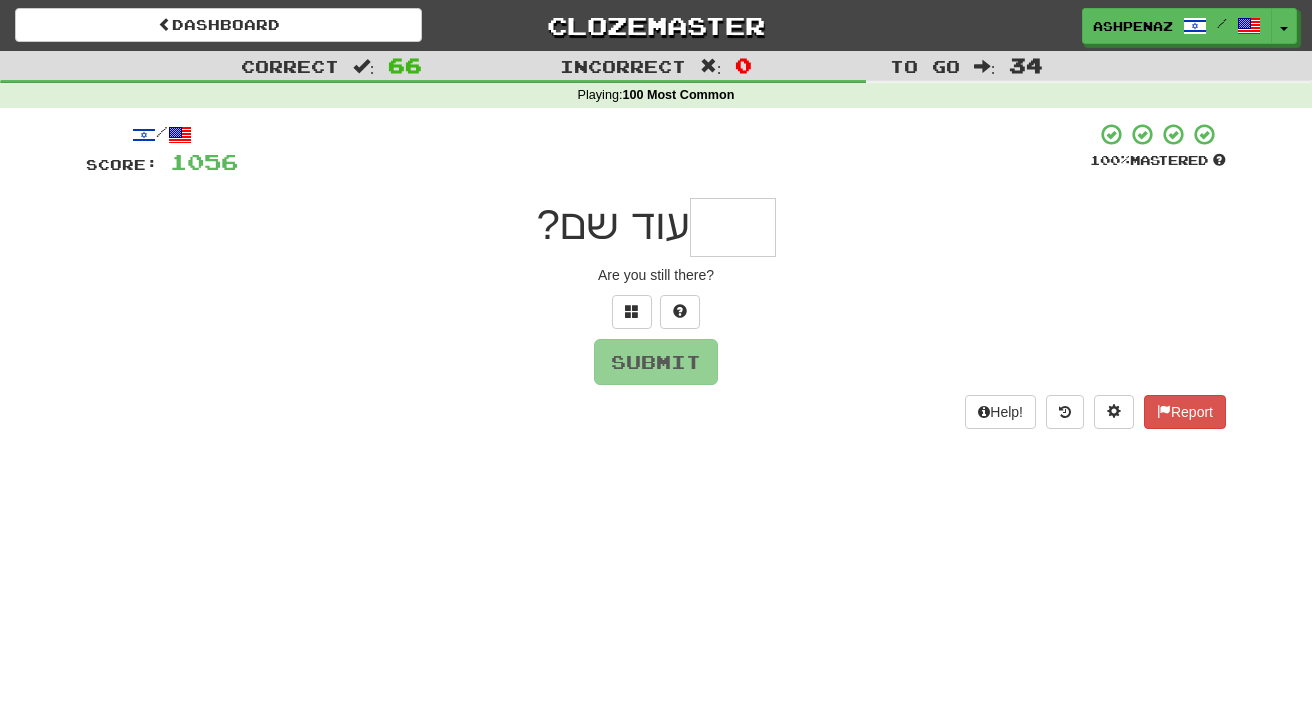 type on "*" 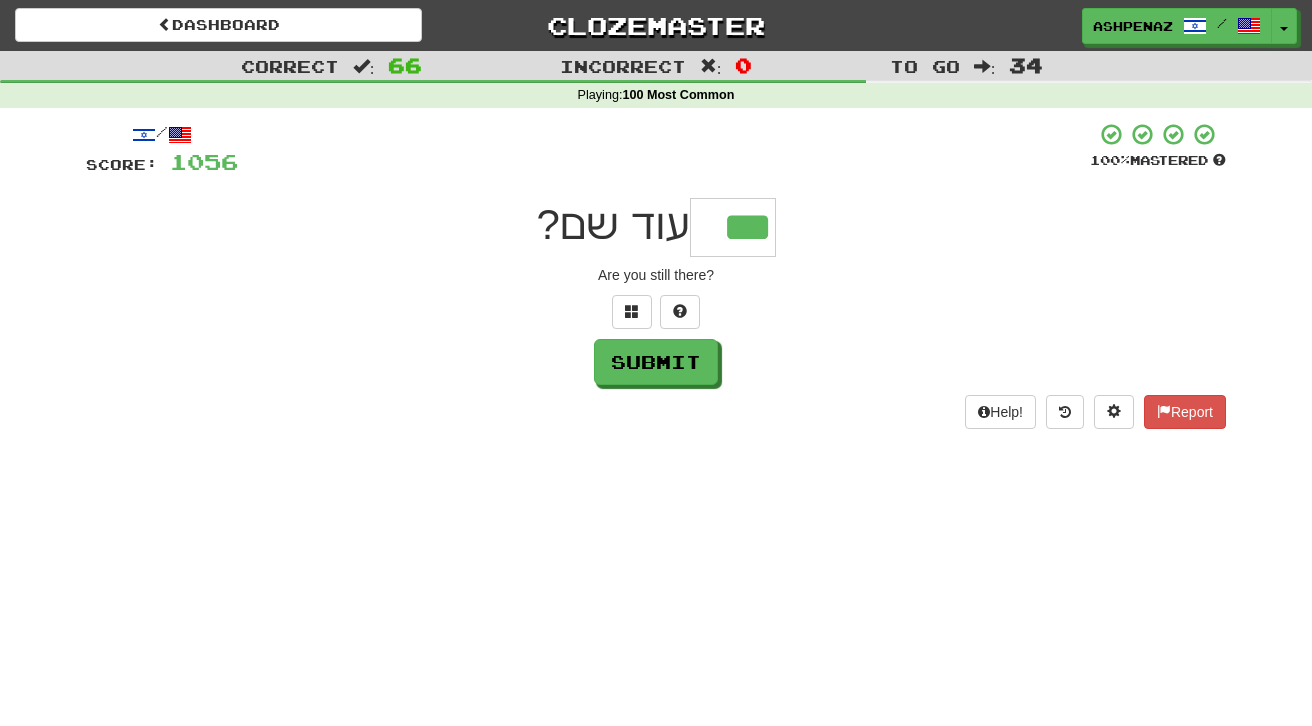 type on "***" 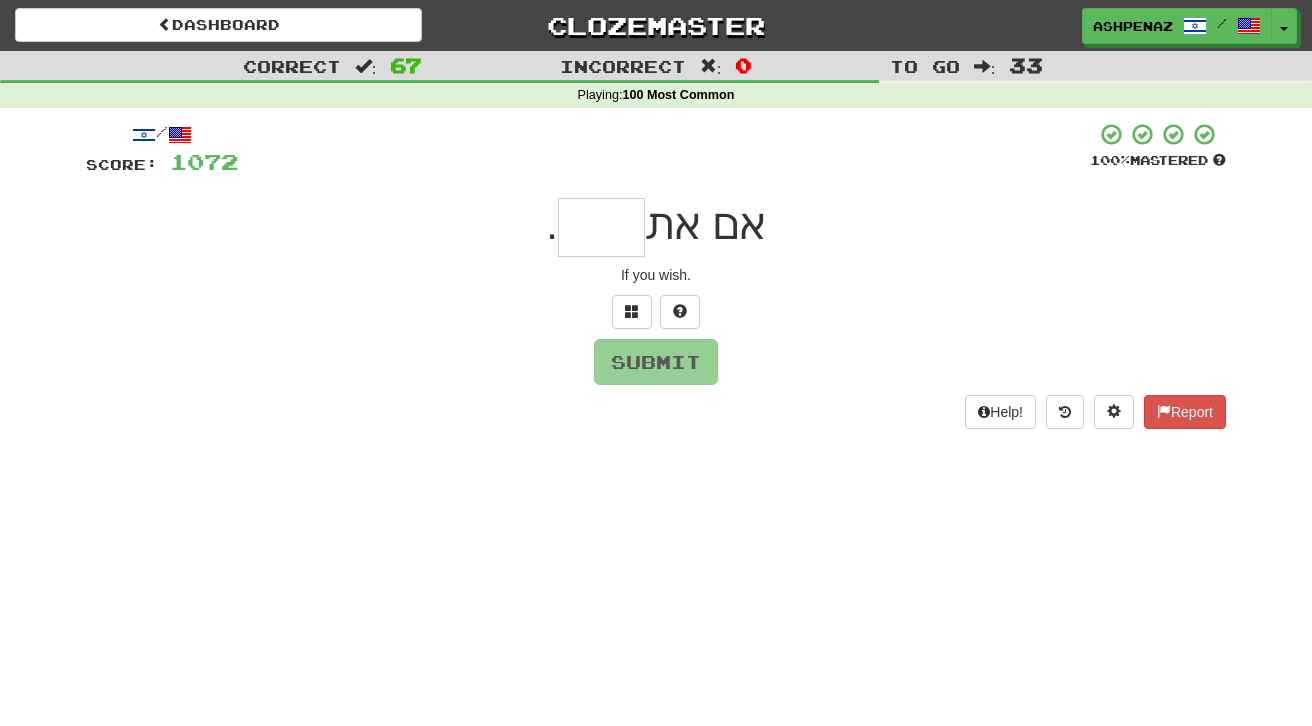 type on "*" 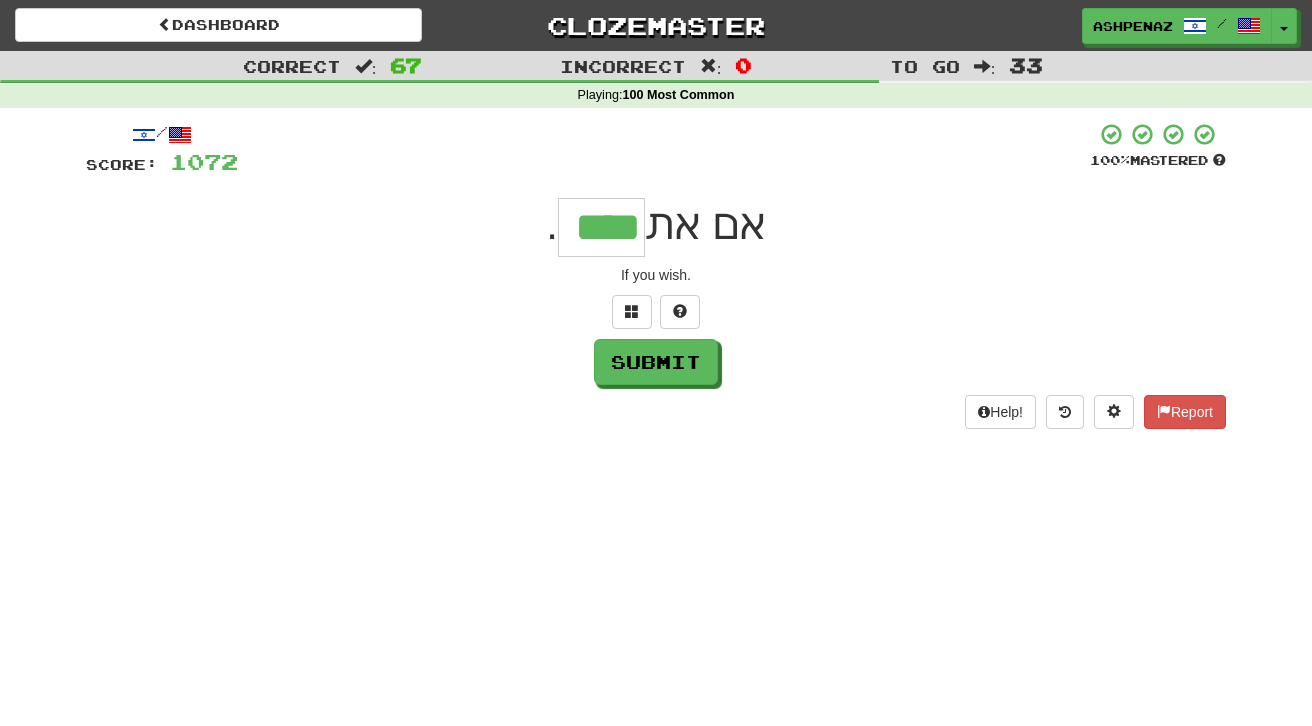 type on "****" 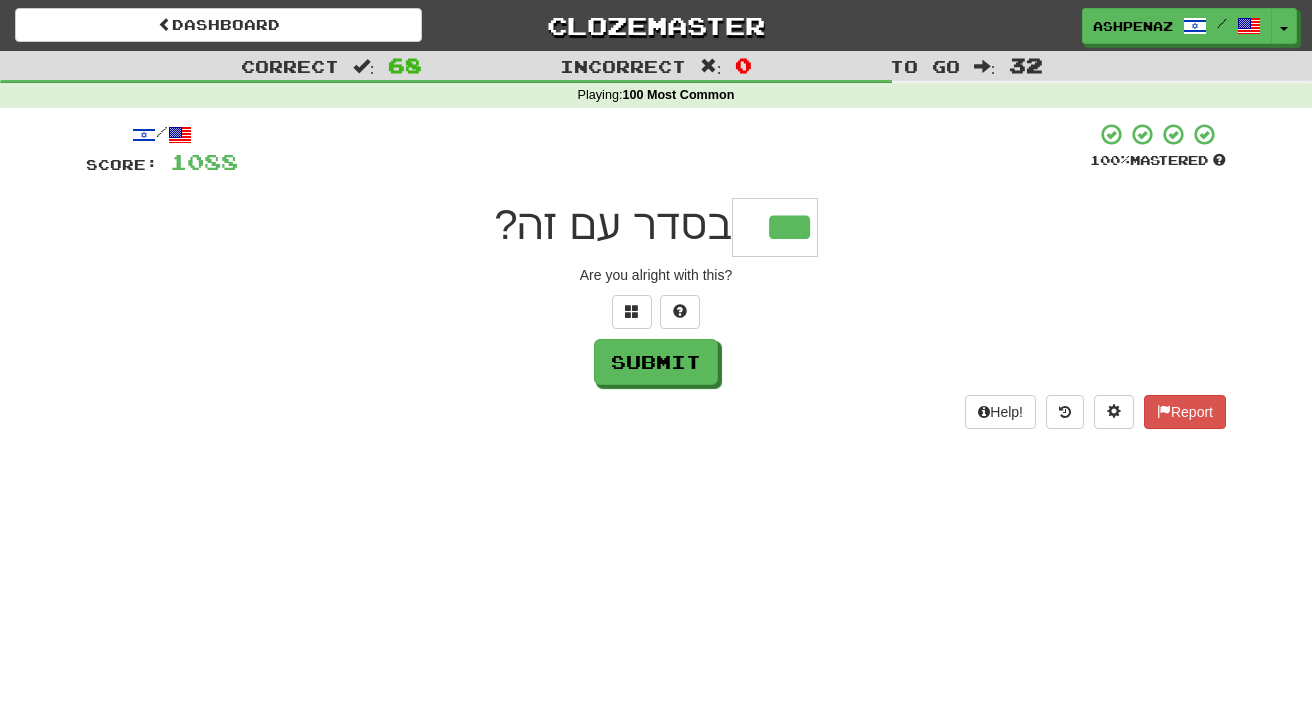 type on "***" 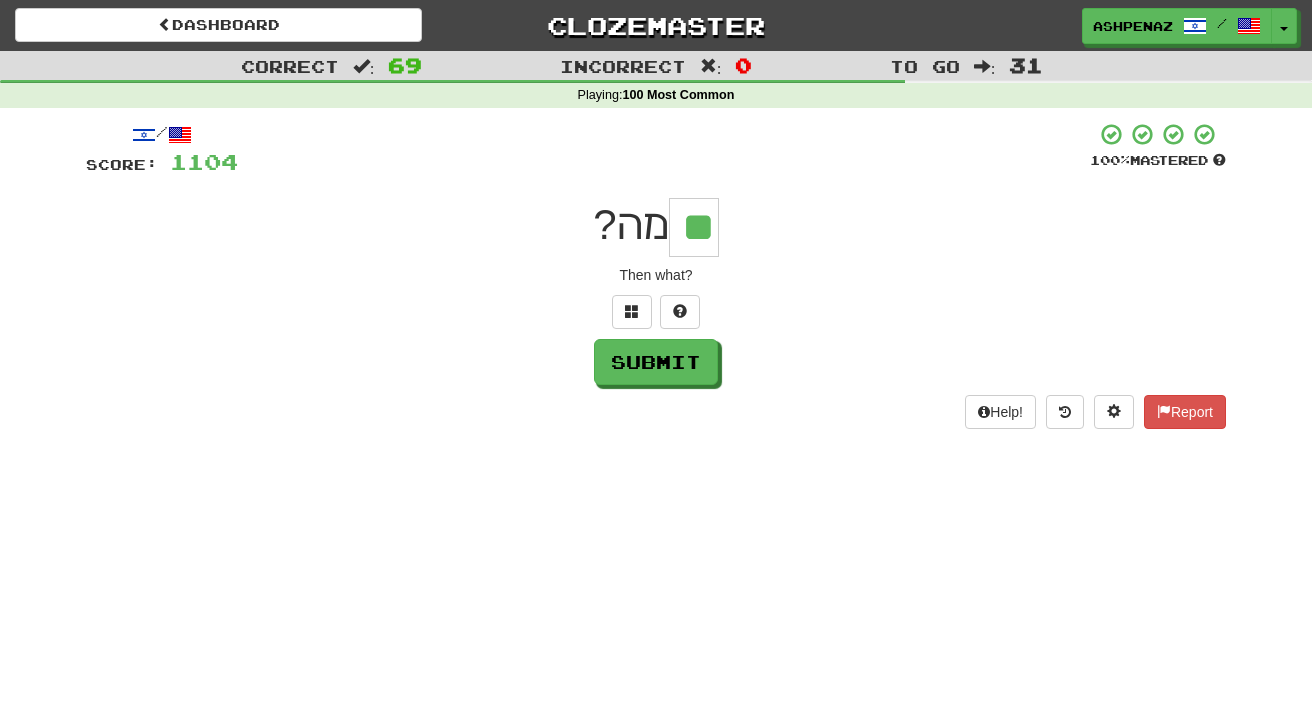 type on "**" 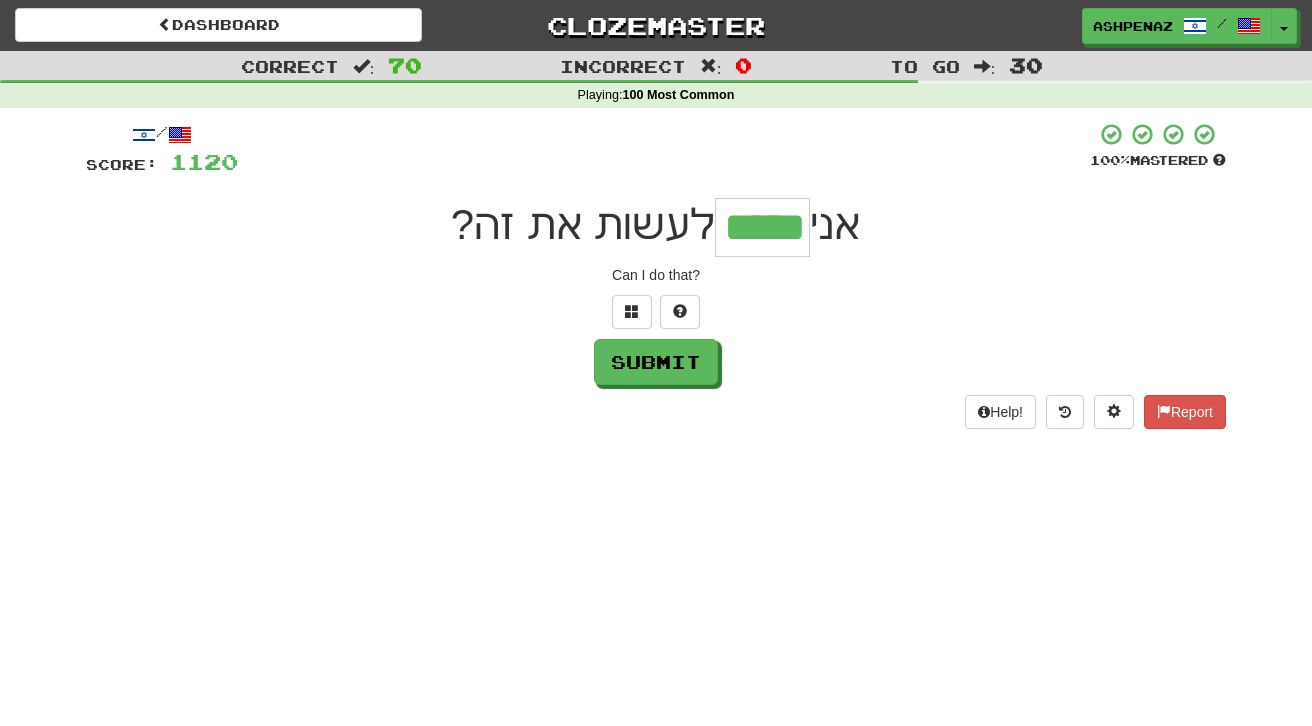 type on "*****" 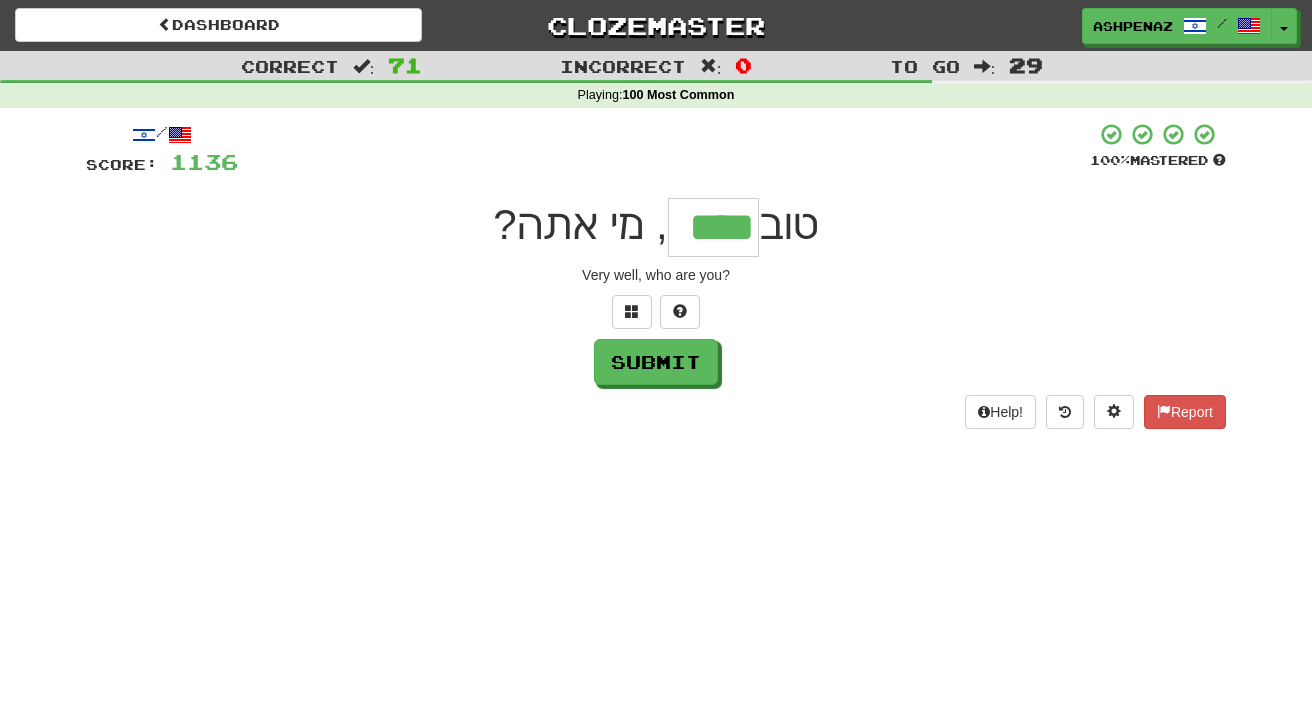 type on "****" 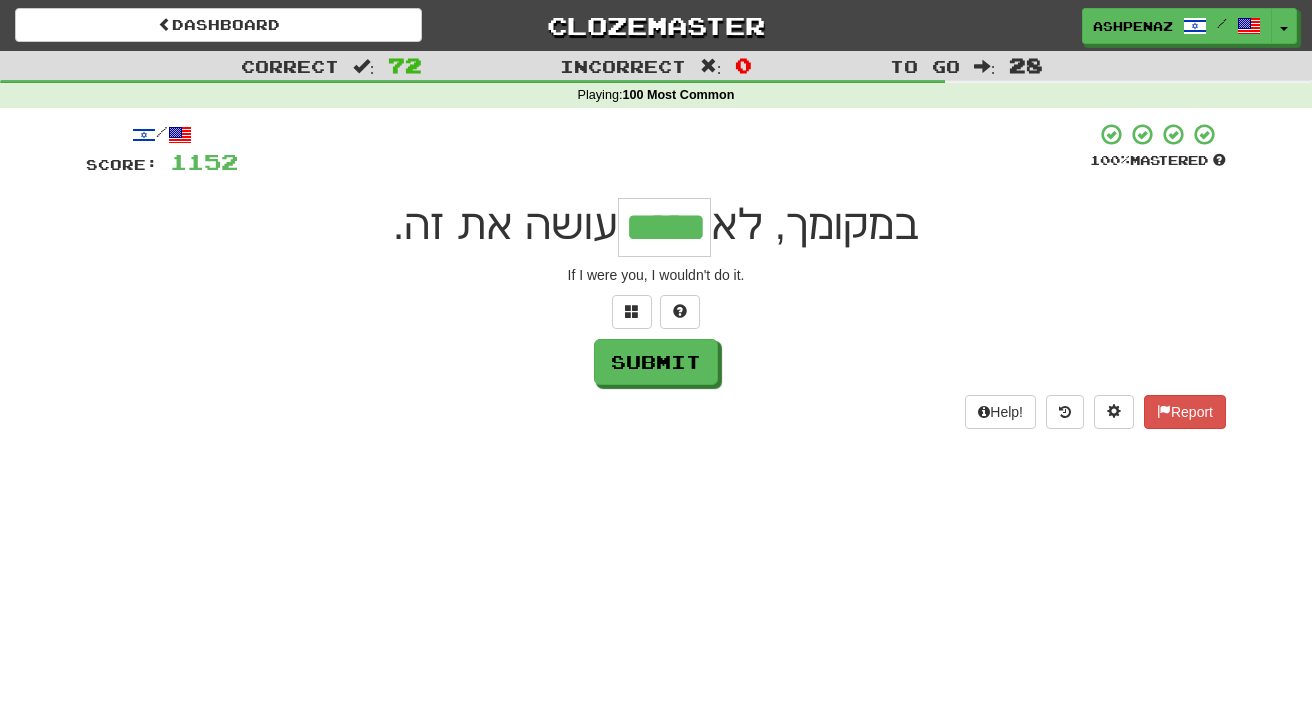type on "*****" 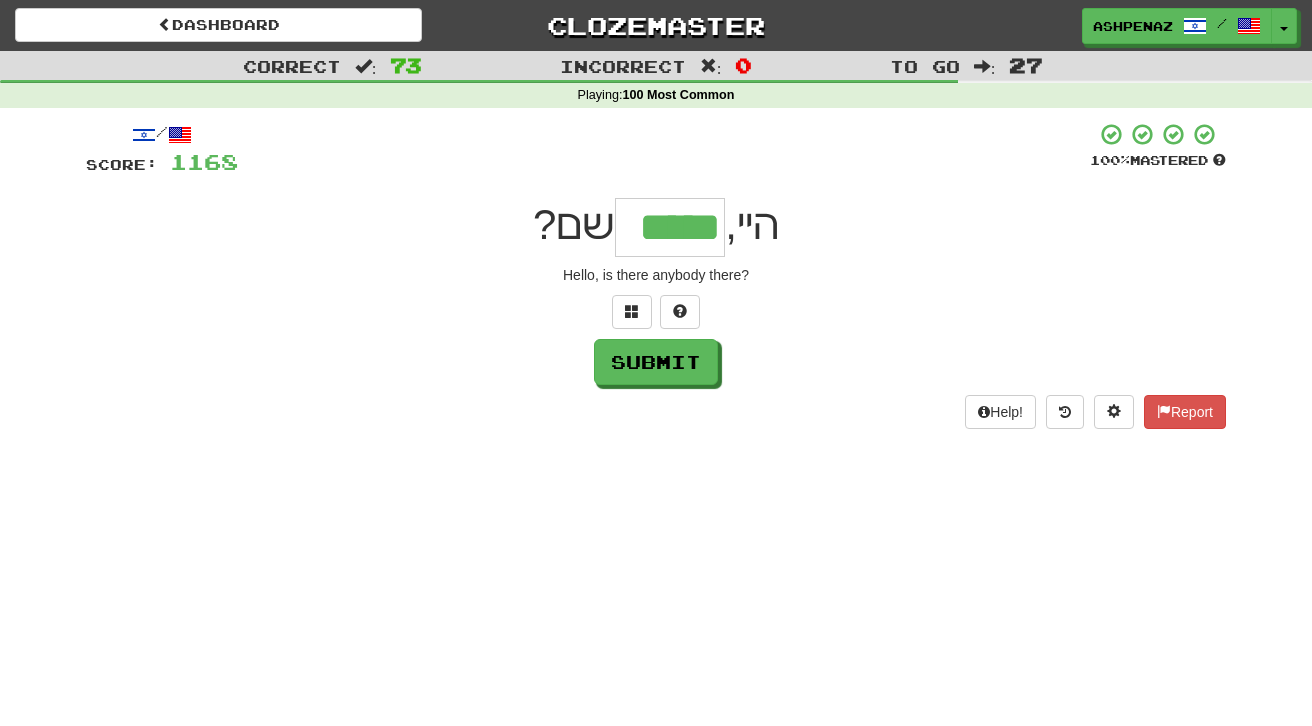 type on "*****" 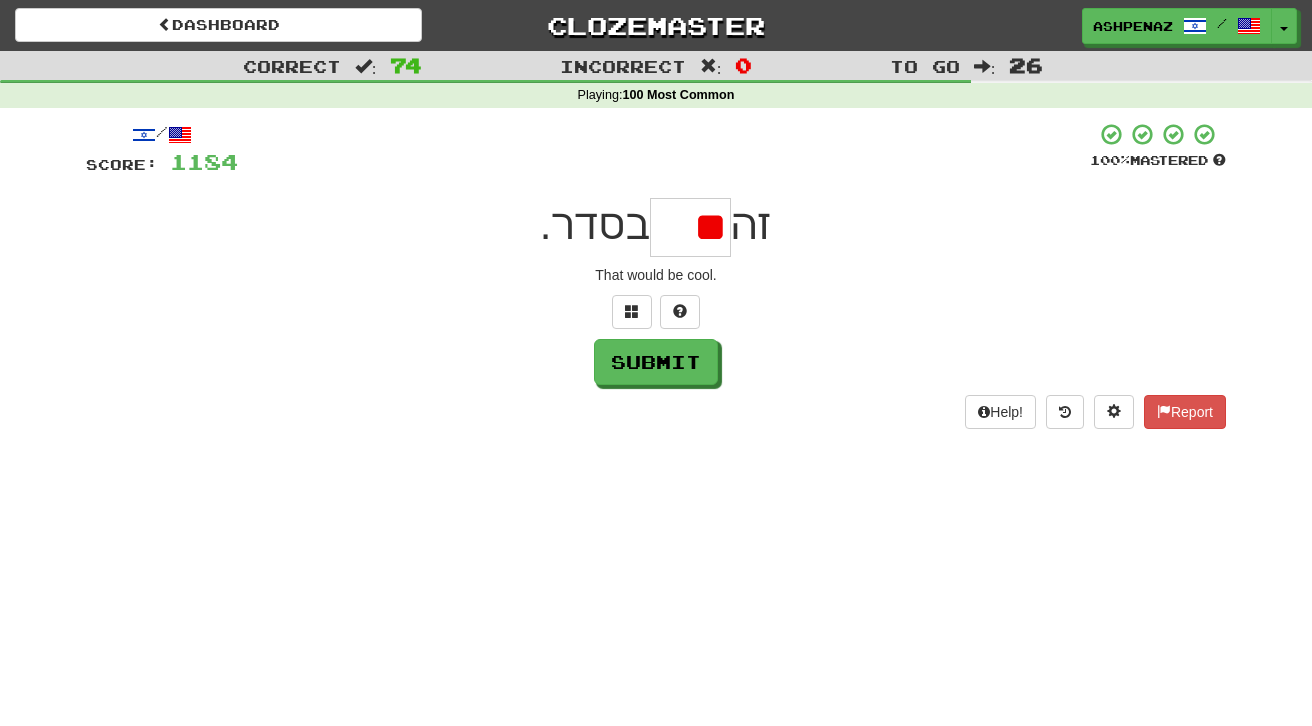 type on "*" 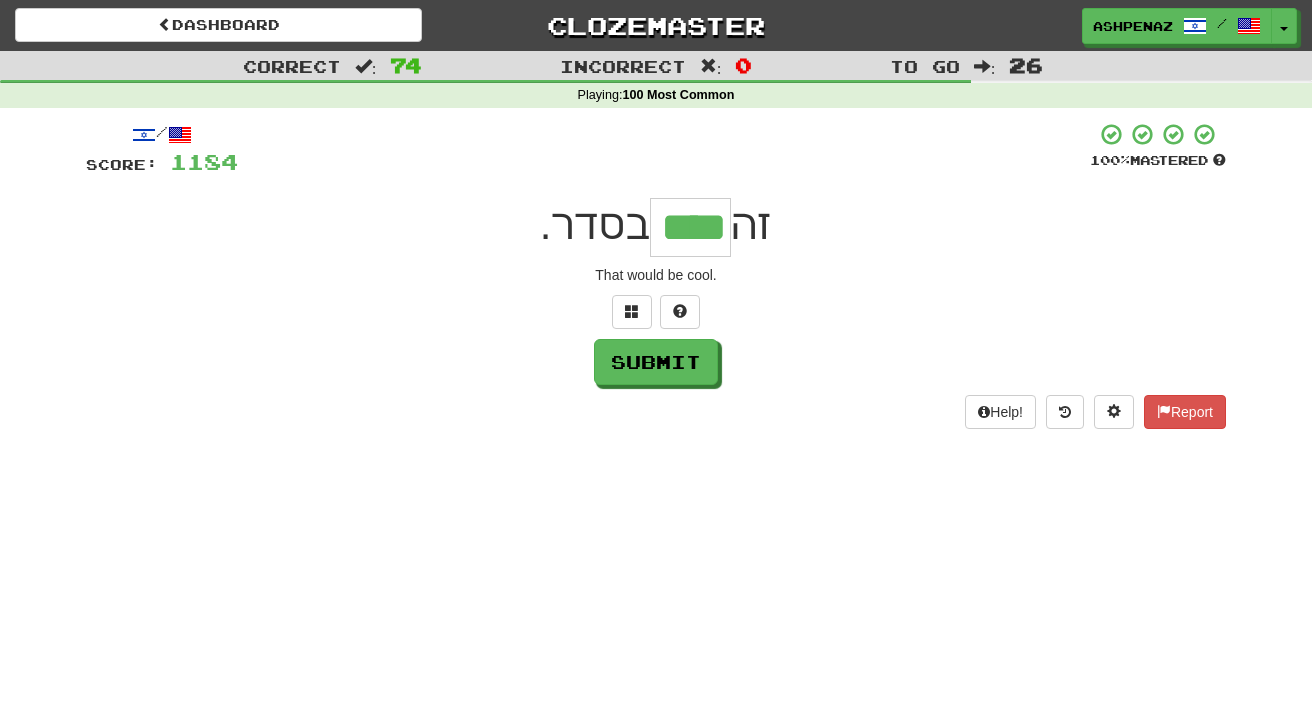 type on "****" 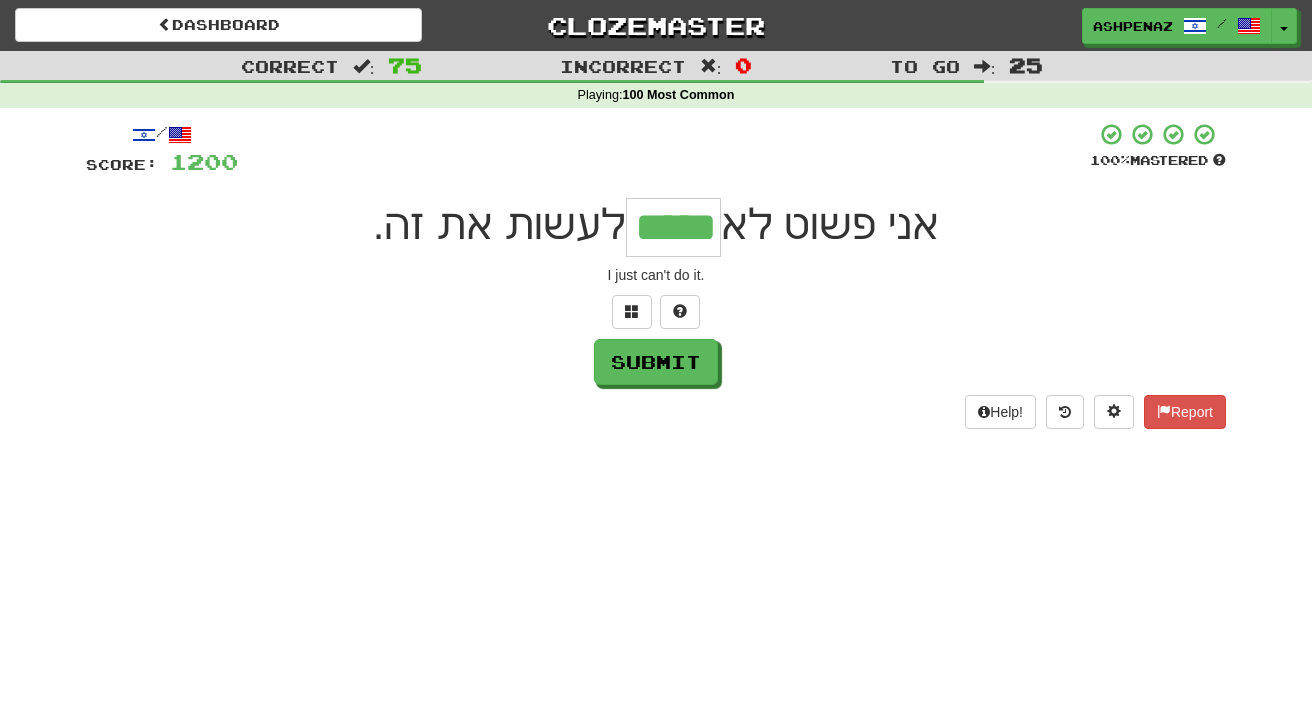 type on "*****" 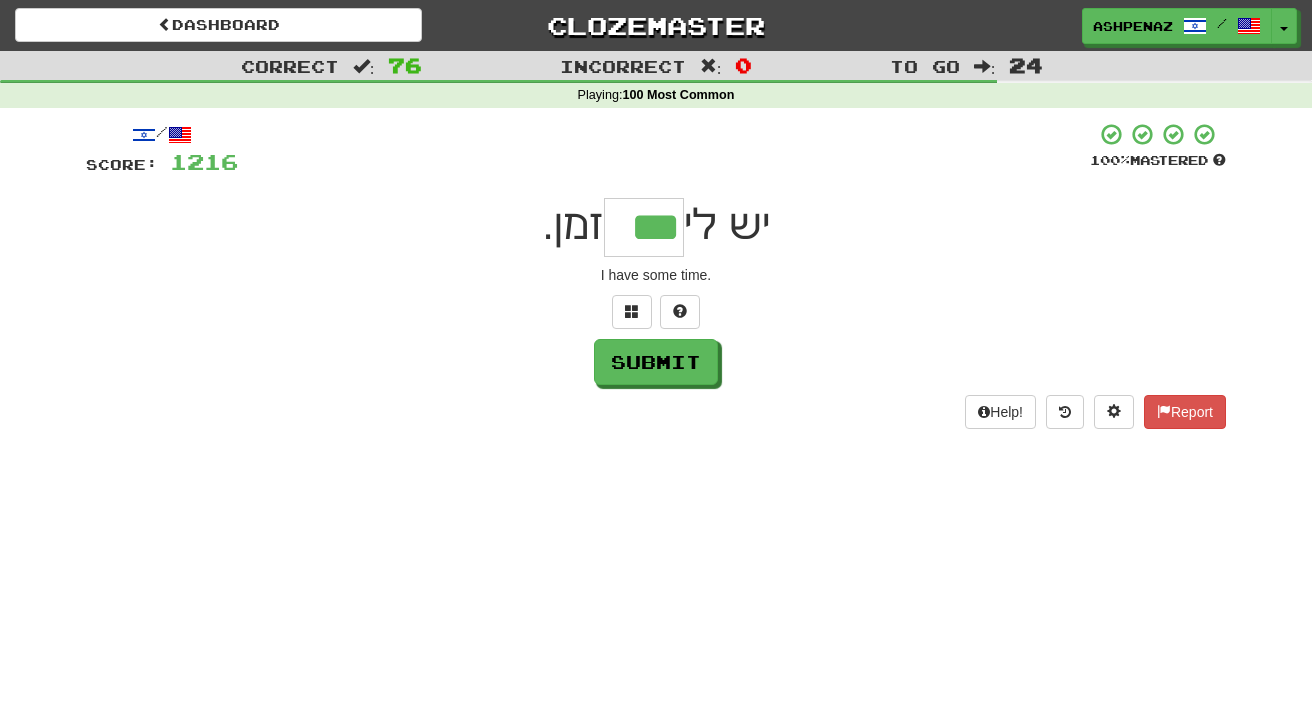 type on "***" 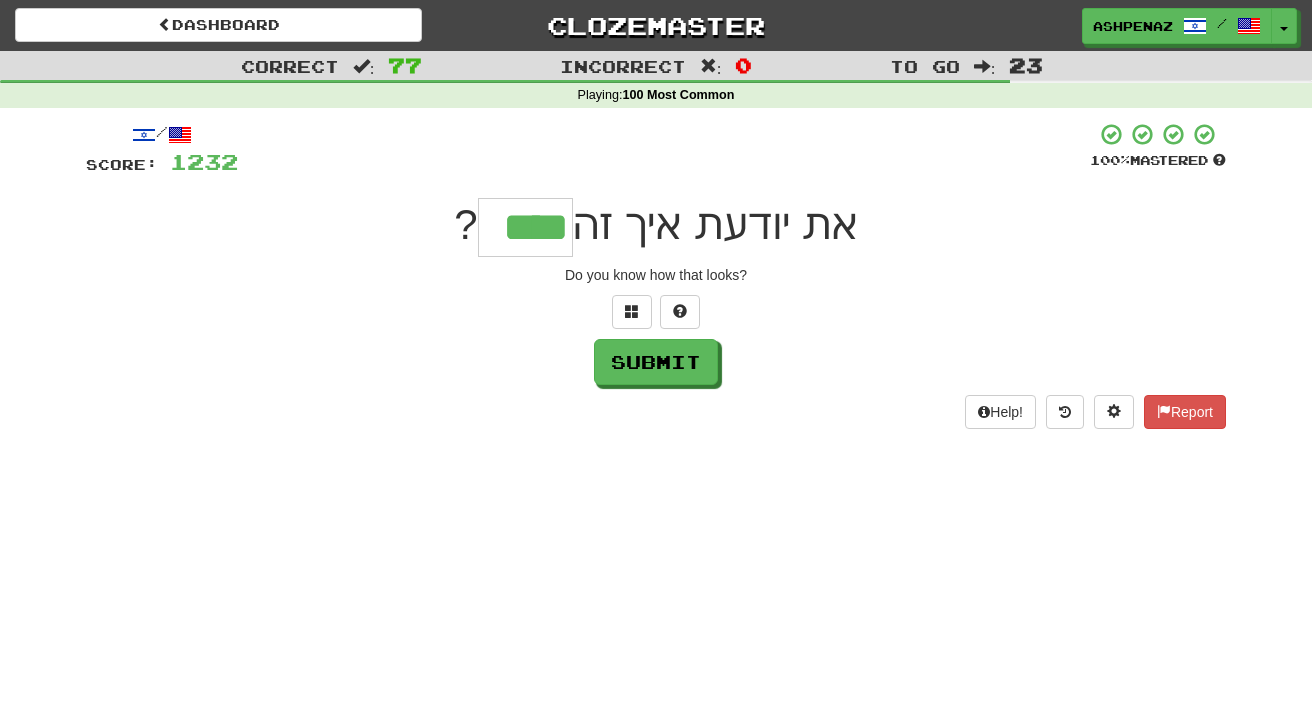type on "****" 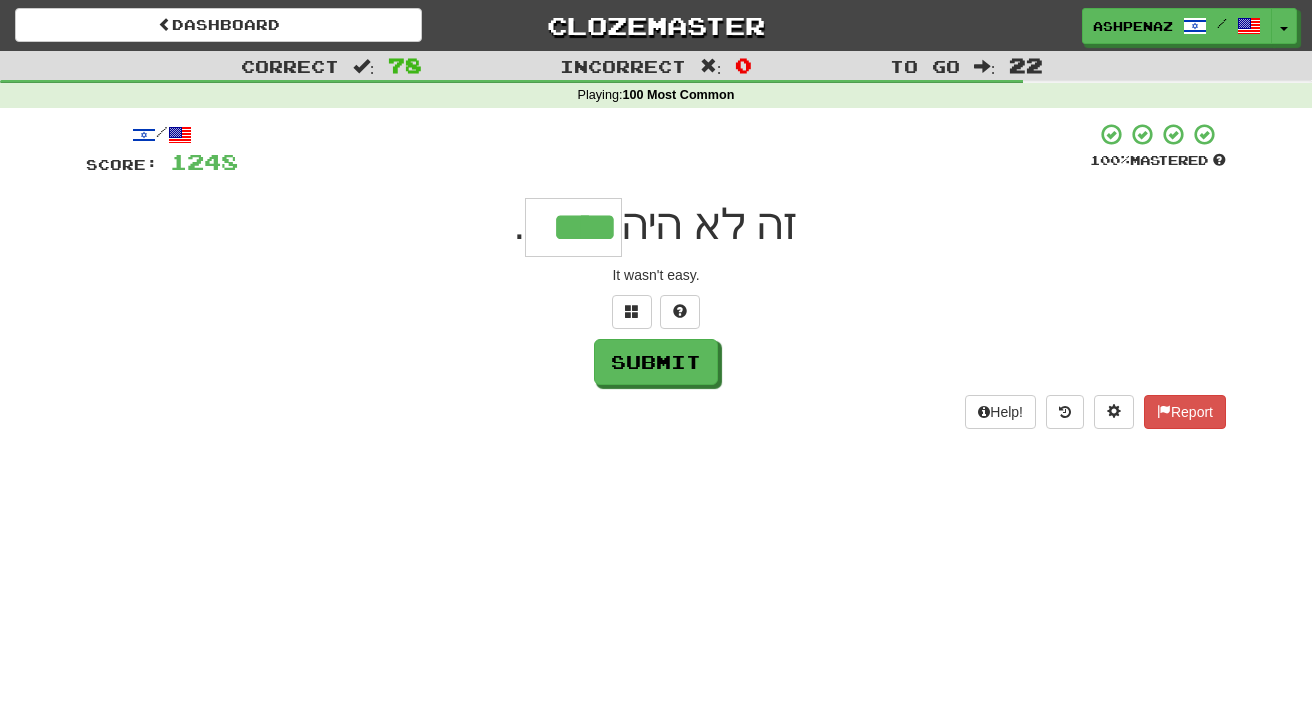 type on "****" 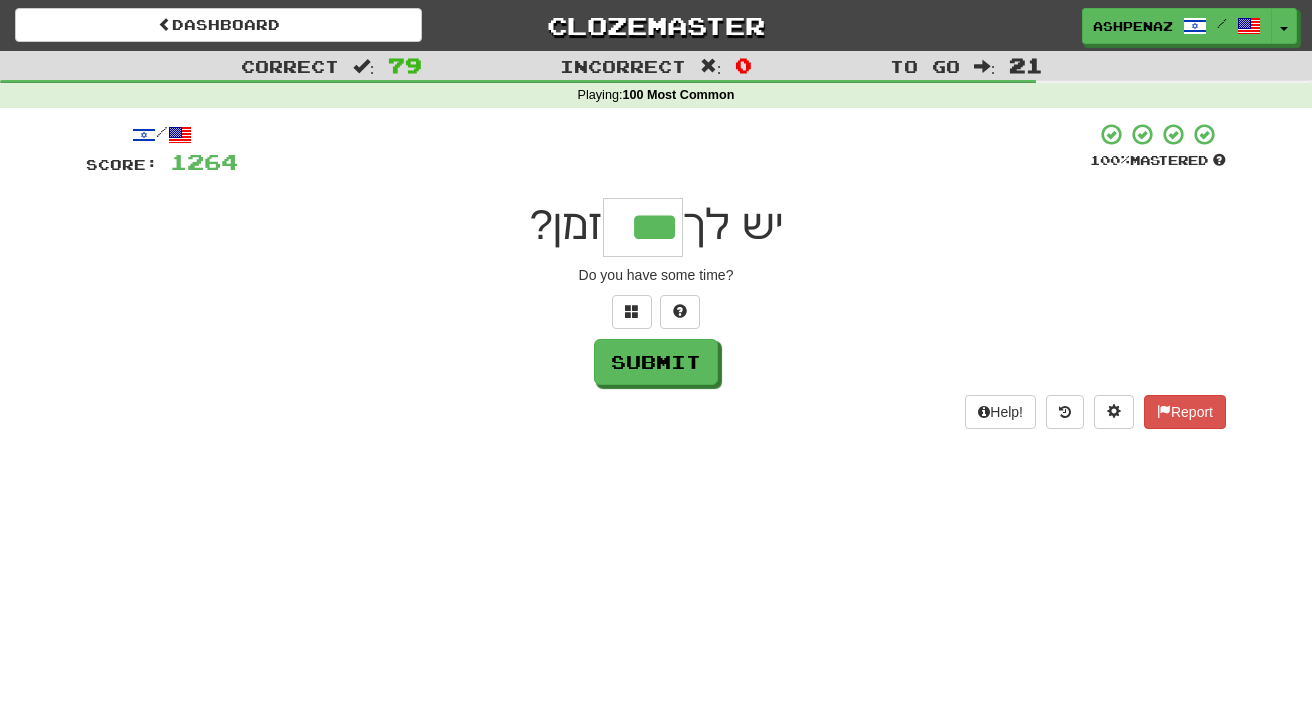 type on "***" 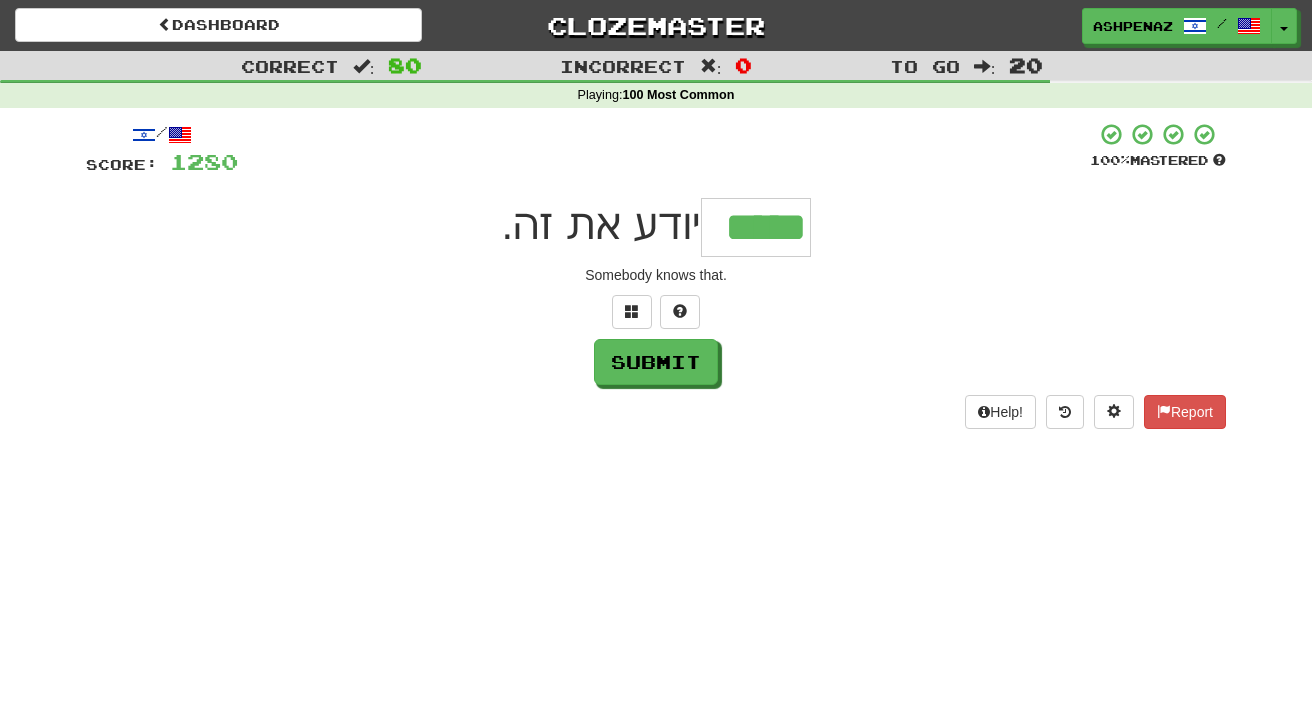 type on "*****" 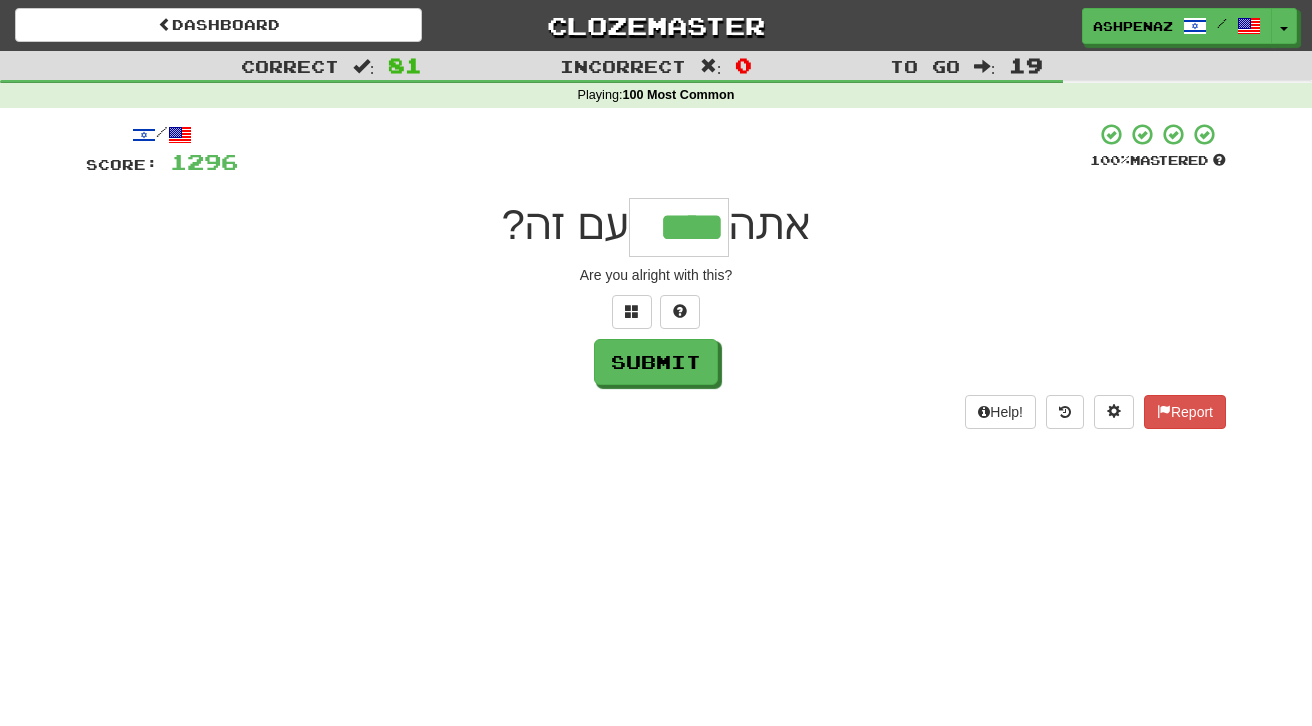 type on "****" 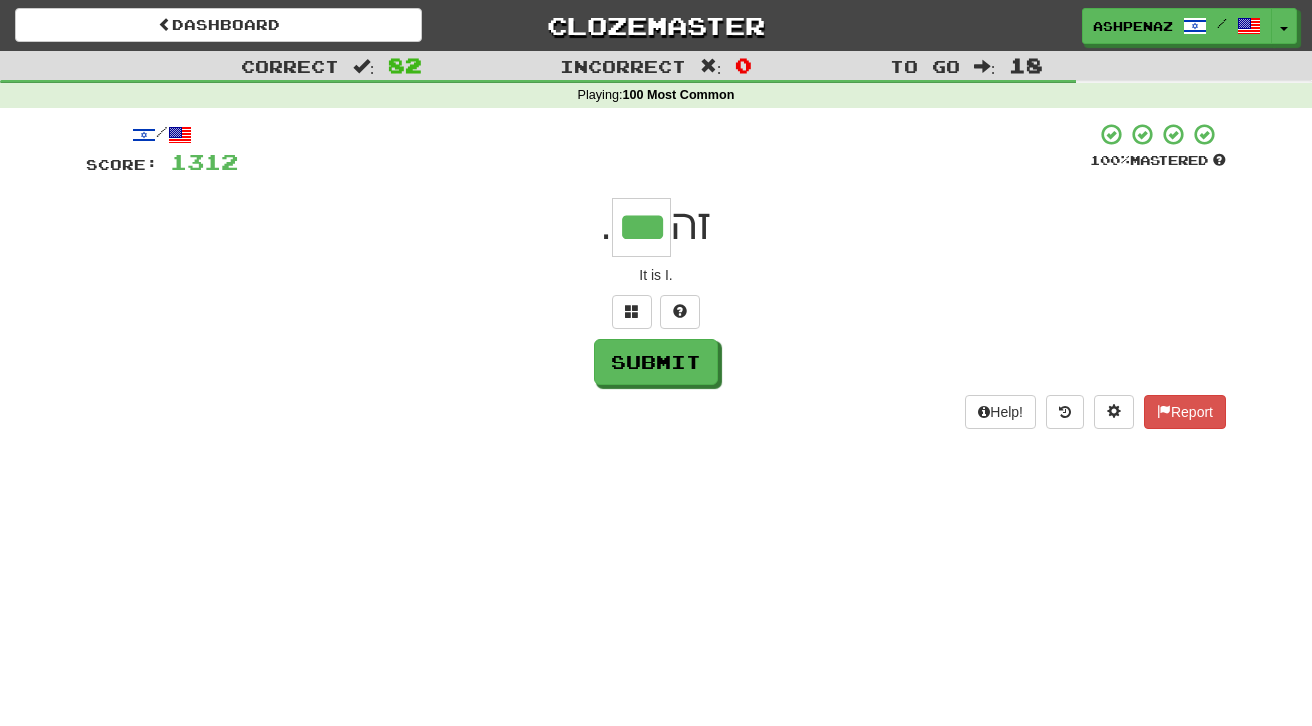 type on "***" 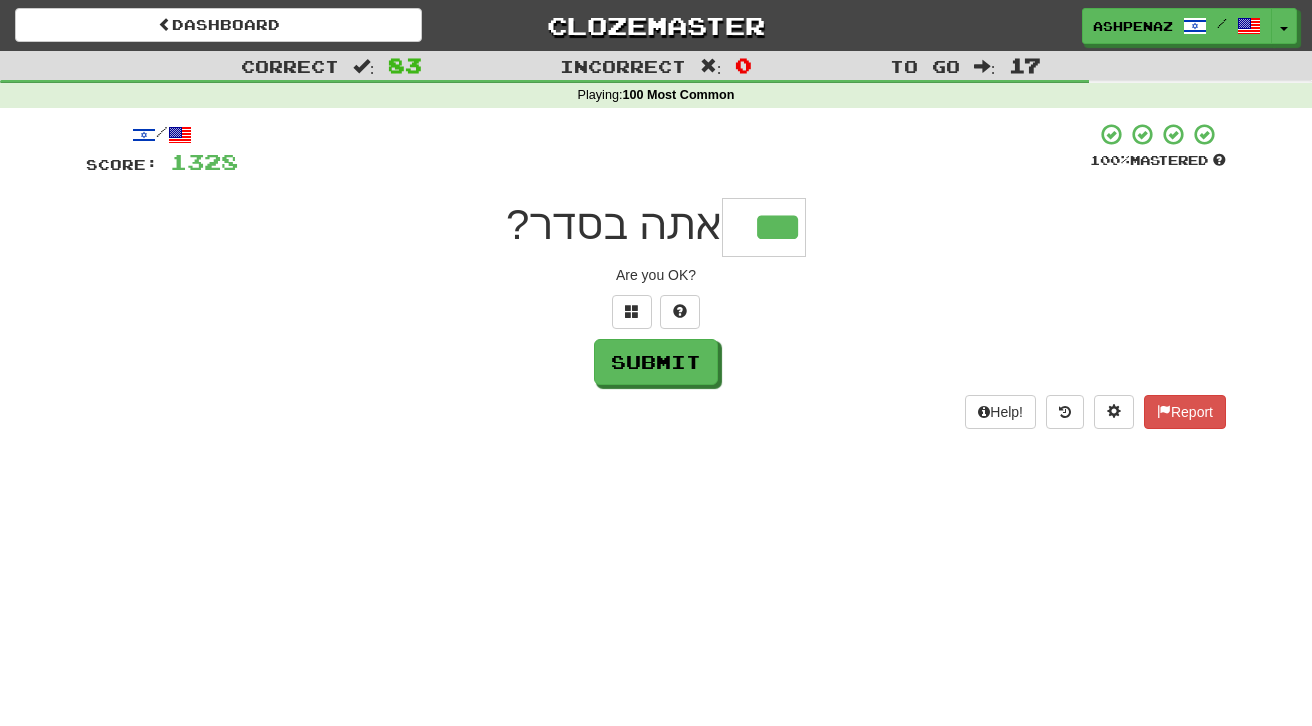 type on "***" 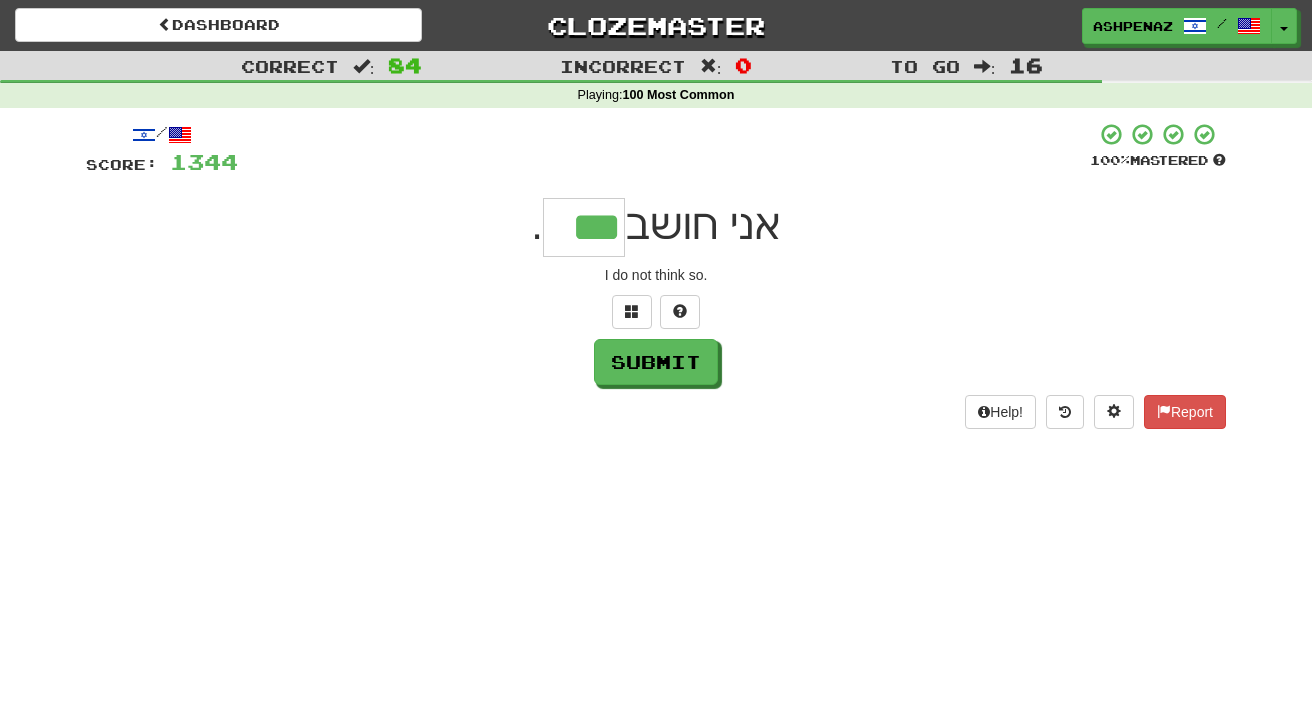 type on "***" 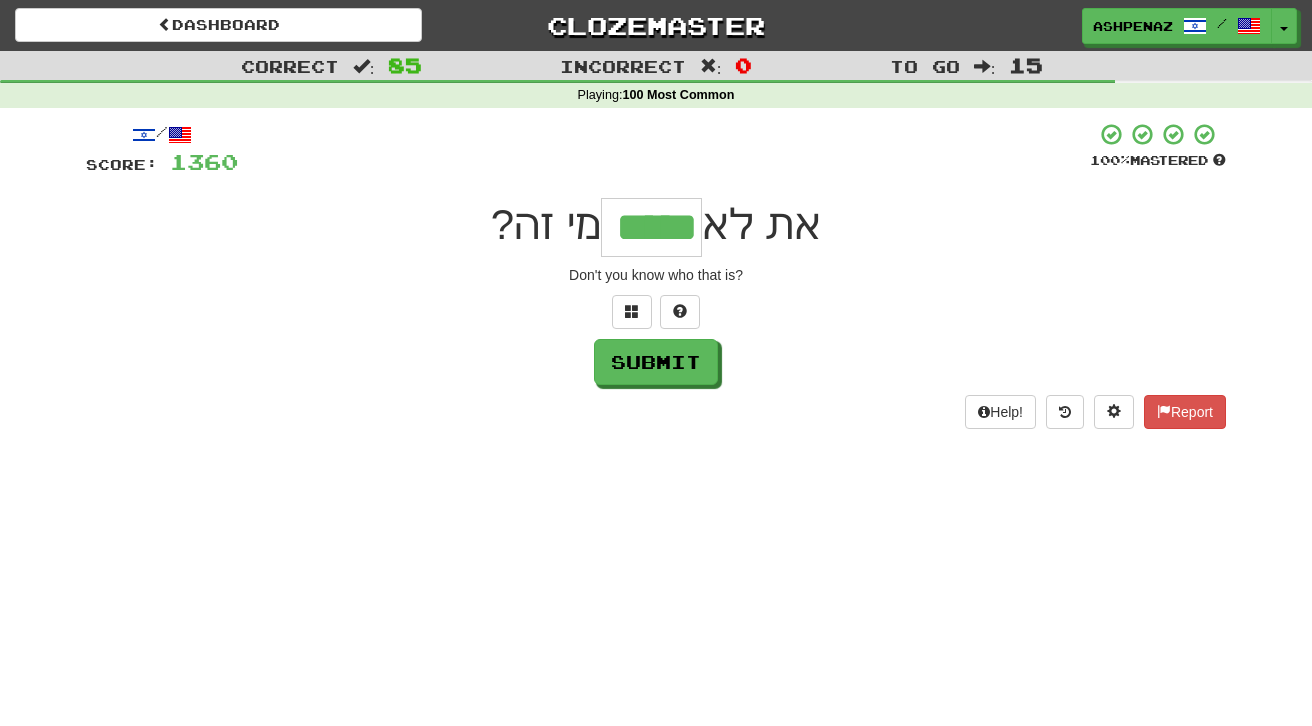 type on "*****" 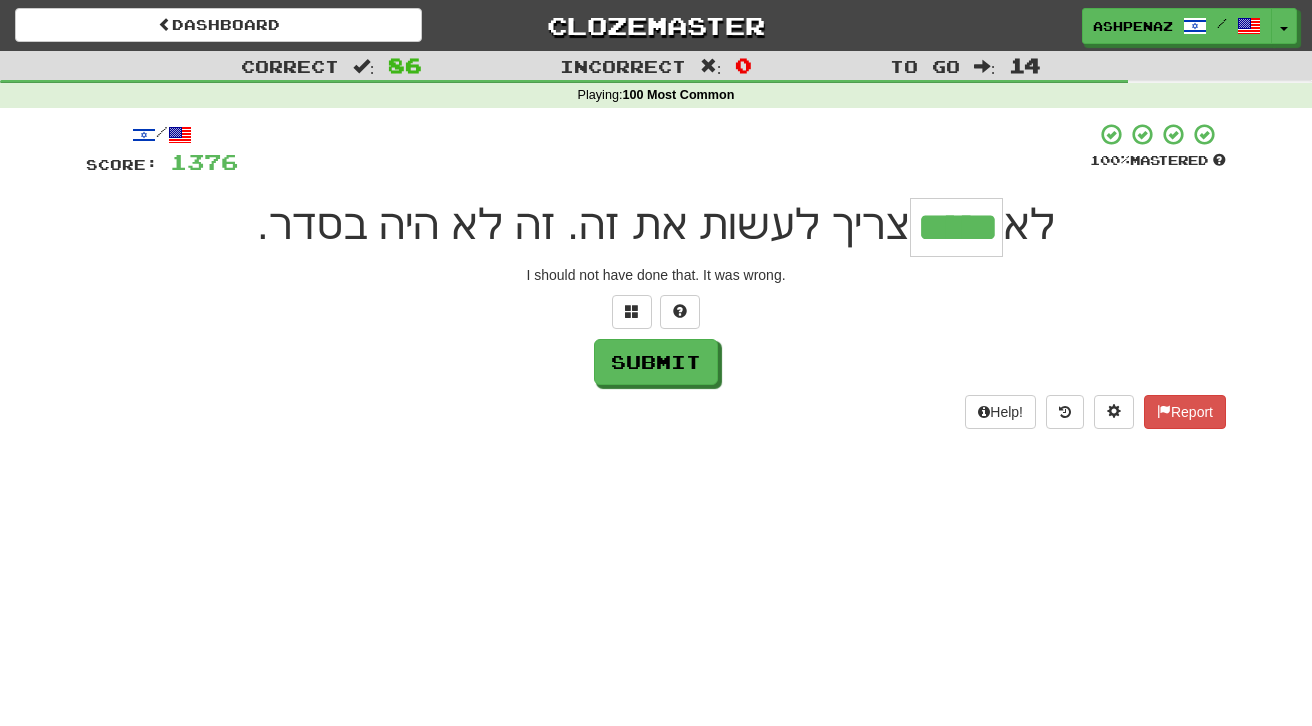 type on "*****" 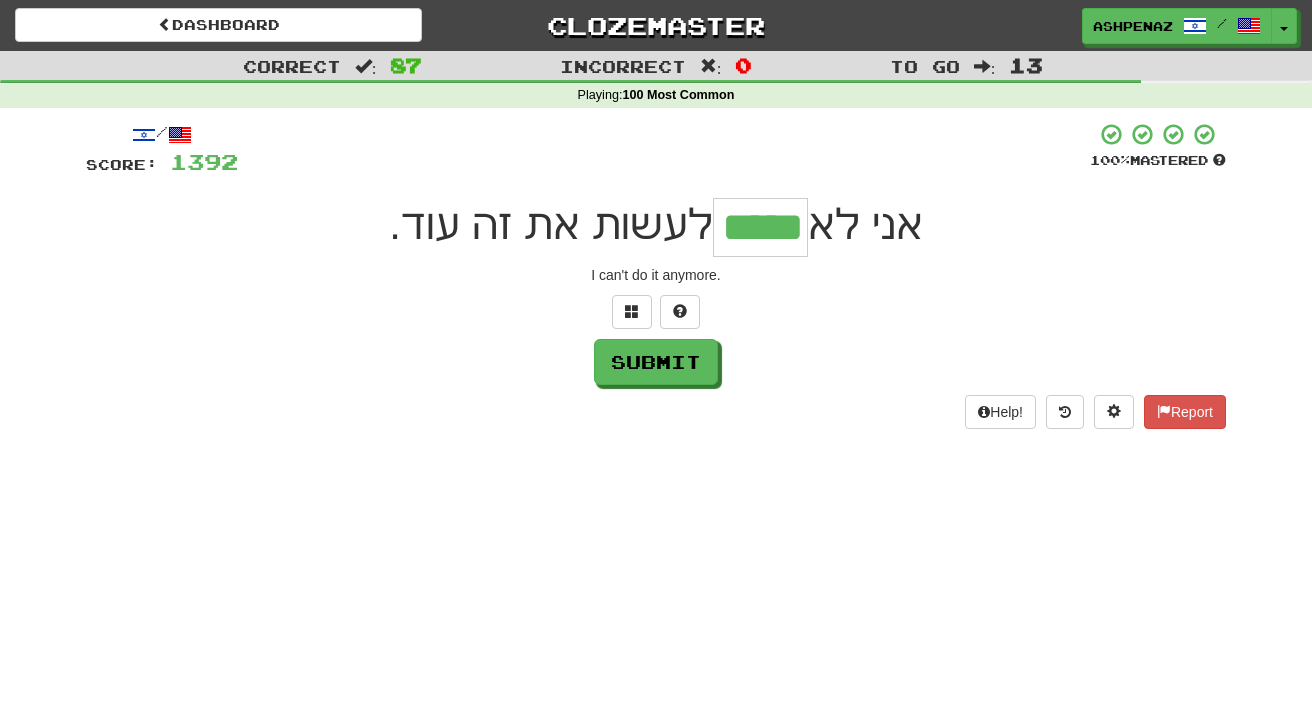 type on "*****" 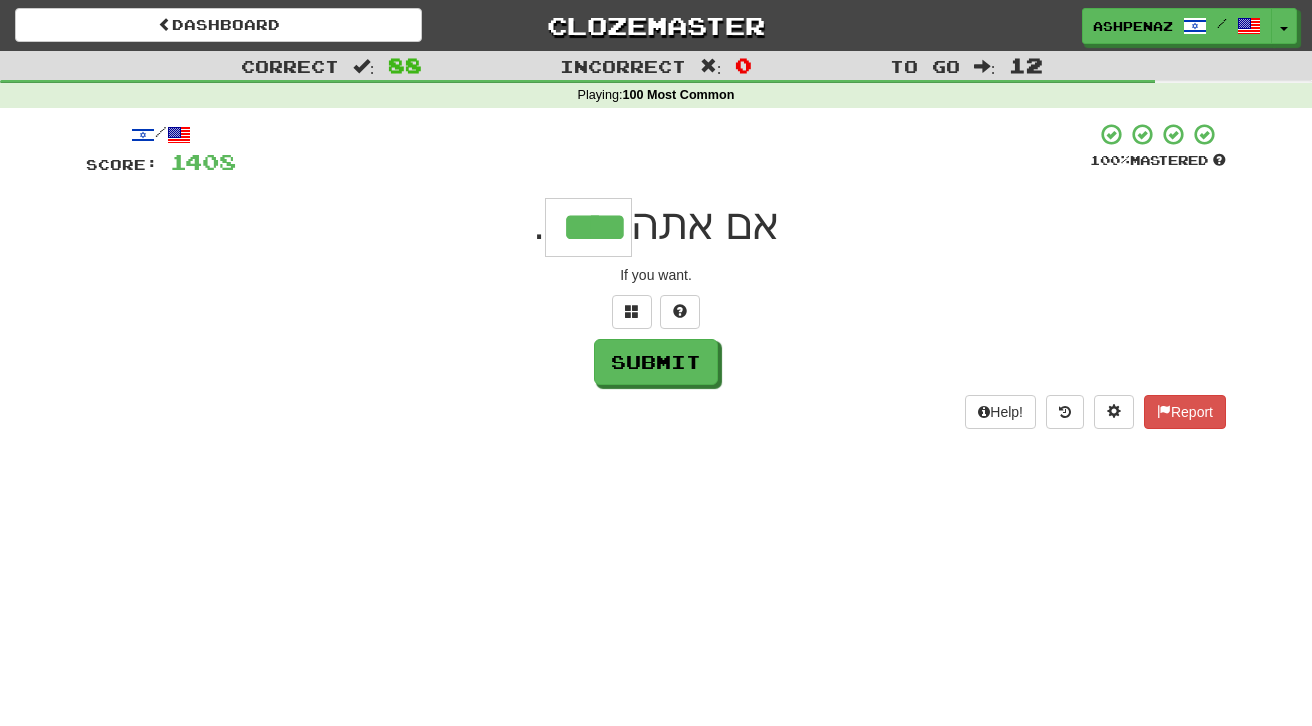type on "****" 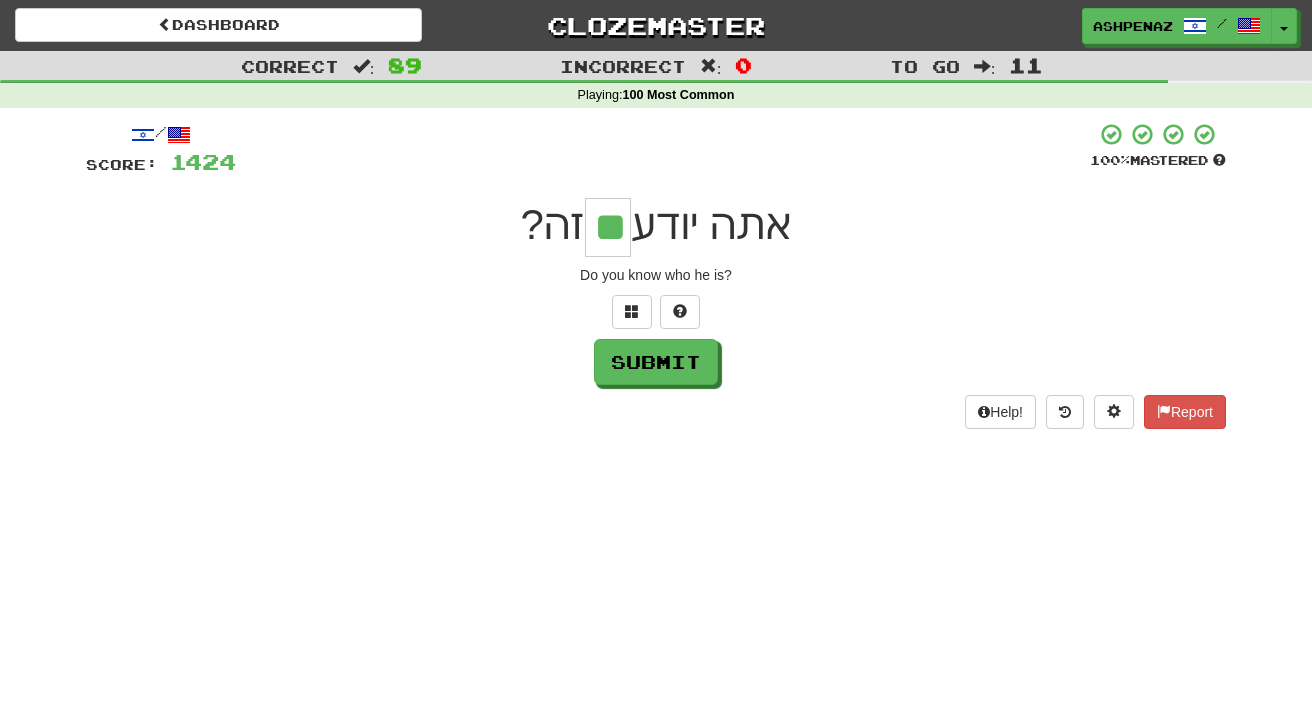 type on "**" 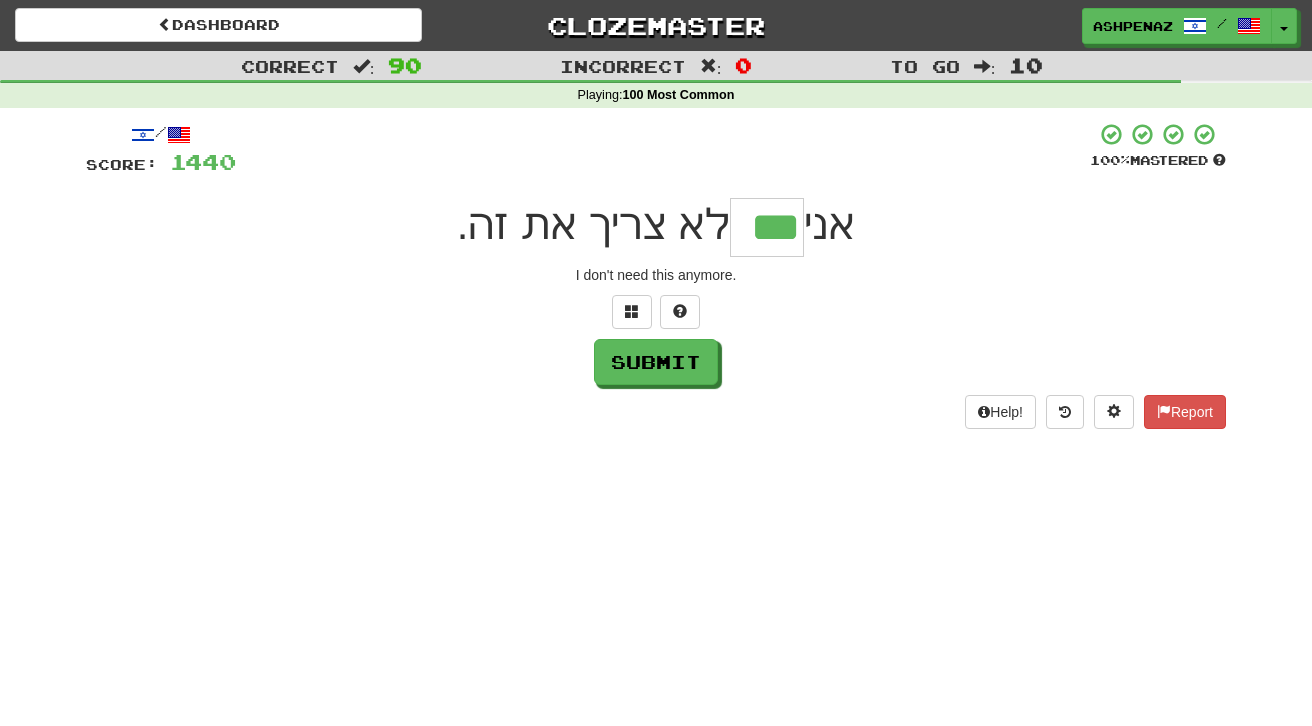 type on "***" 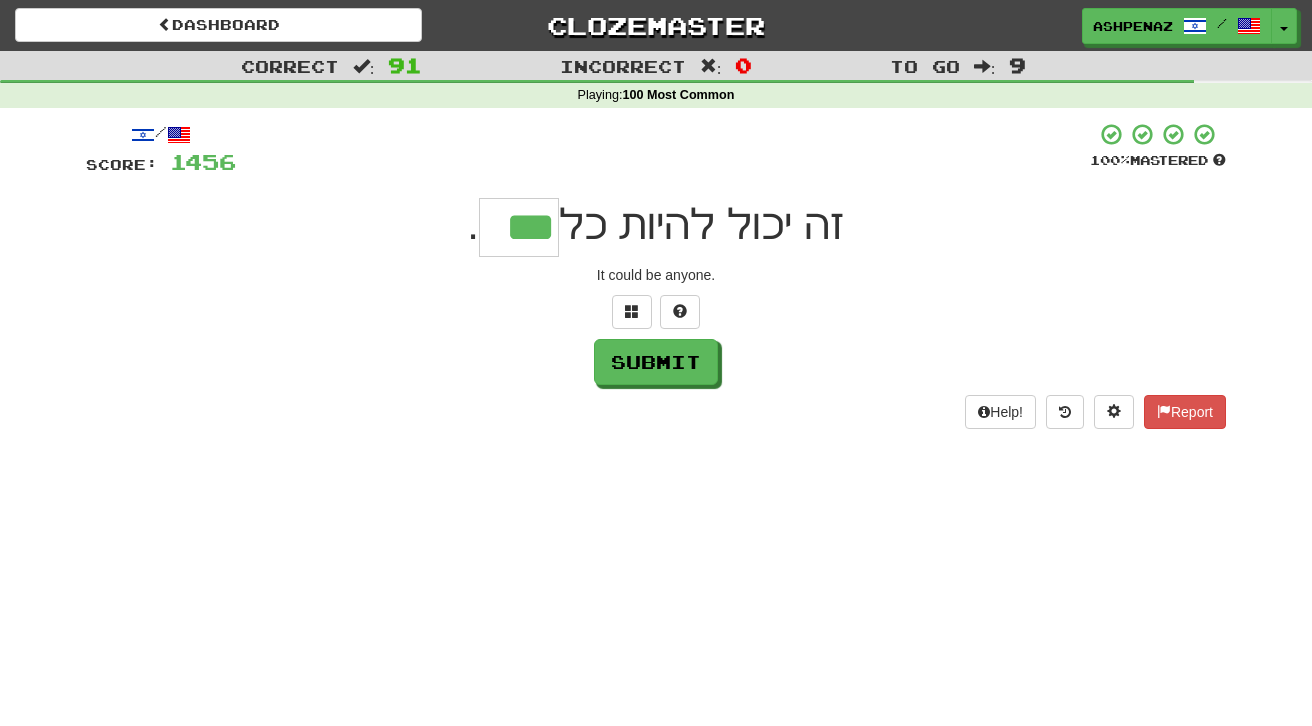 type on "***" 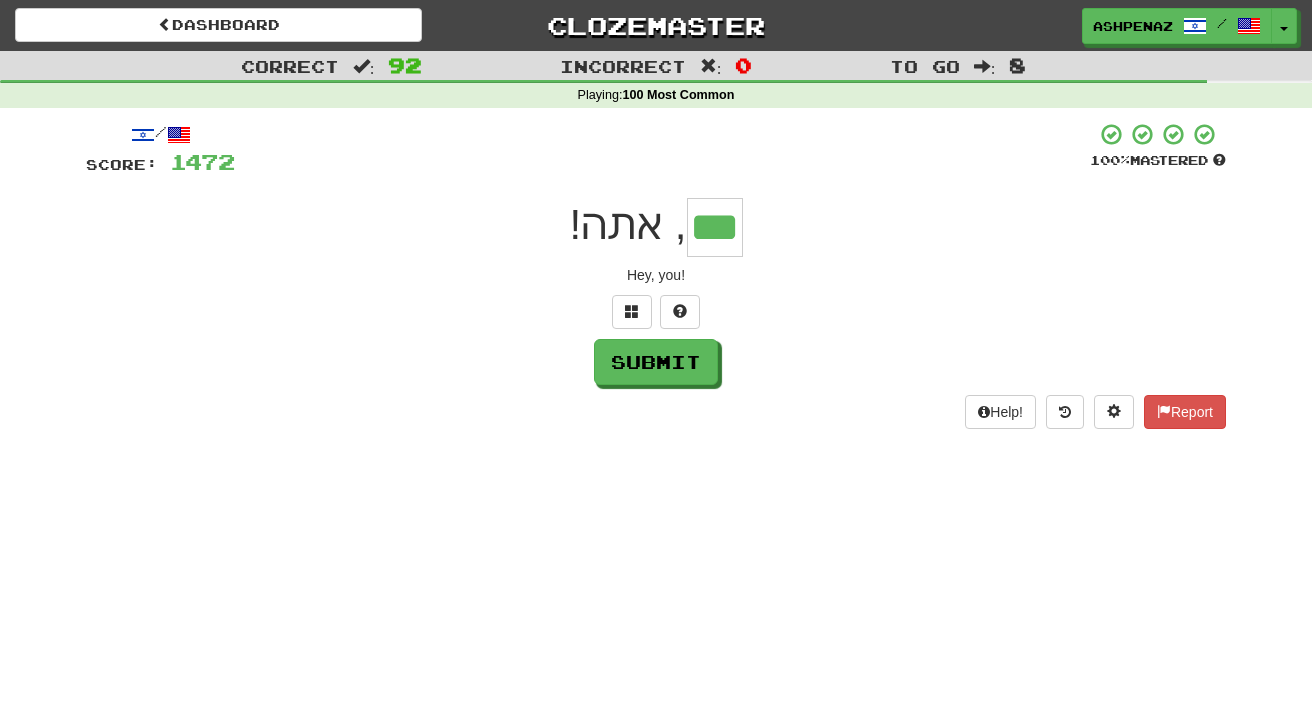 type on "***" 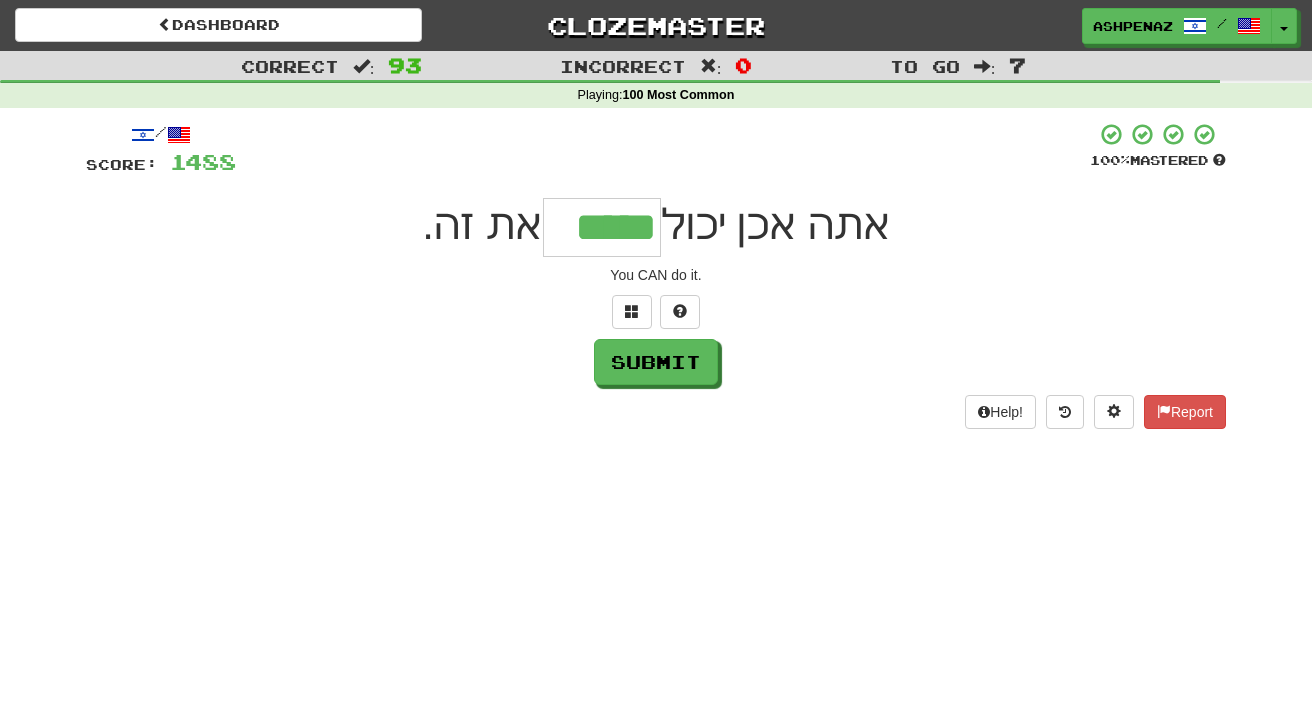 type on "*****" 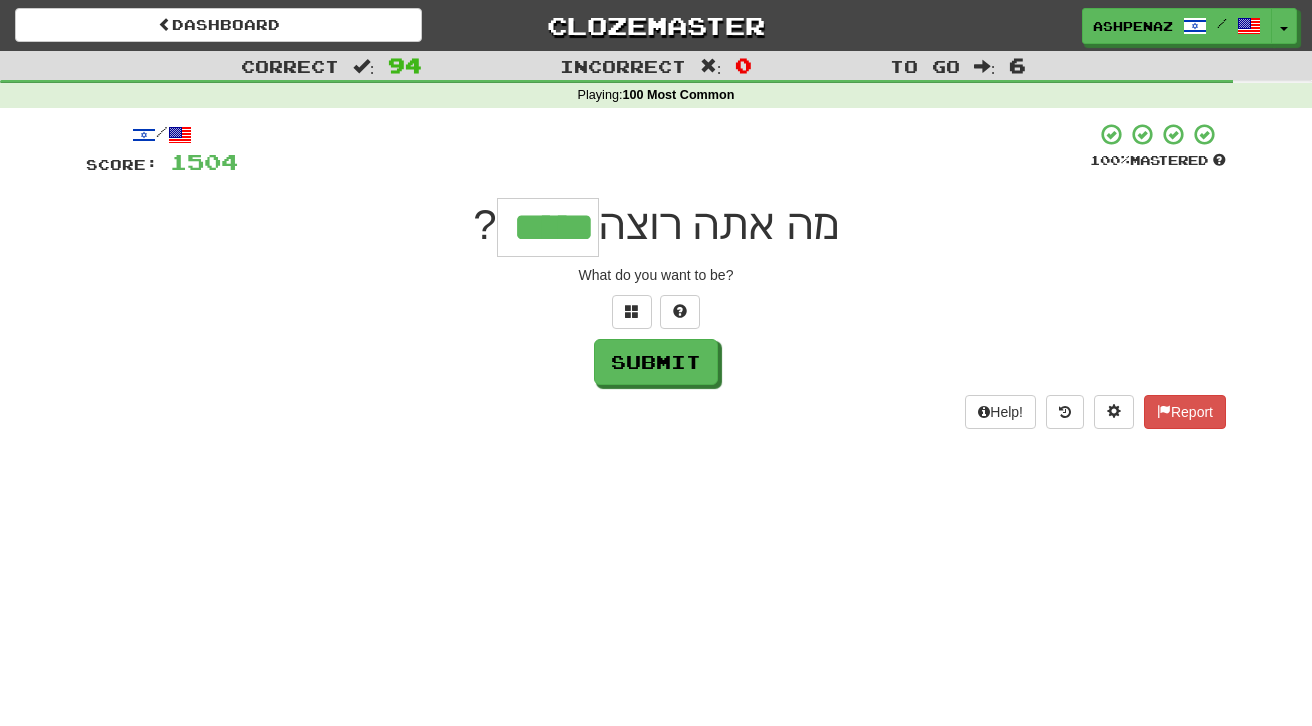 type on "*****" 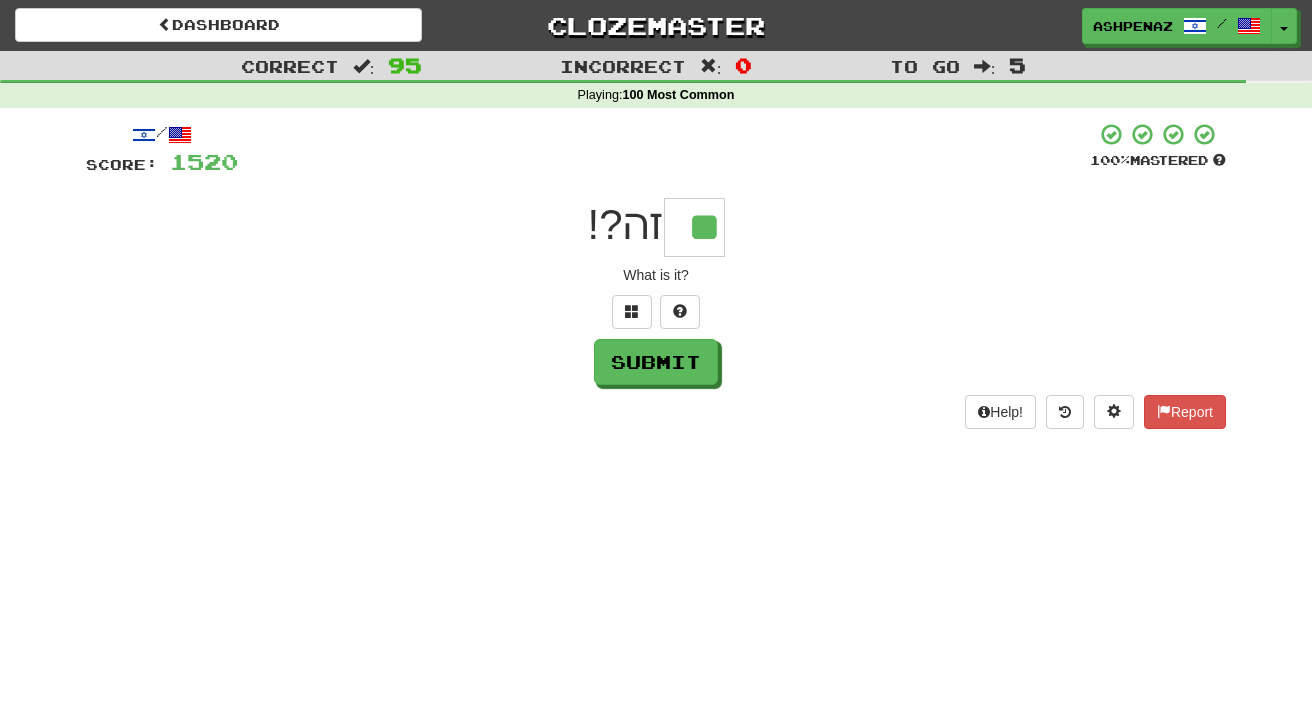 type on "**" 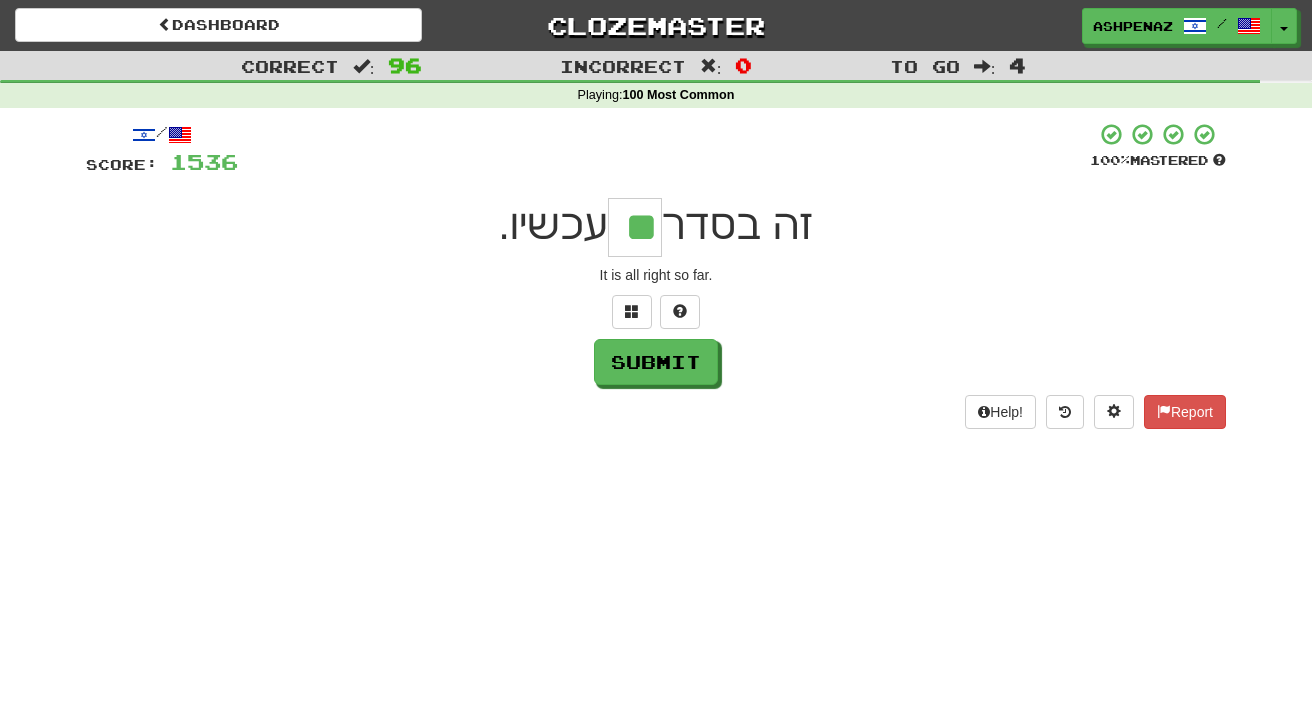 type on "**" 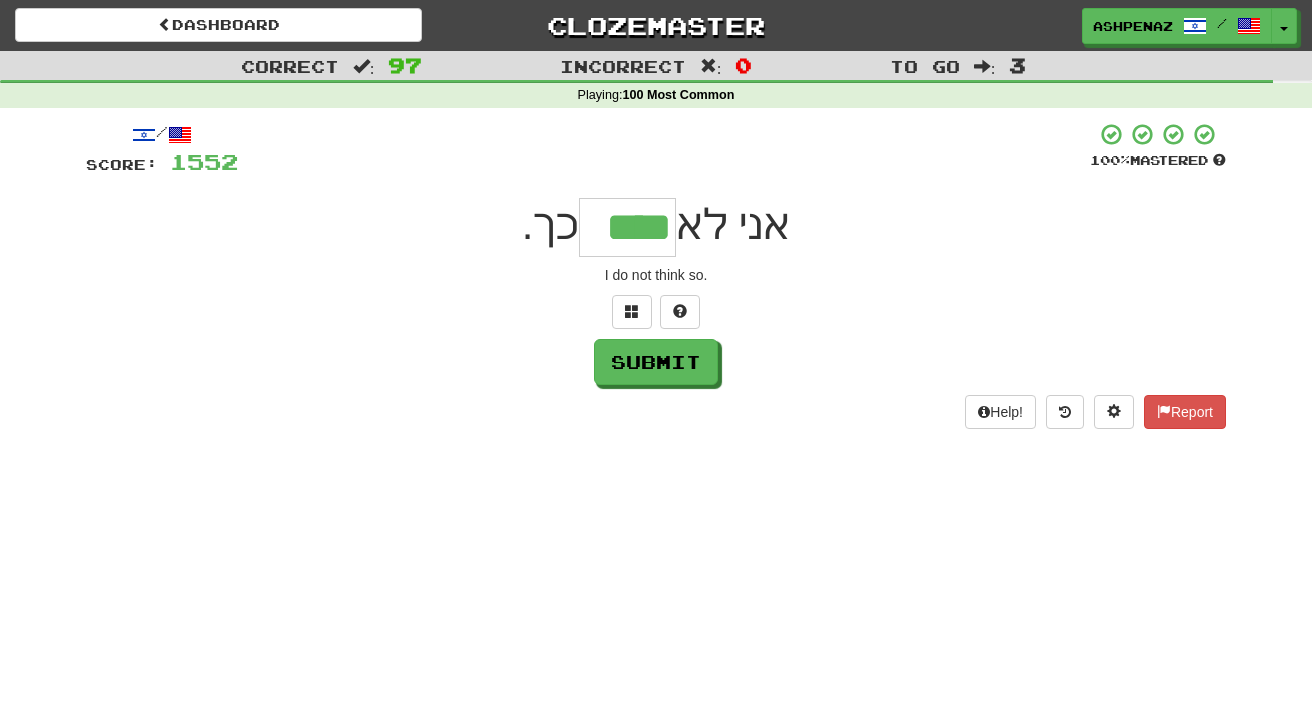 type on "****" 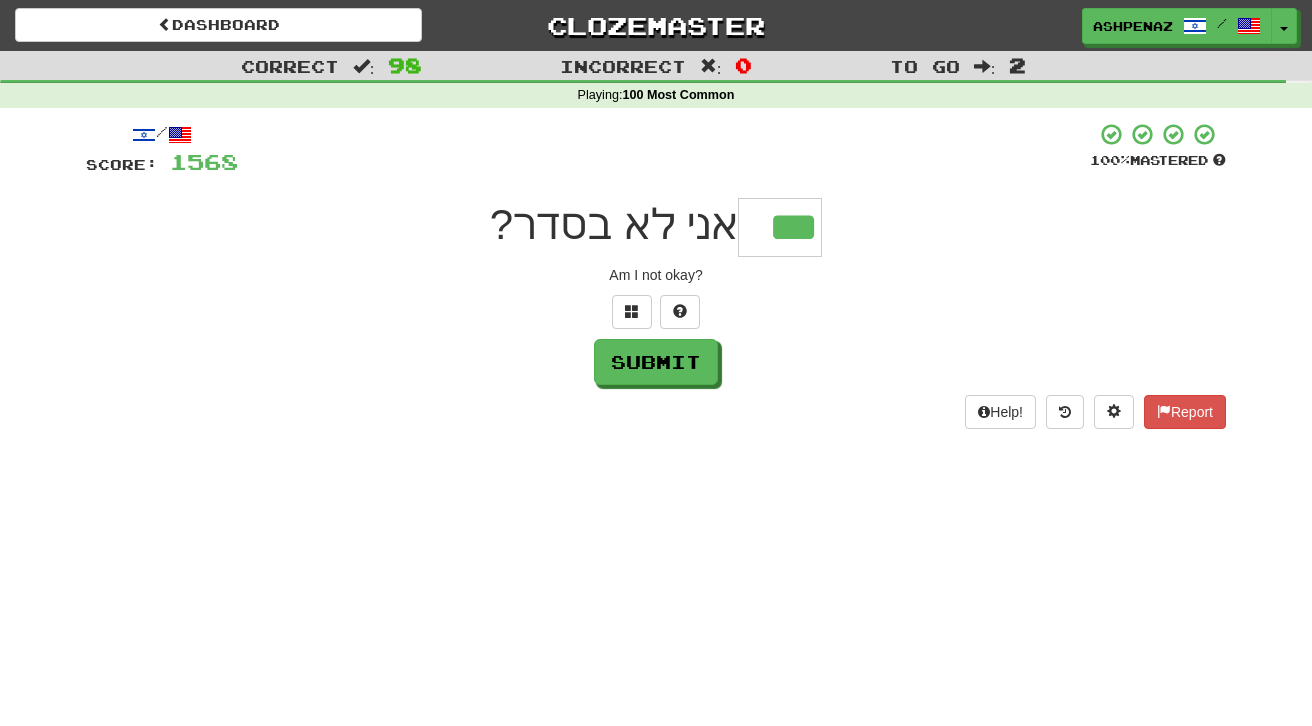 type on "***" 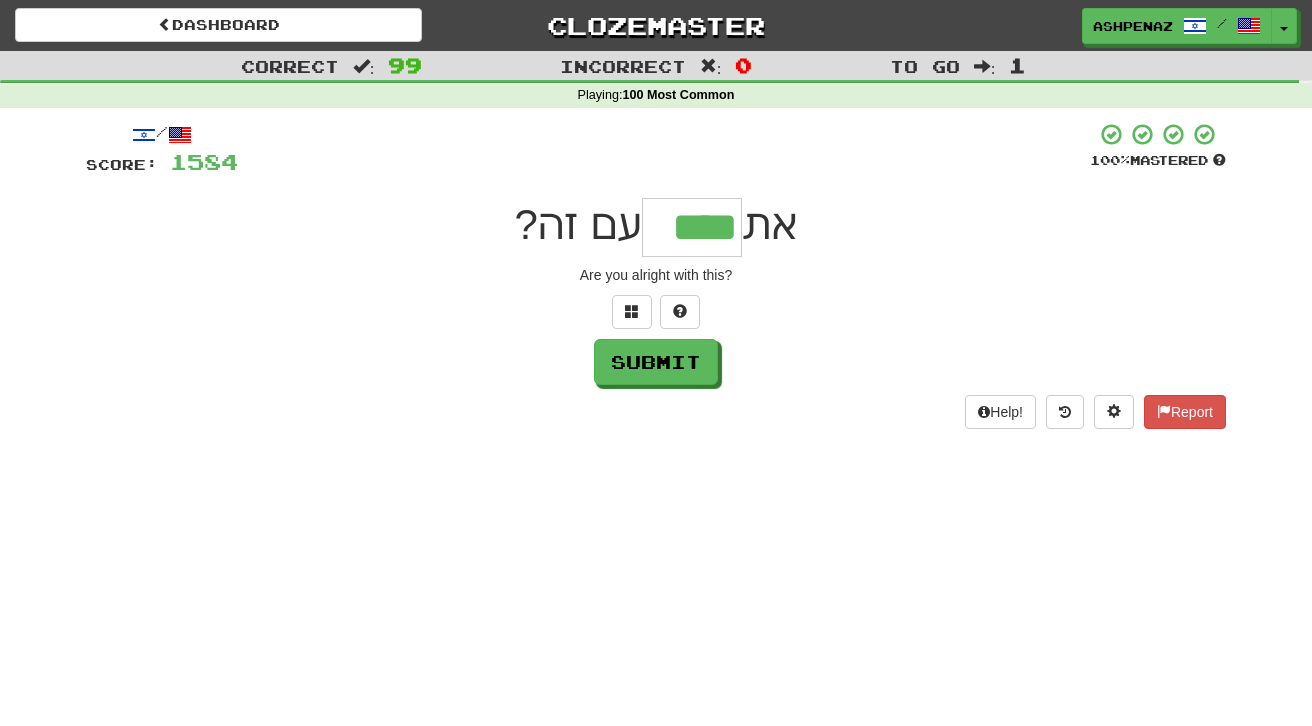 type on "****" 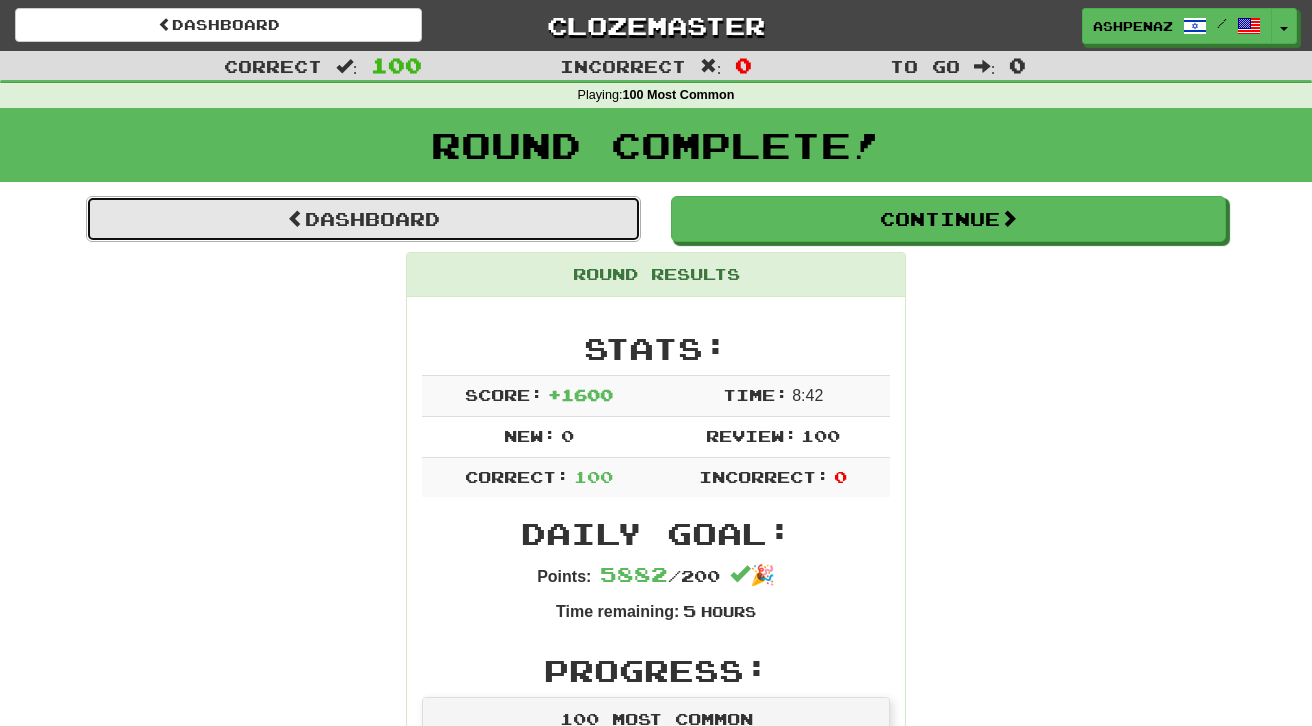 click on "Dashboard" at bounding box center (363, 219) 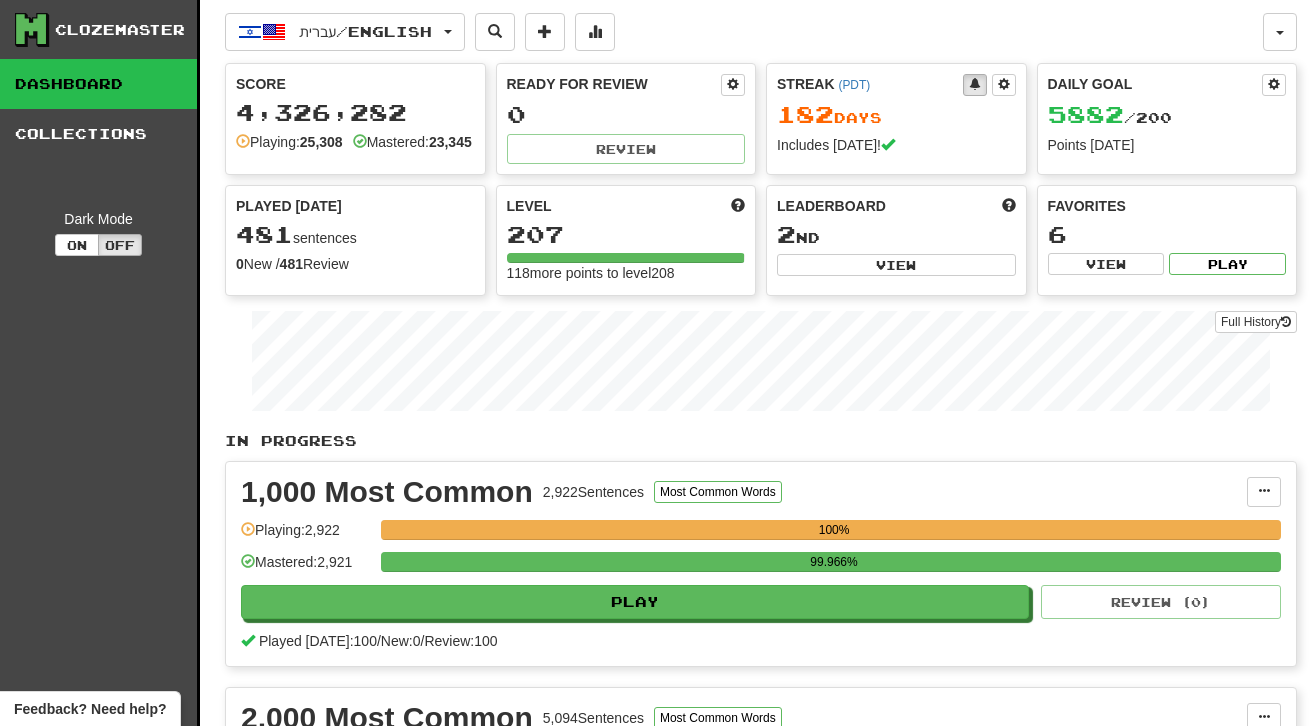 scroll, scrollTop: 0, scrollLeft: 0, axis: both 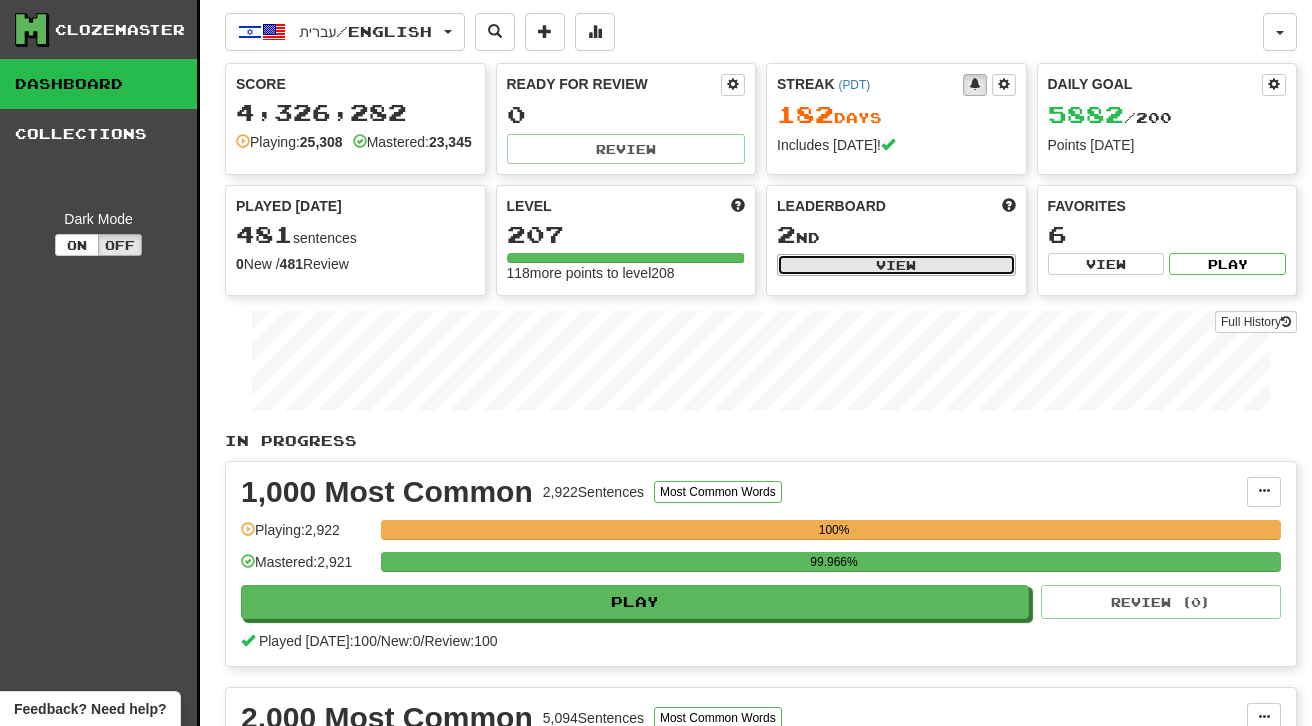 click on "View" at bounding box center [896, 265] 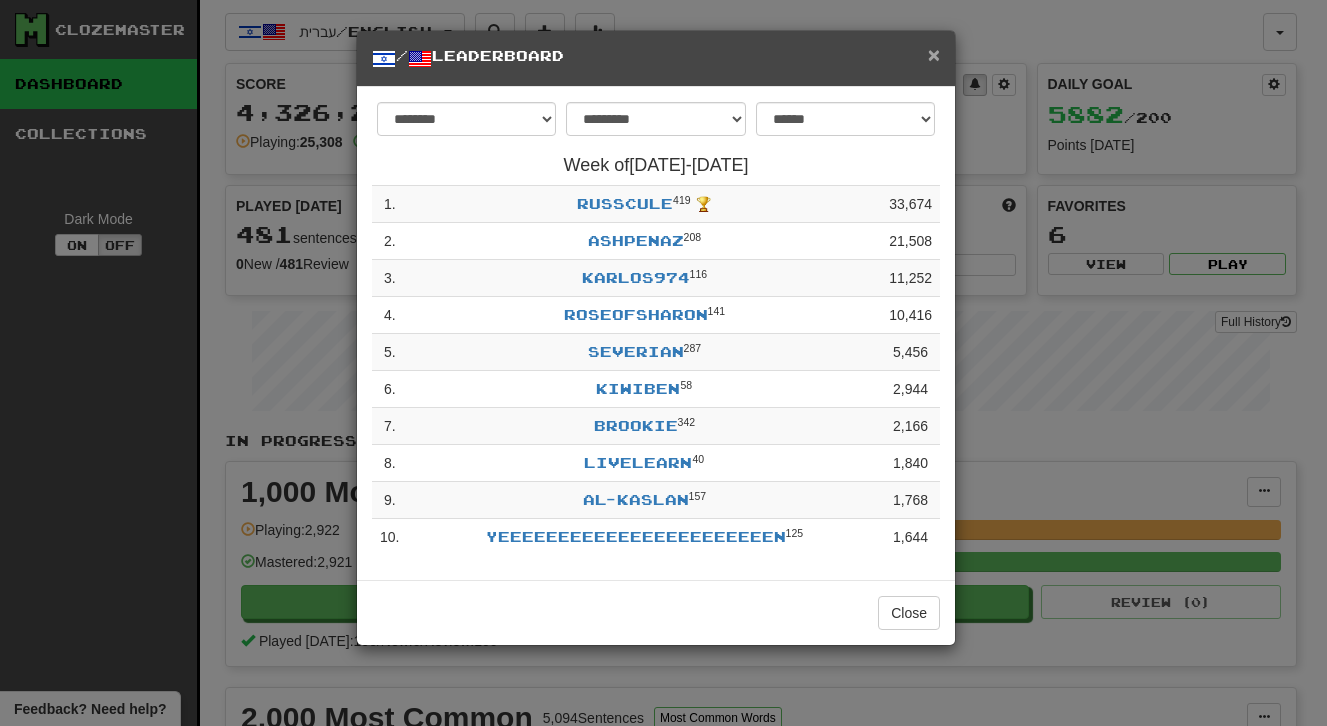 click on "×" at bounding box center [934, 54] 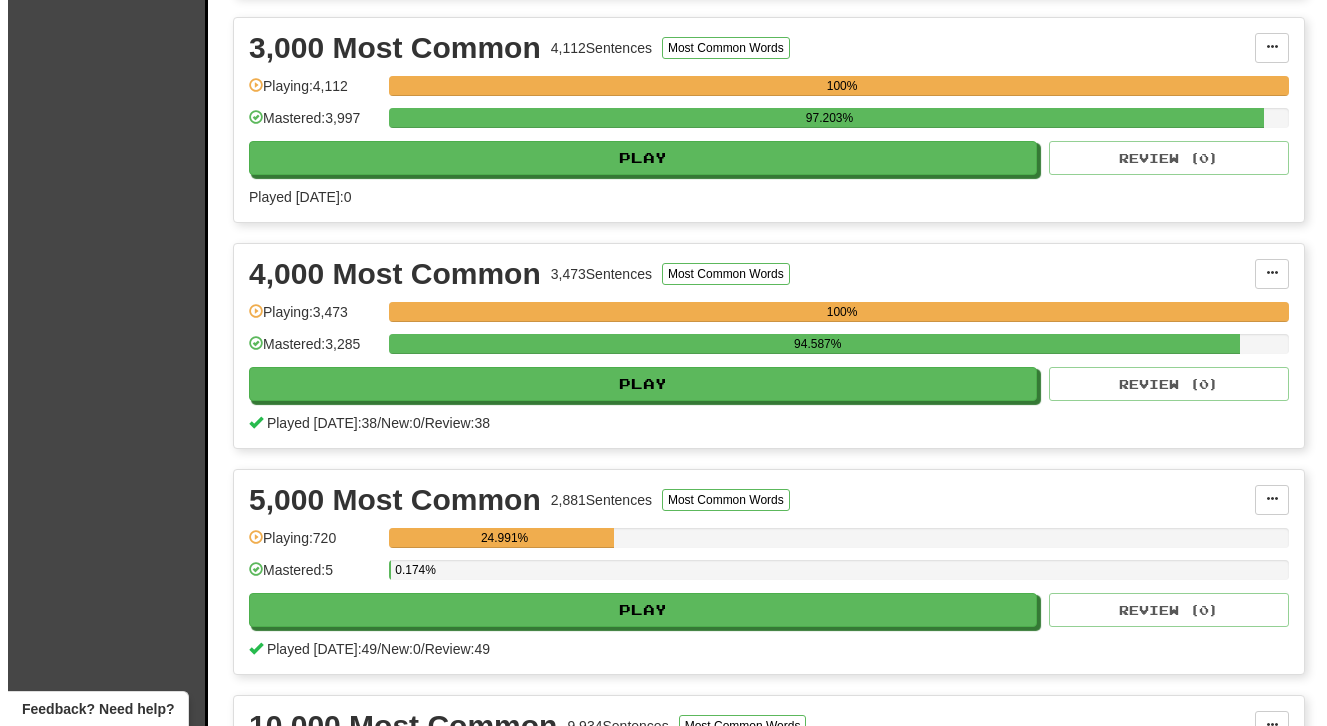 scroll, scrollTop: 1000, scrollLeft: 0, axis: vertical 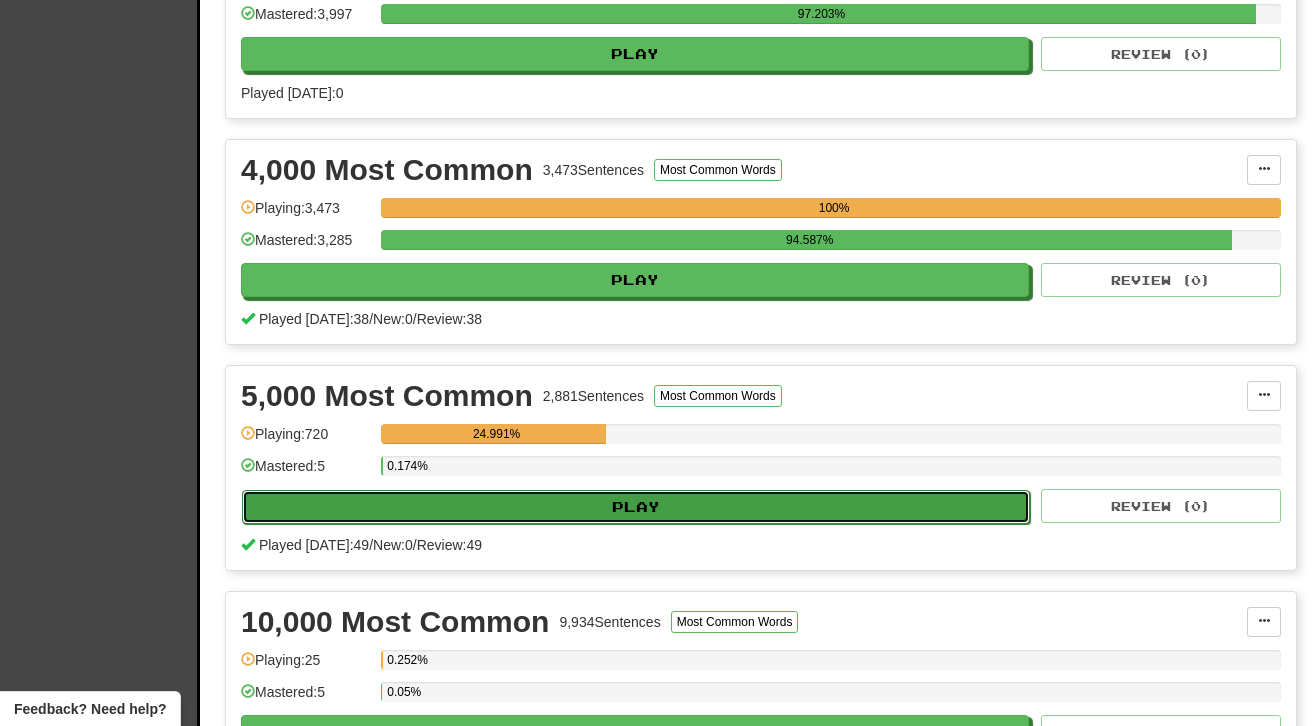 click on "Play" at bounding box center [636, 507] 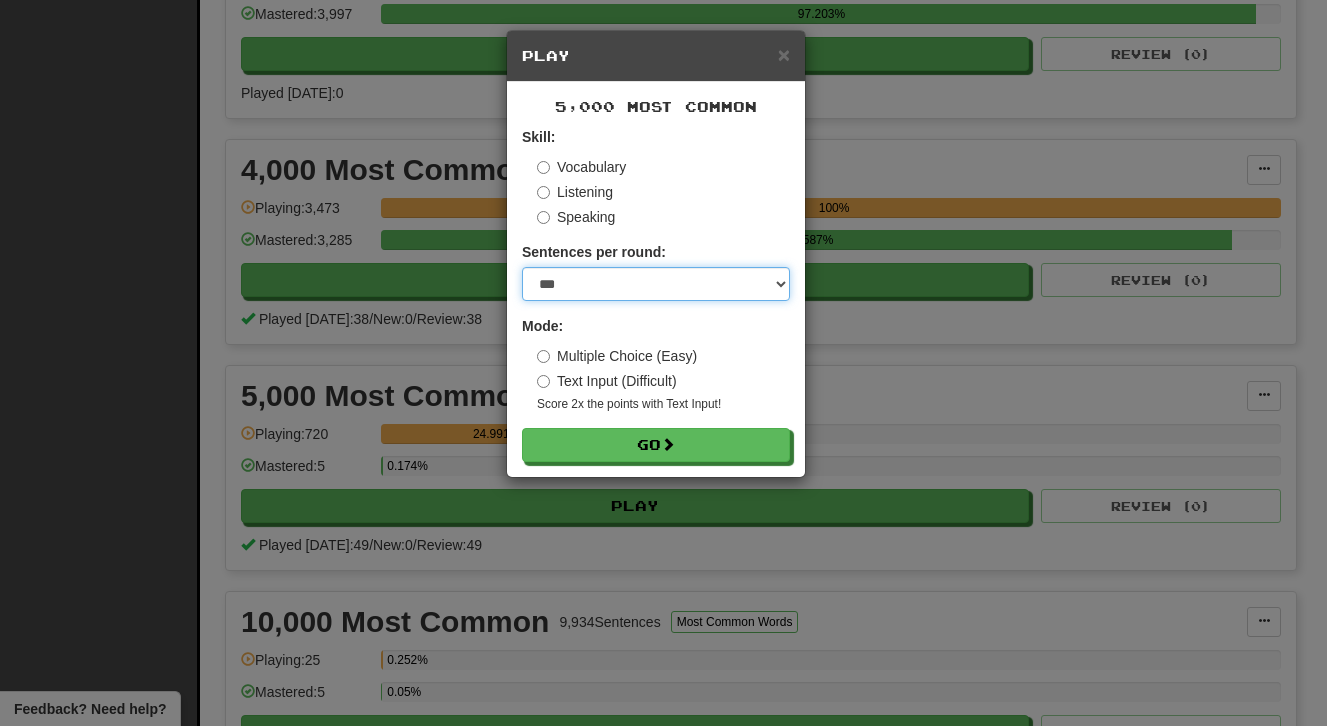 click on "* ** ** ** ** ** *** ********" at bounding box center [656, 284] 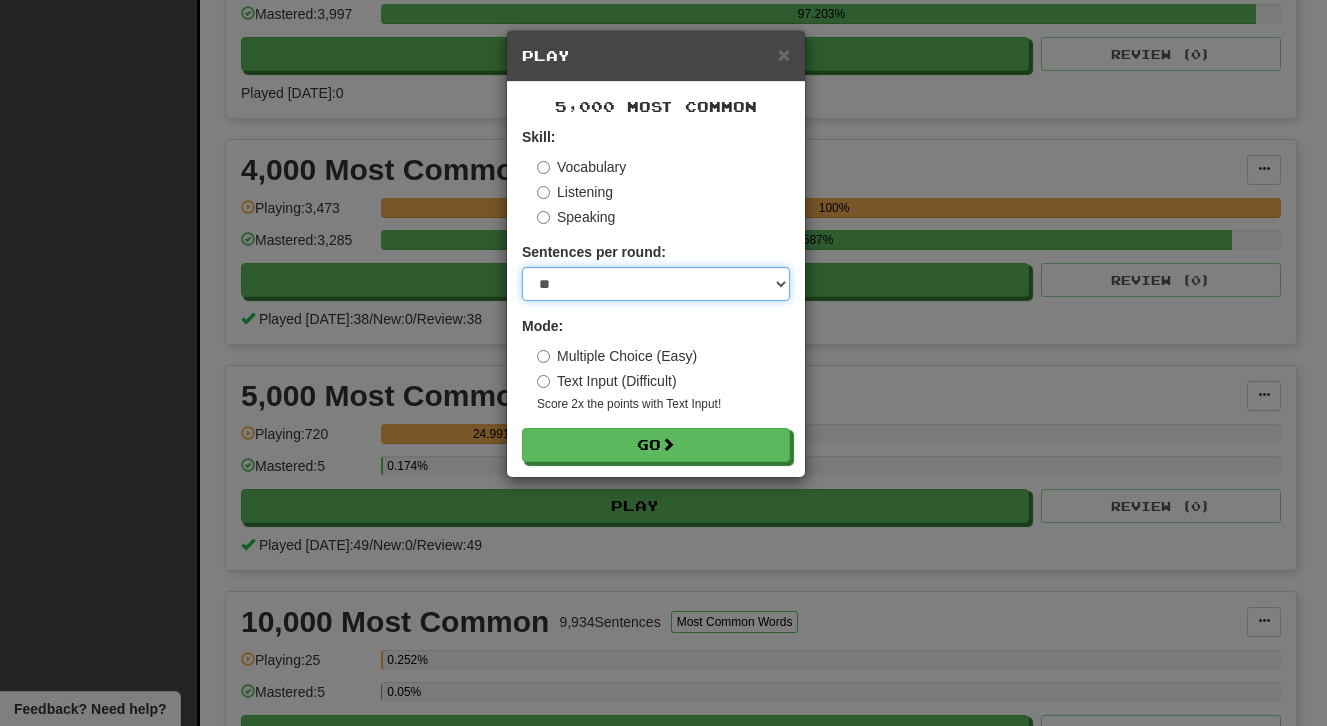 click on "* ** ** ** ** ** *** ********" at bounding box center [656, 284] 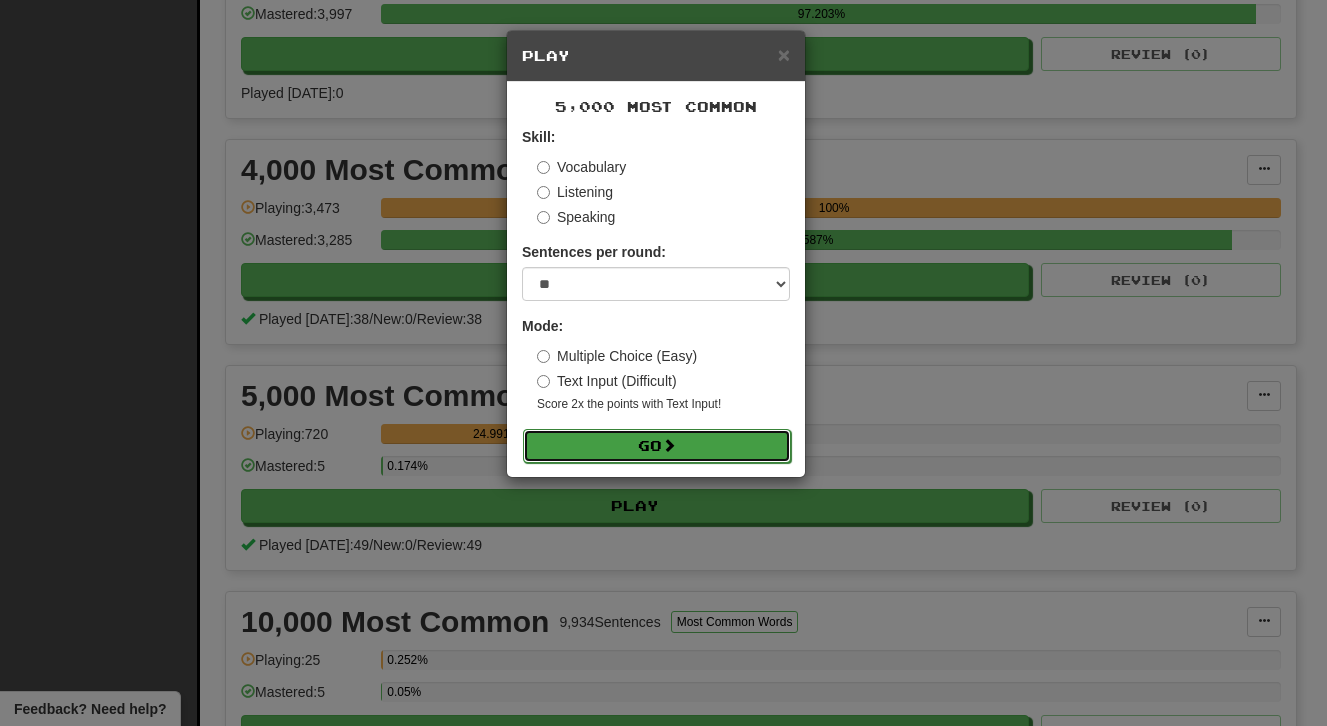 click on "Go" at bounding box center (657, 446) 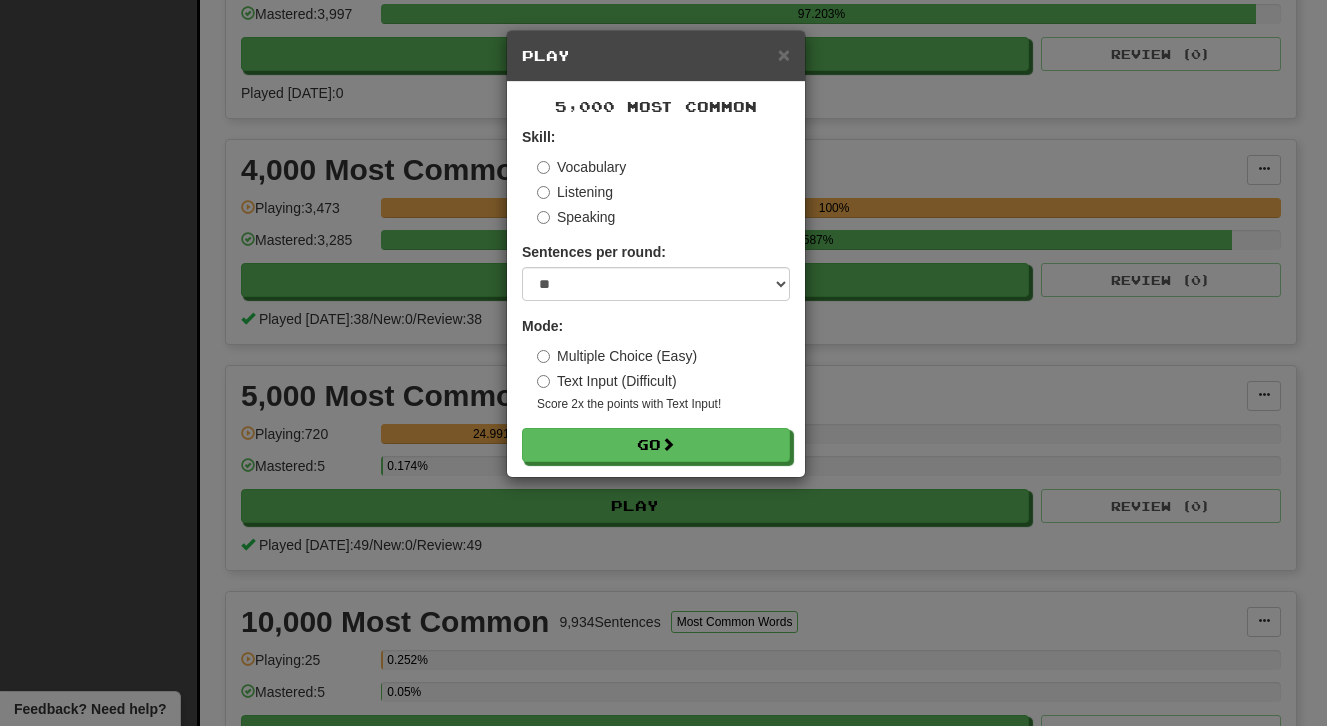 click on "Multiple Choice (Easy)" at bounding box center (617, 356) 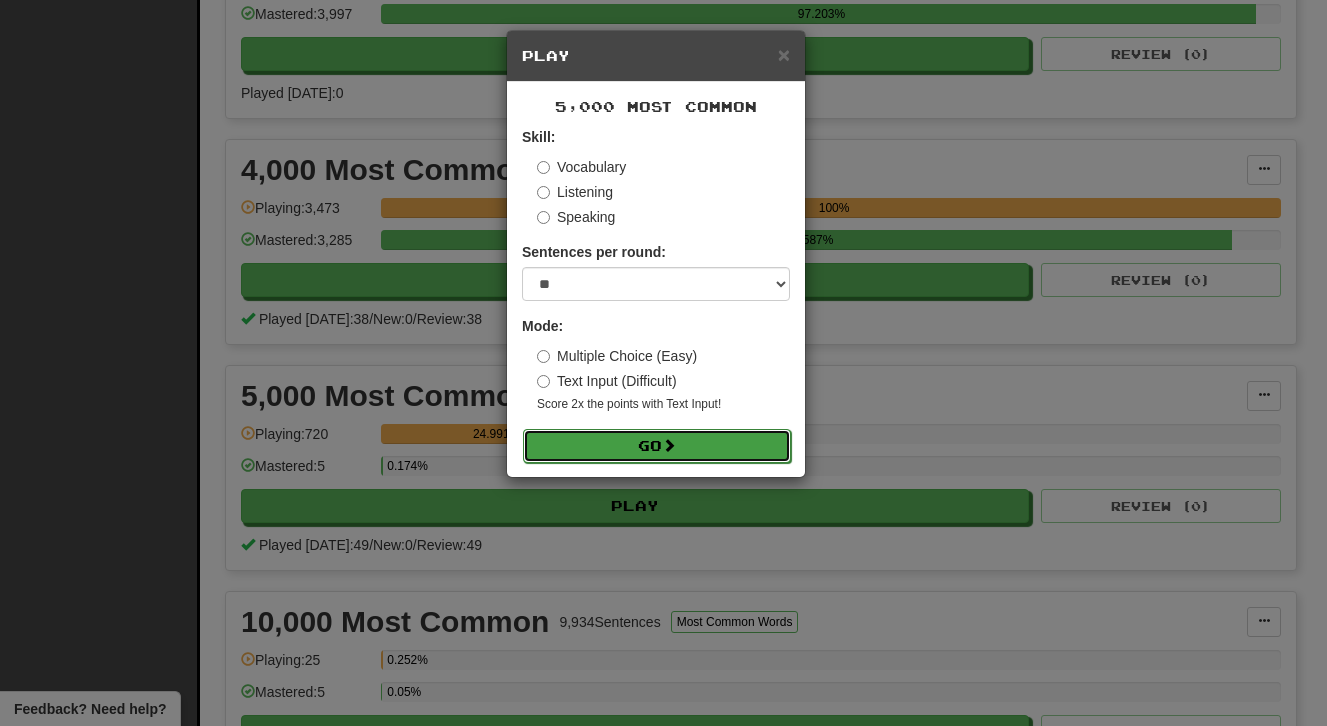 click on "Go" at bounding box center (657, 446) 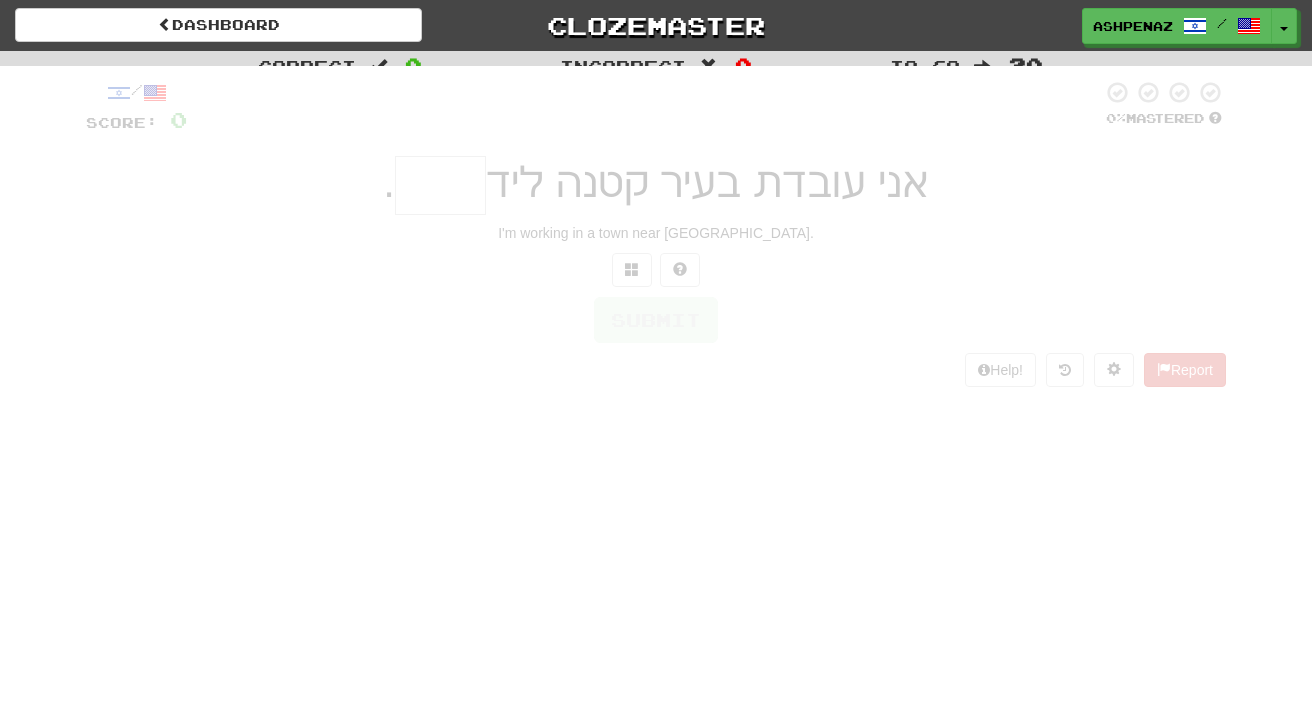 scroll, scrollTop: 0, scrollLeft: 0, axis: both 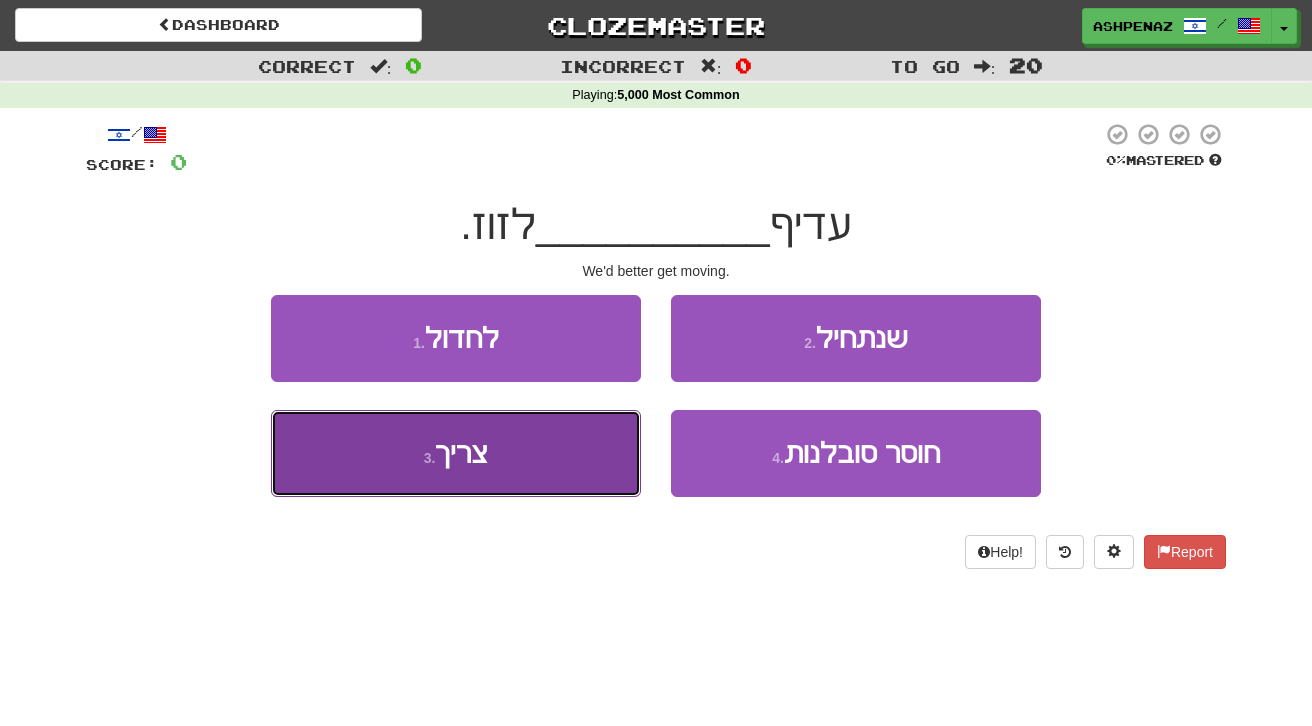 click on "3 .  צריך" at bounding box center [456, 453] 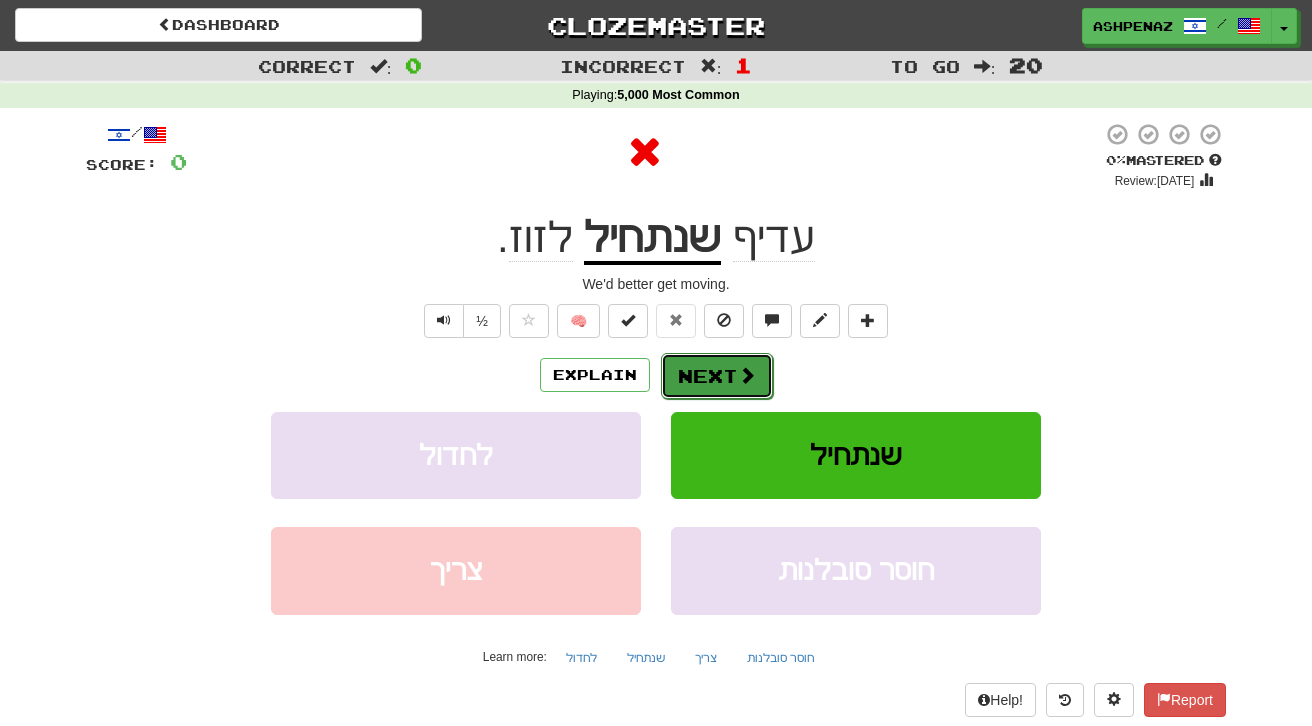 click on "Next" at bounding box center [717, 376] 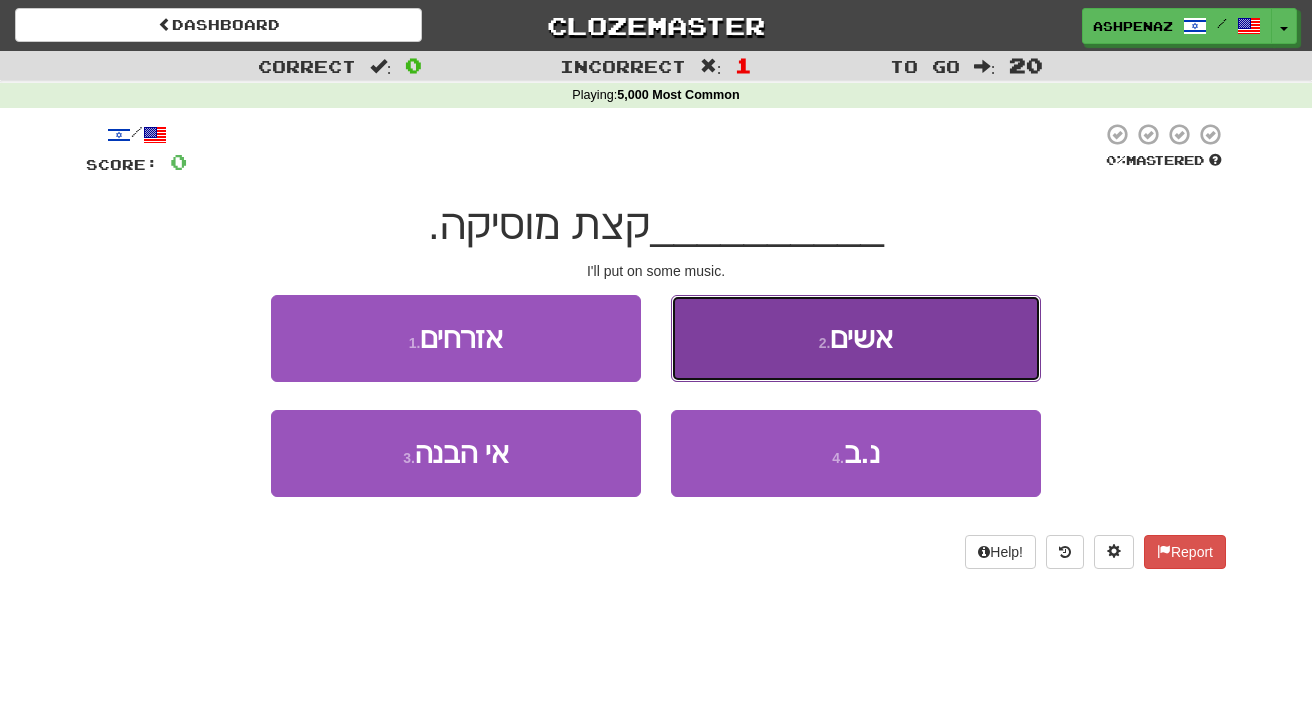 click on "2 .  אשים" at bounding box center [856, 338] 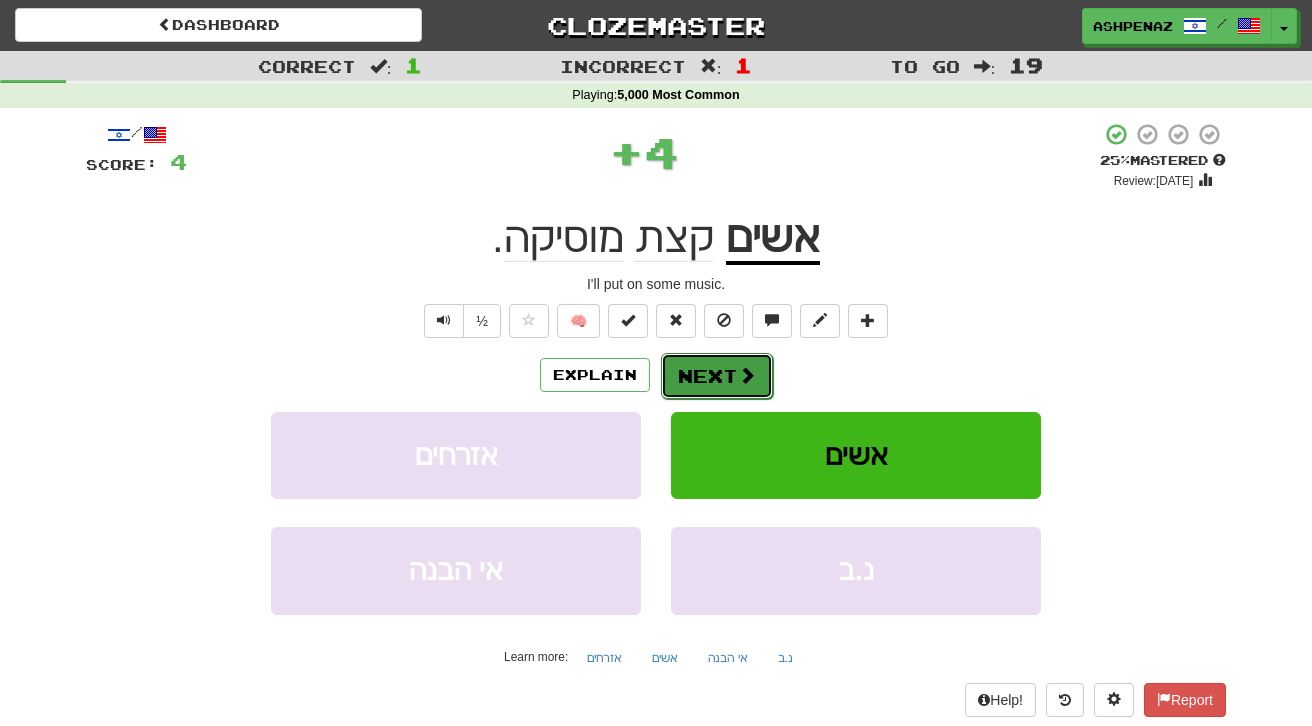 click on "Next" at bounding box center (717, 376) 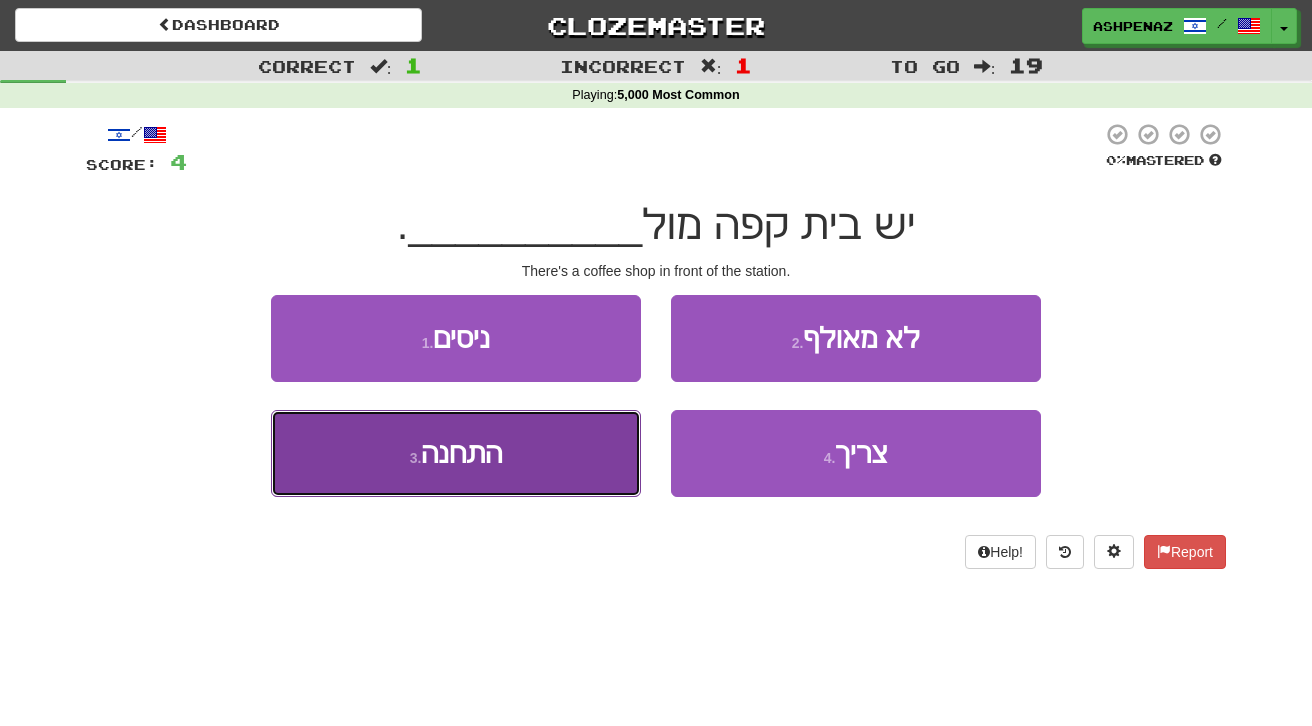 click on "3 .  התחנה" at bounding box center [456, 453] 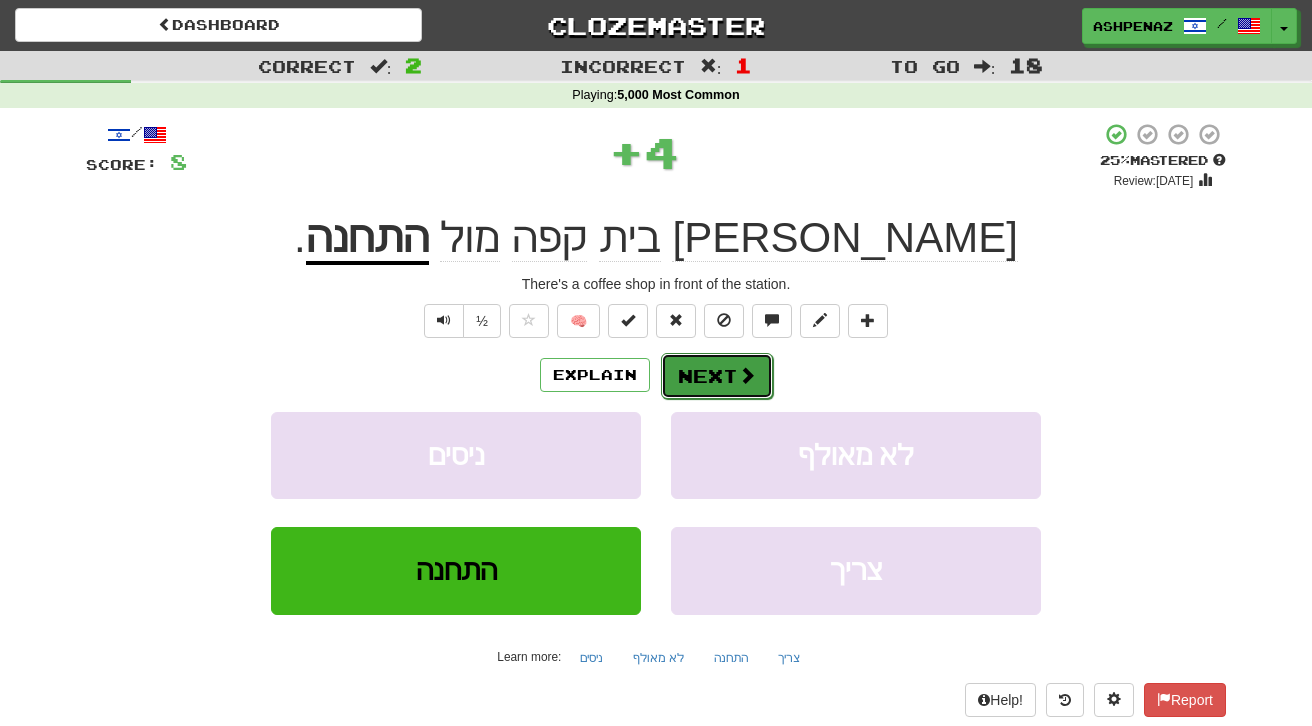 click on "Next" at bounding box center [717, 376] 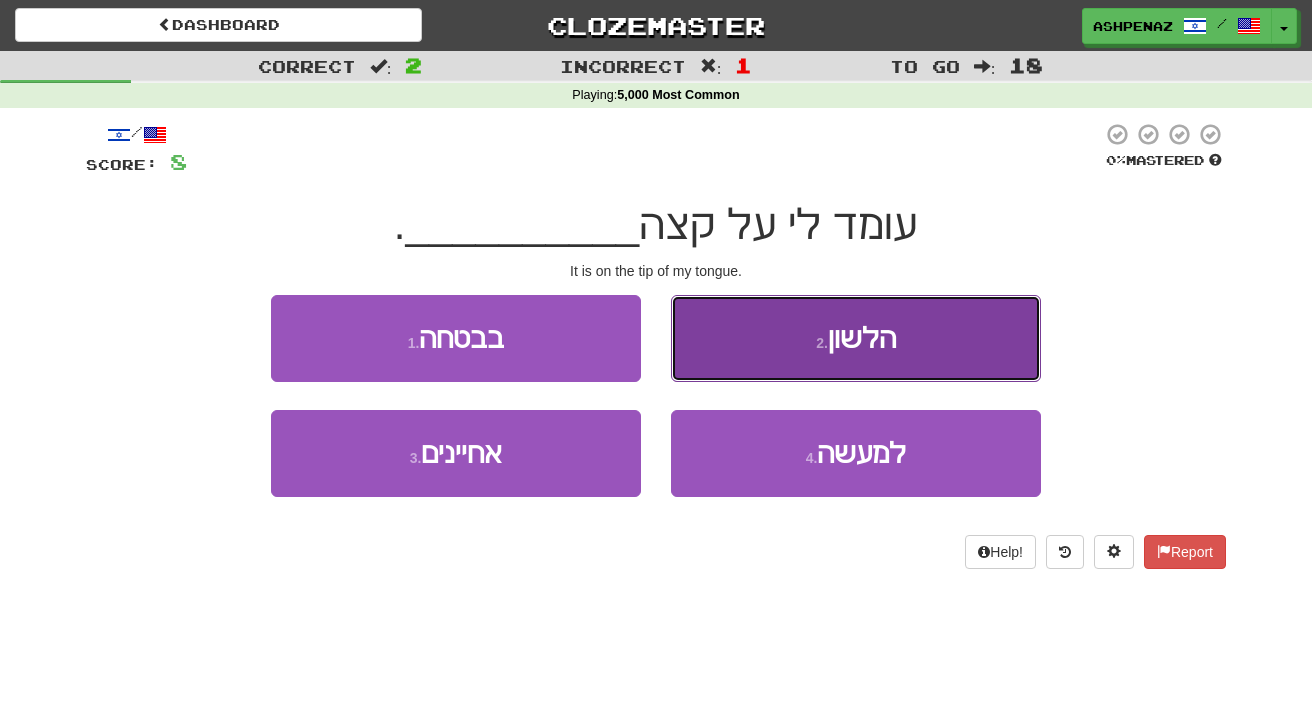 click on "2 .  הלשון" at bounding box center (856, 338) 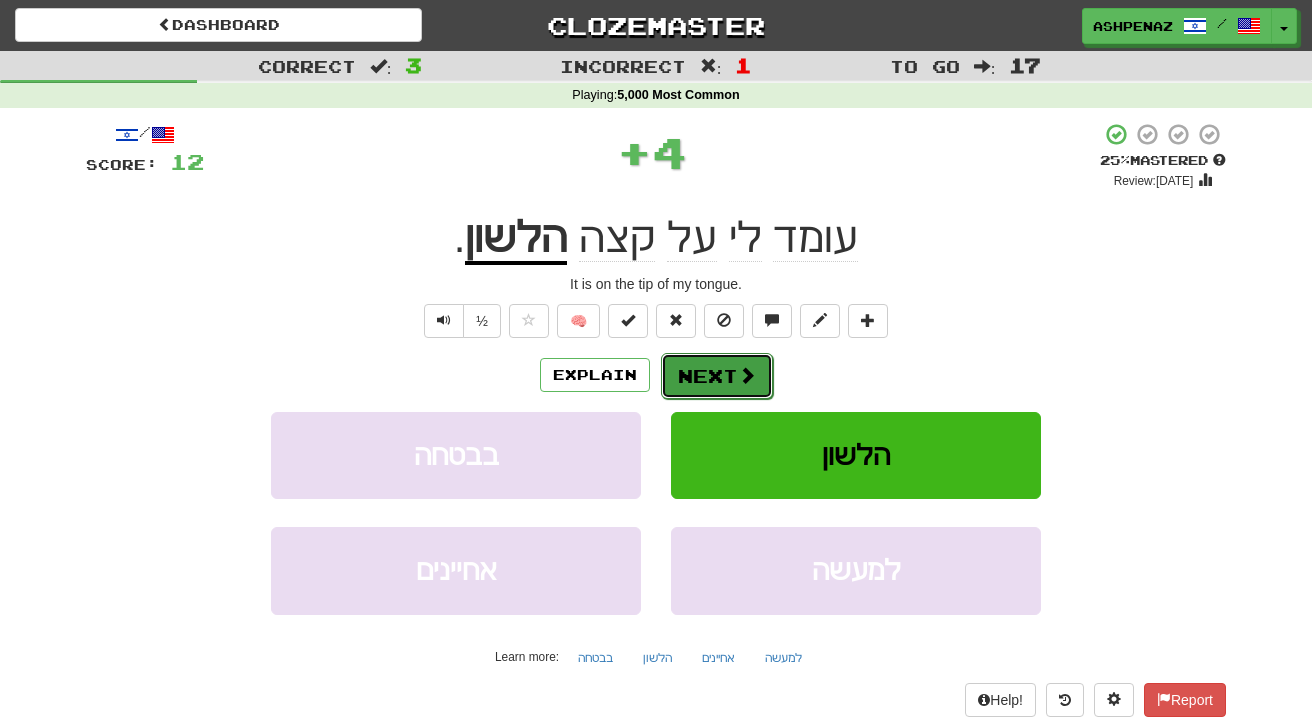 click on "Next" at bounding box center [717, 376] 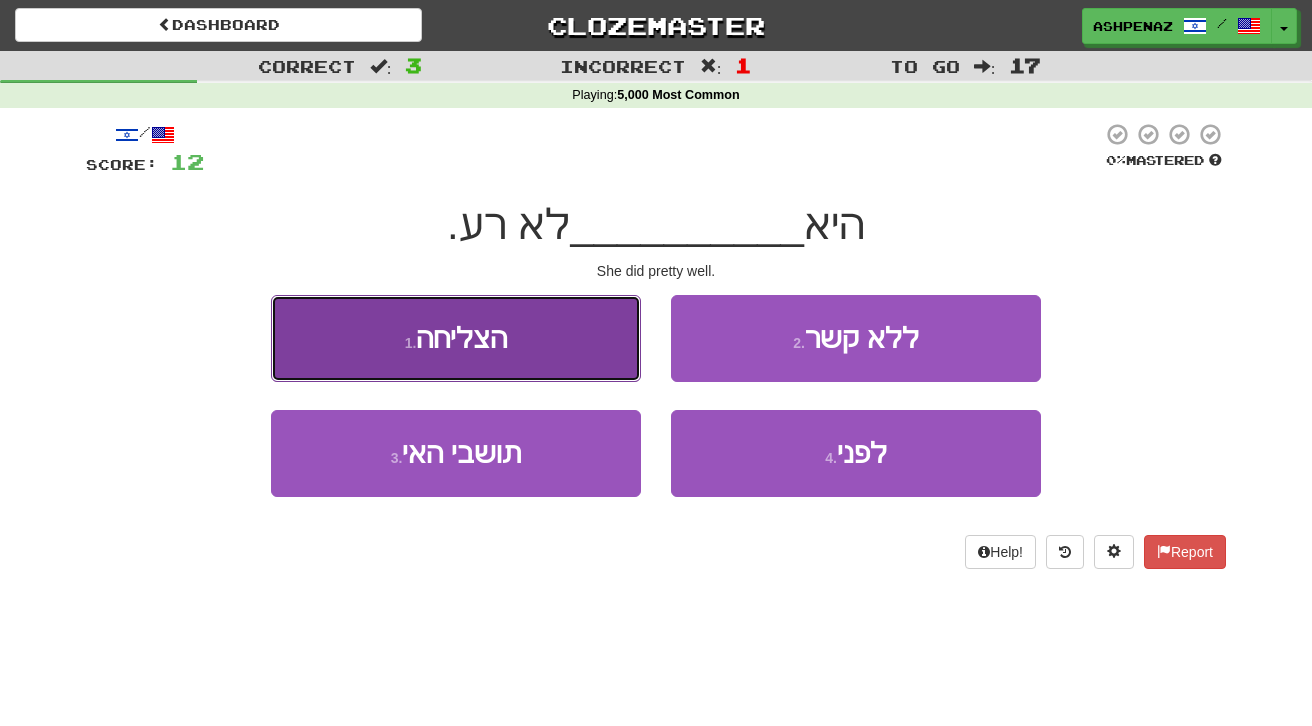 click on "1 .  הצליחה" at bounding box center (456, 338) 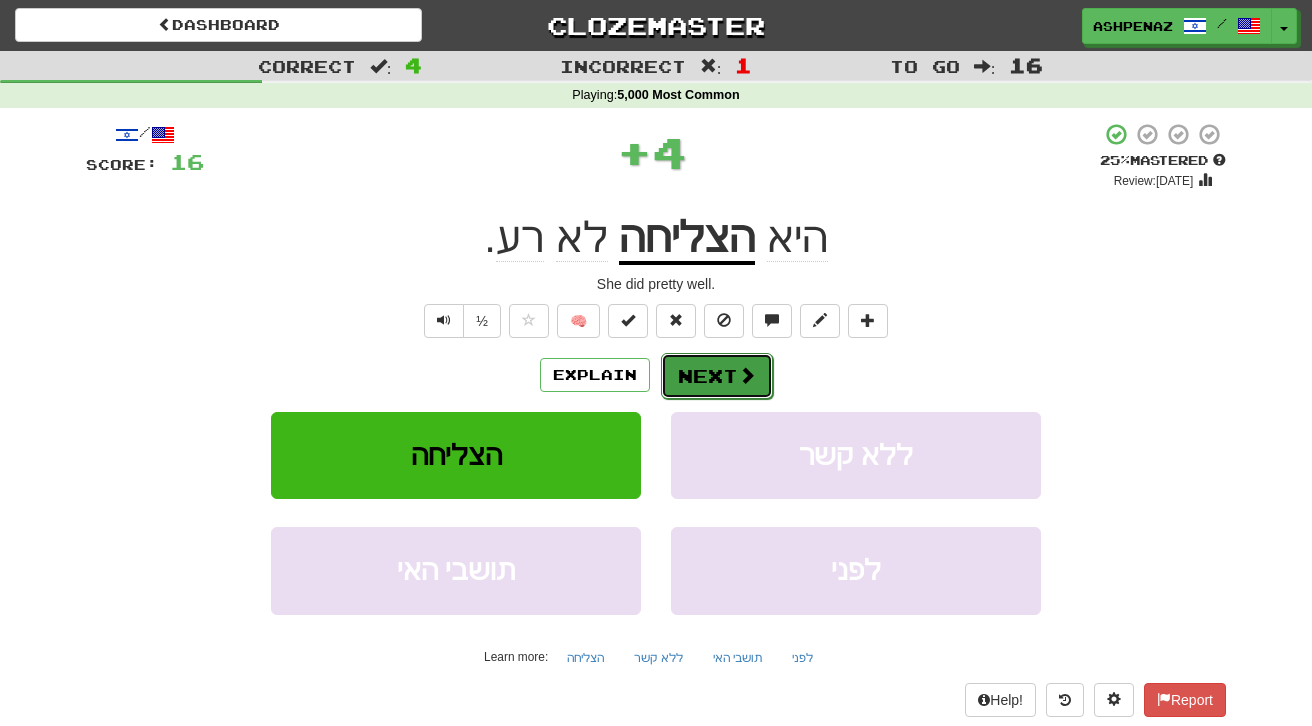 click on "Next" at bounding box center (717, 376) 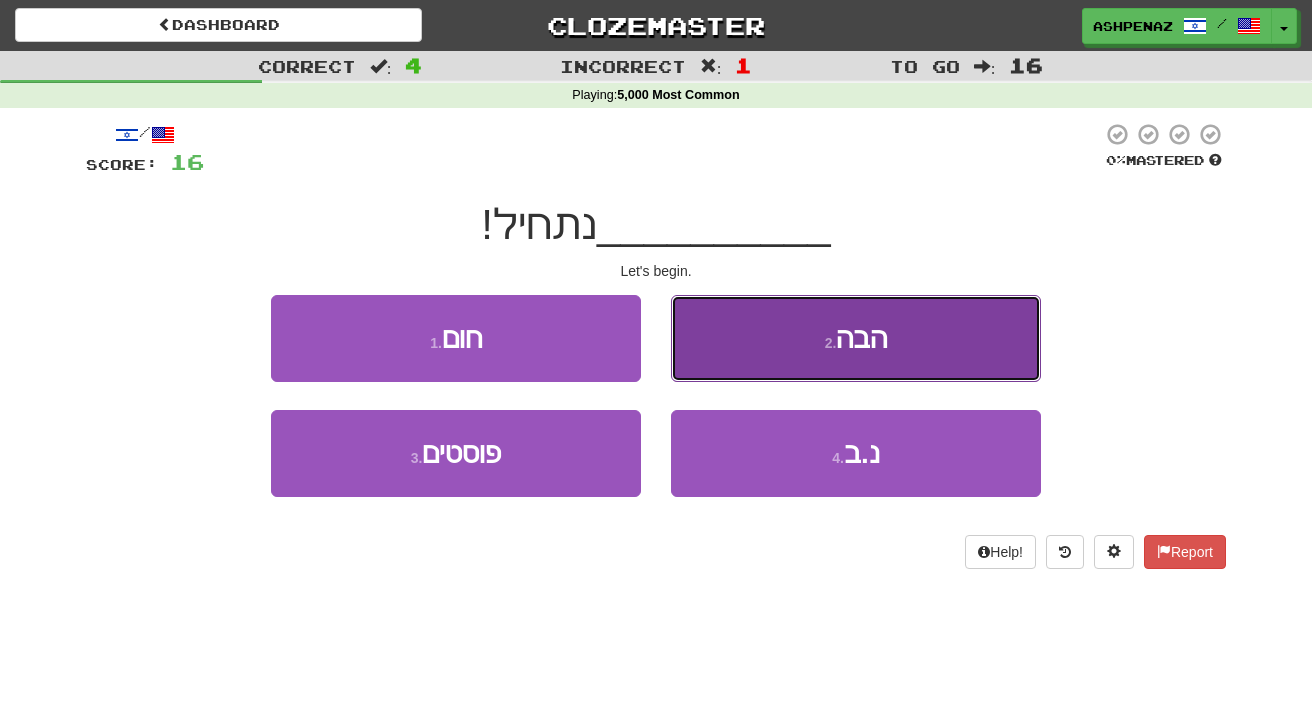 click on "2 .  הבה" at bounding box center (856, 338) 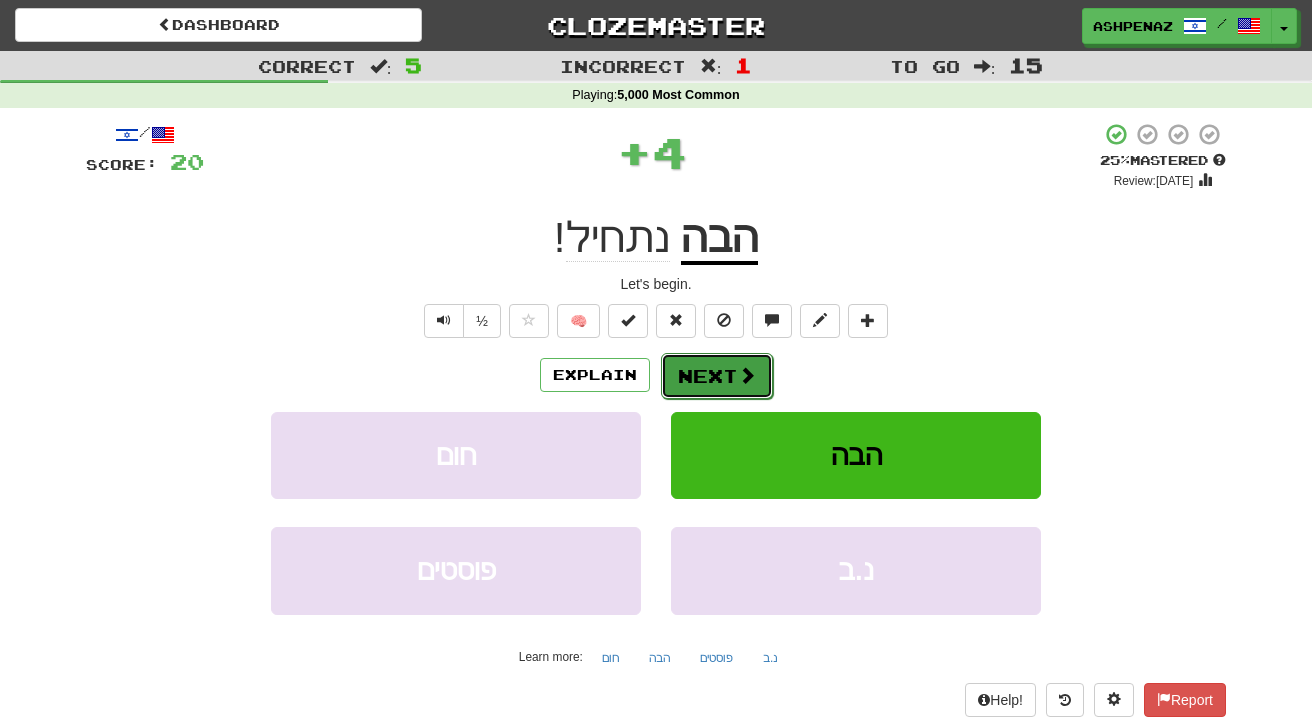 click on "Next" at bounding box center [717, 376] 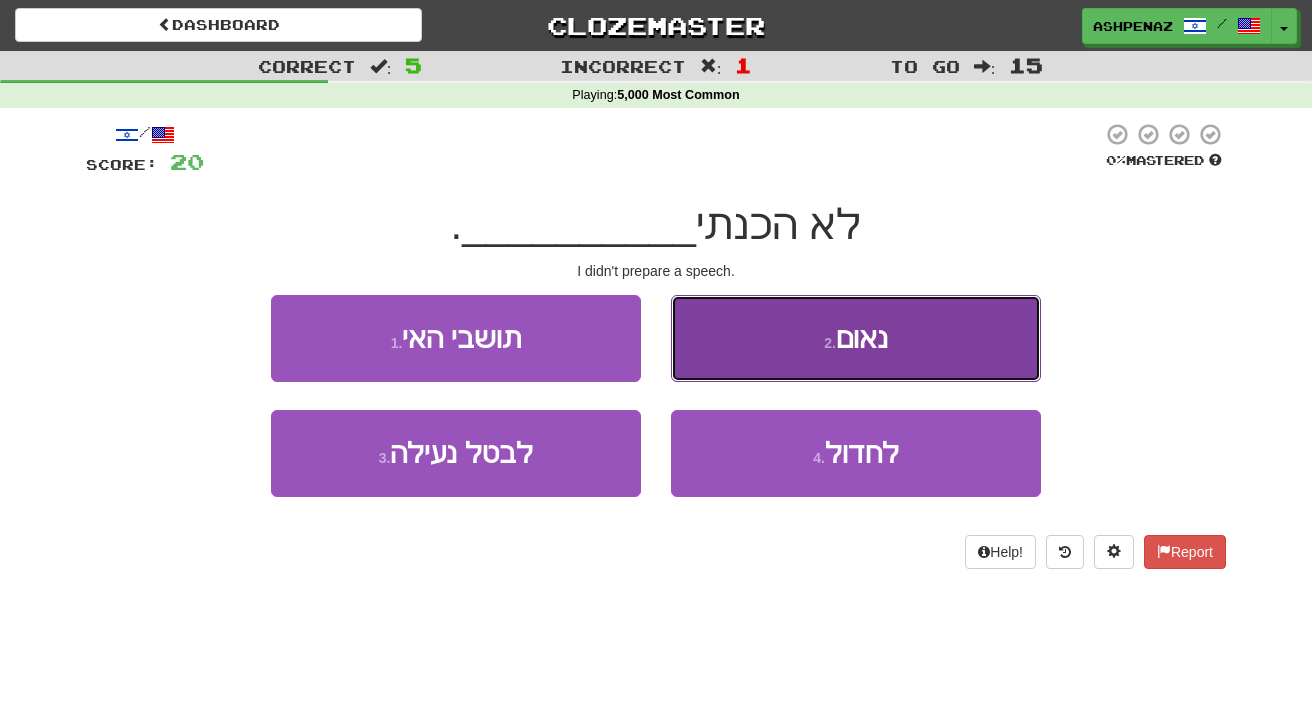 click on "2 .  נאום" at bounding box center [856, 338] 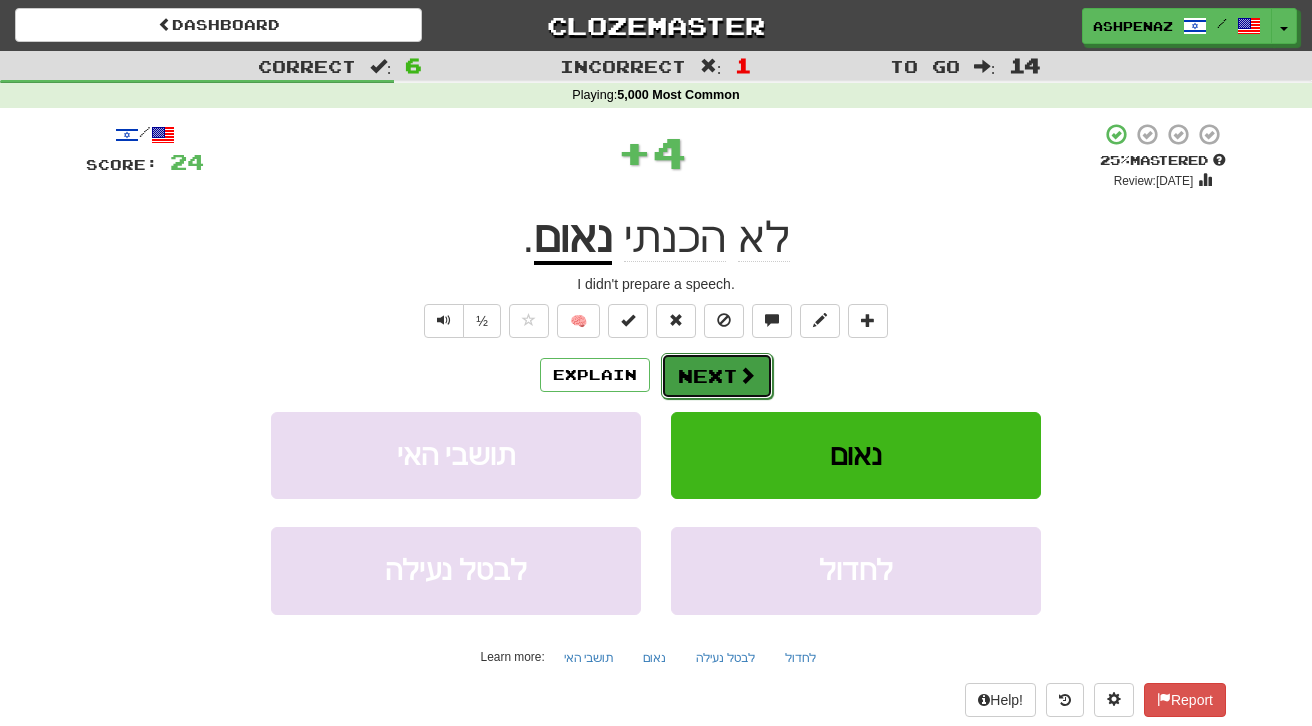 click on "Next" at bounding box center [717, 376] 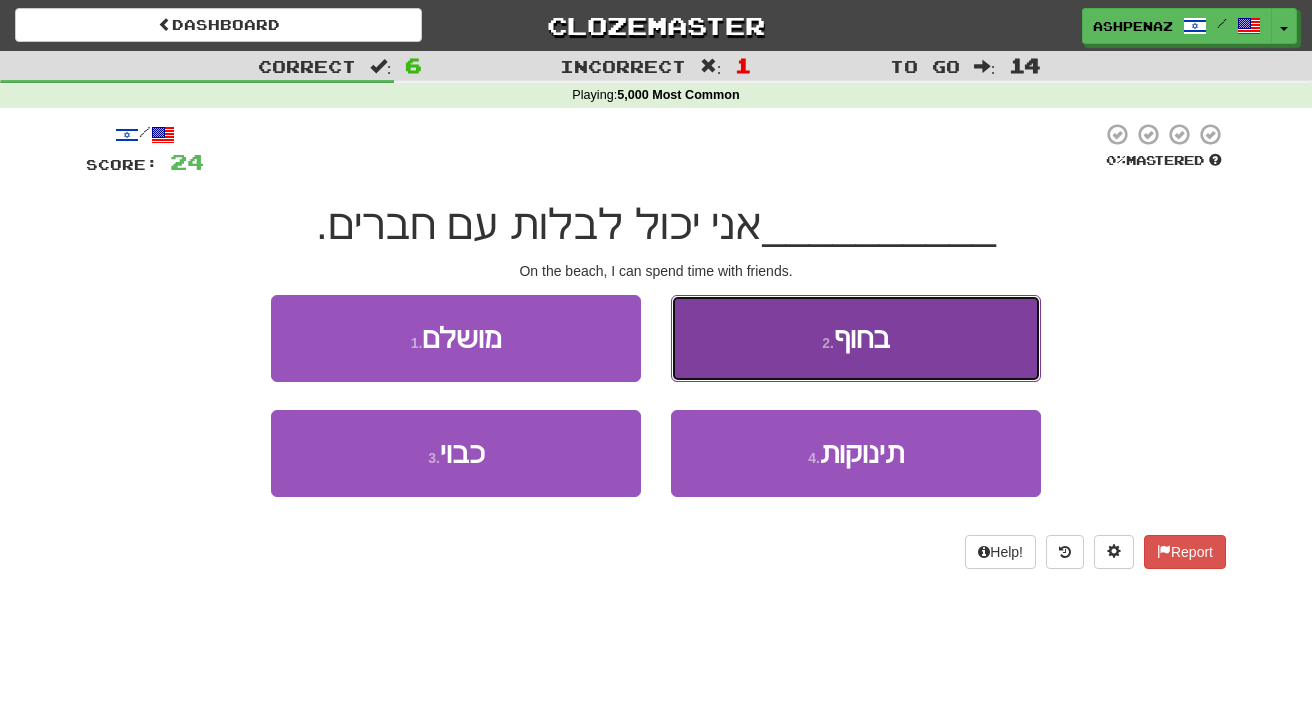 click on "2 .  בחוף" at bounding box center (856, 338) 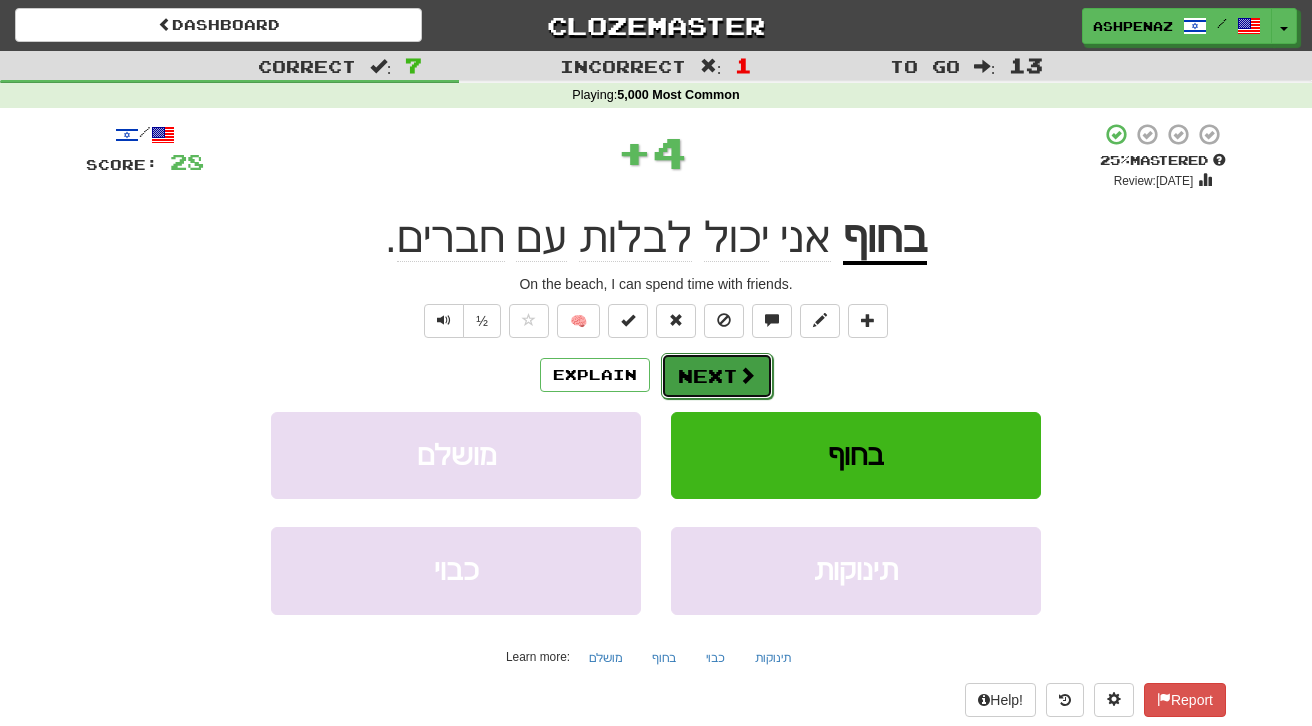 click at bounding box center [747, 375] 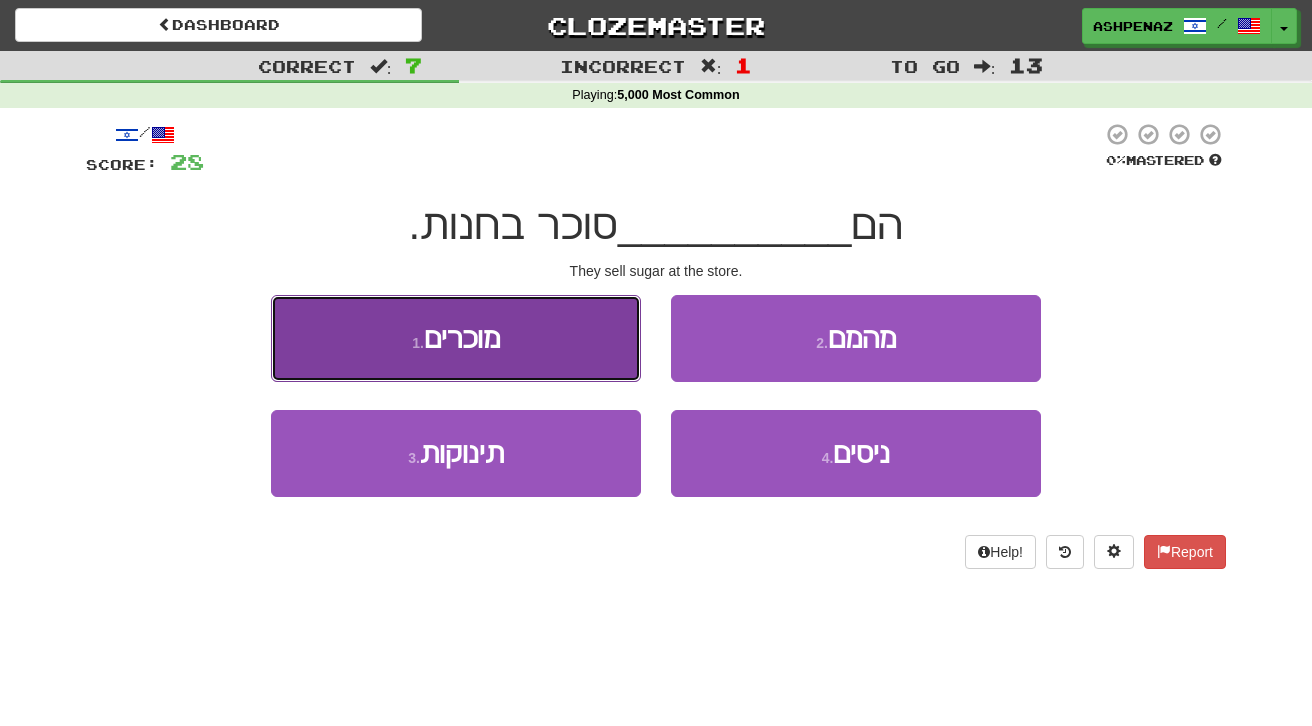click on "1 .  מוכרים" at bounding box center (456, 338) 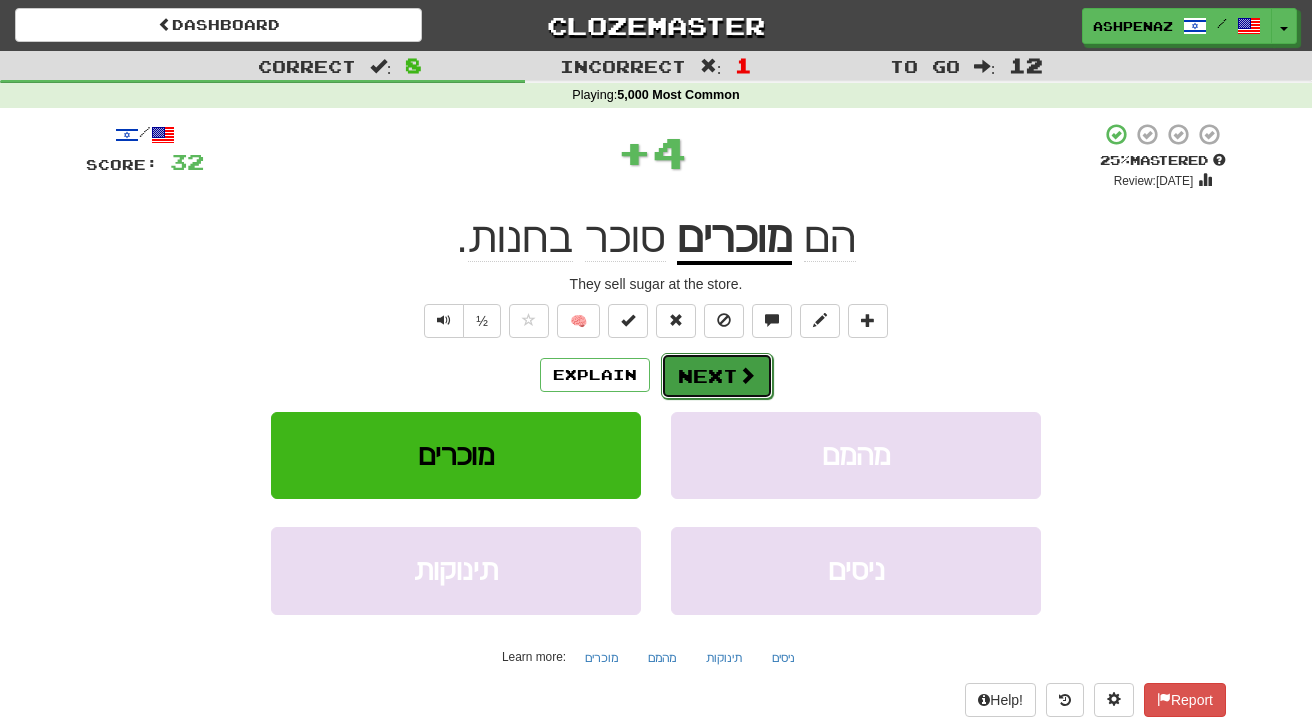 click at bounding box center [747, 375] 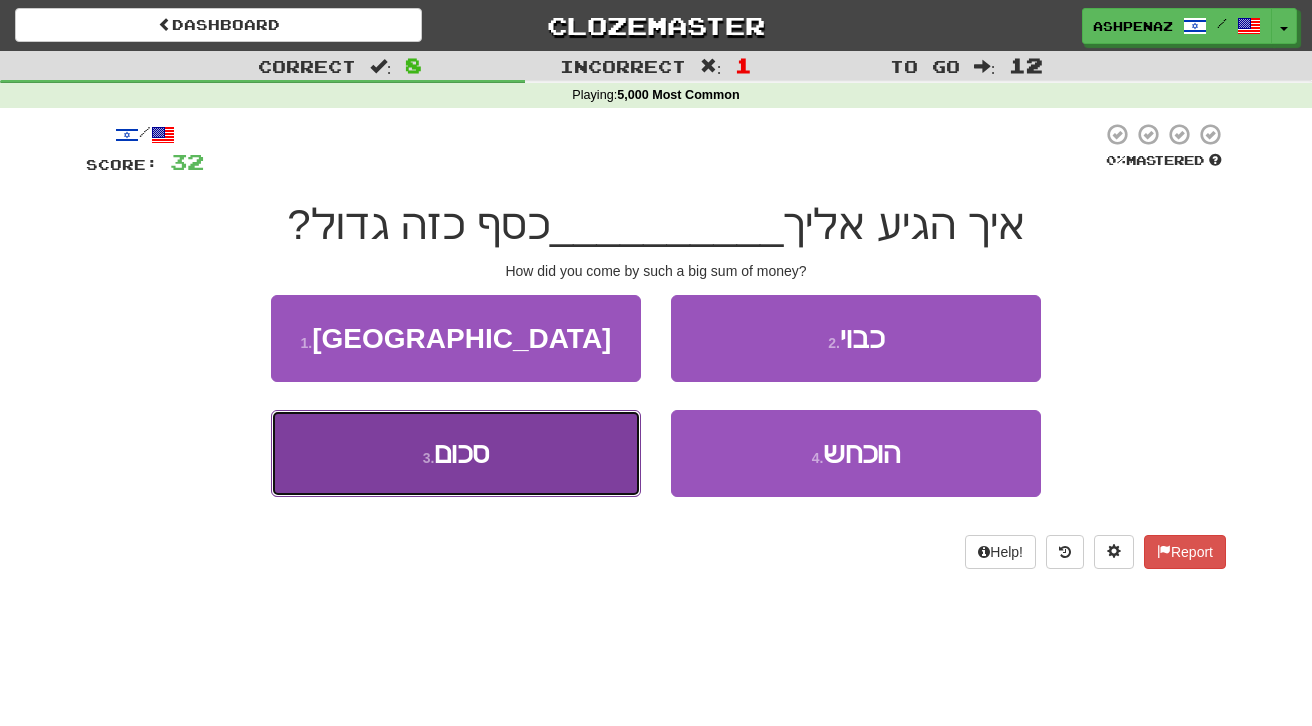 click on "3 .  סכום" at bounding box center (456, 453) 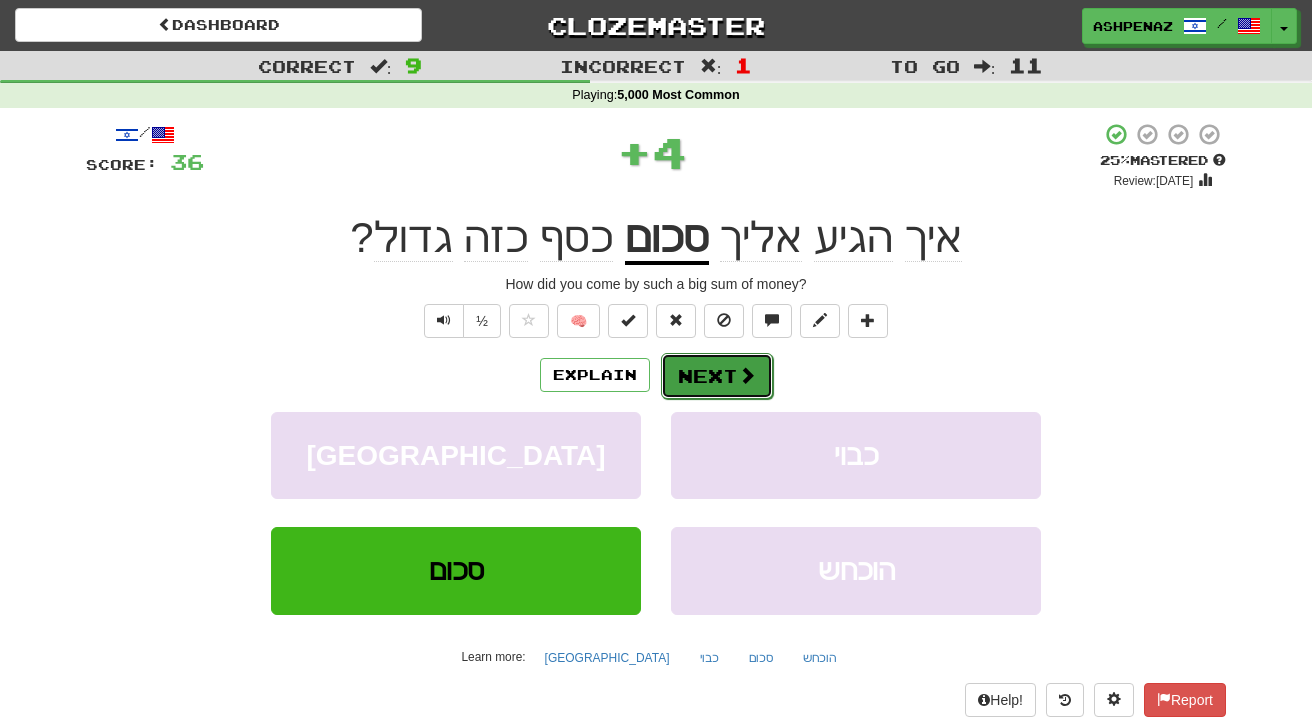 click on "Next" at bounding box center (717, 376) 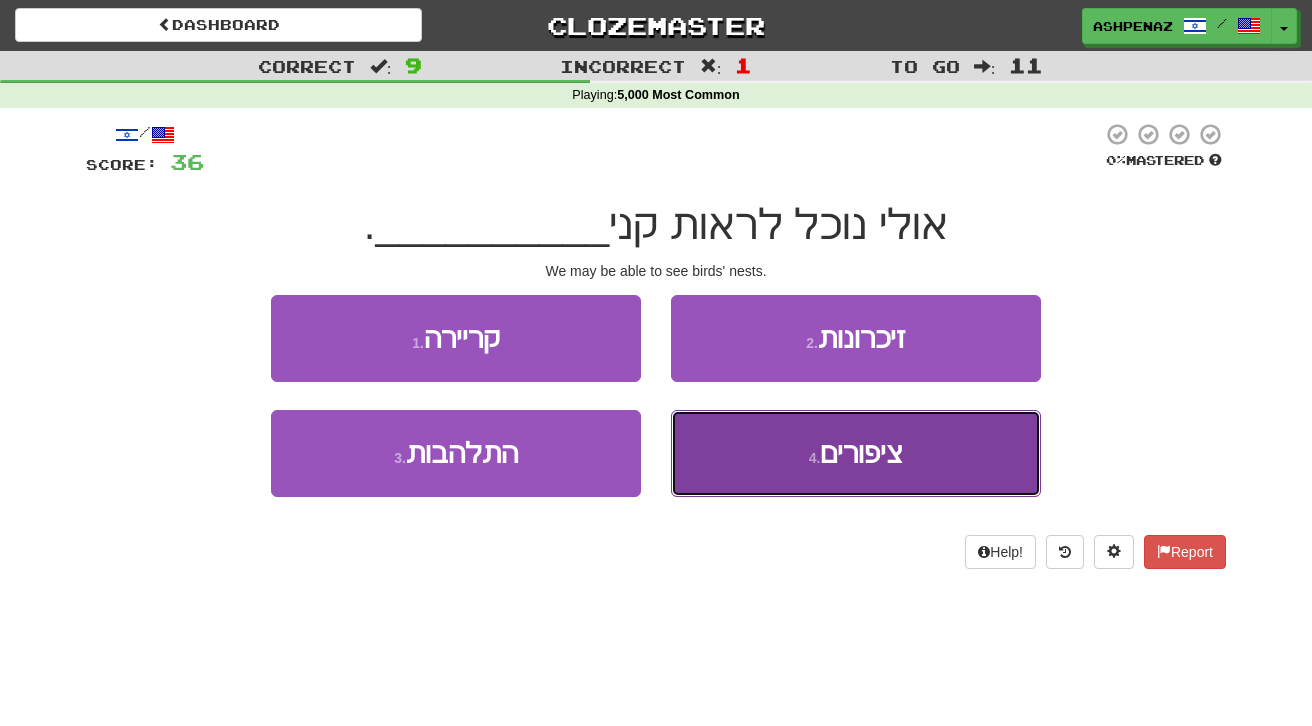 click on "4 .  ציפורים" at bounding box center (856, 453) 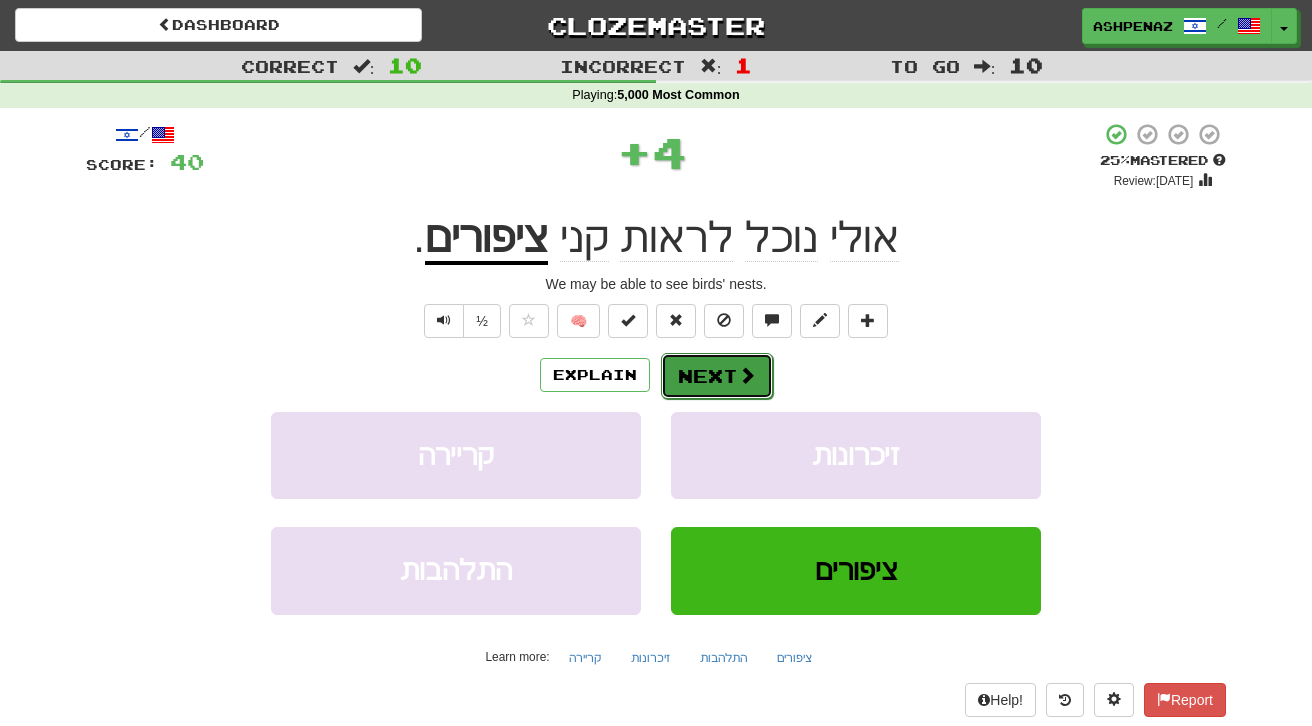 click on "Next" at bounding box center [717, 376] 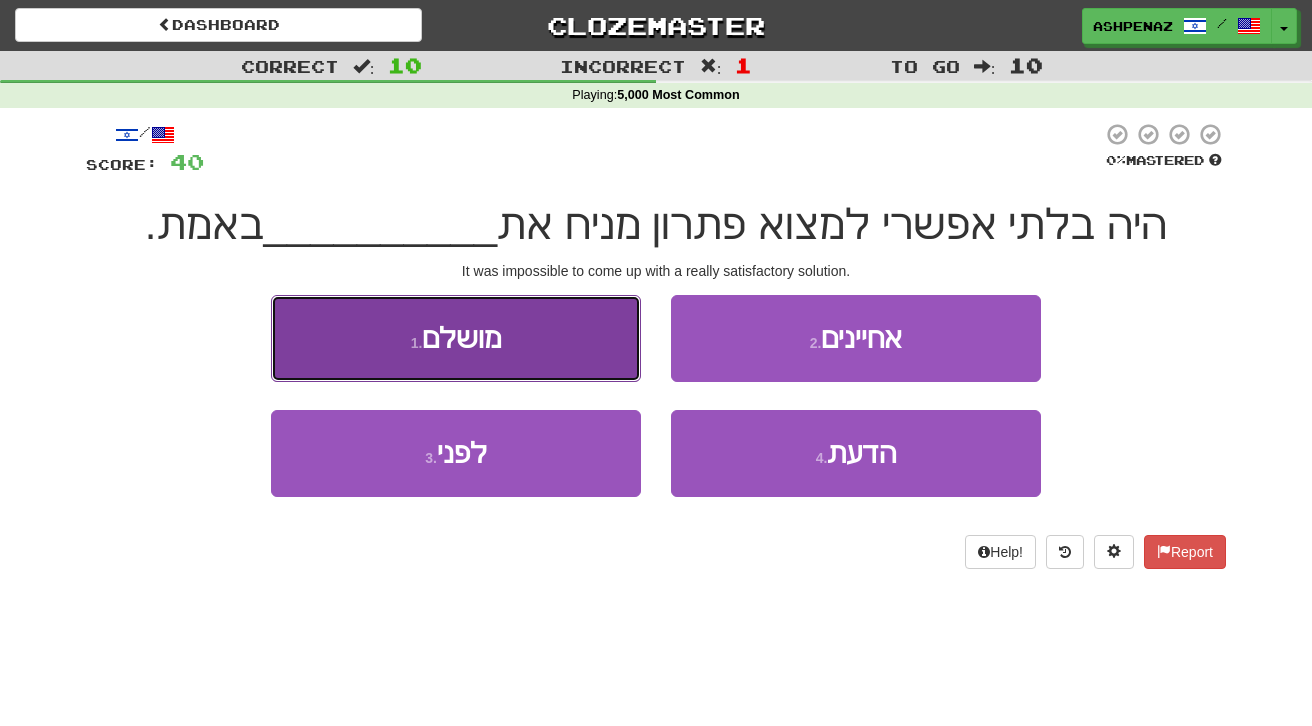 click on "1 .  מושלם" at bounding box center [456, 338] 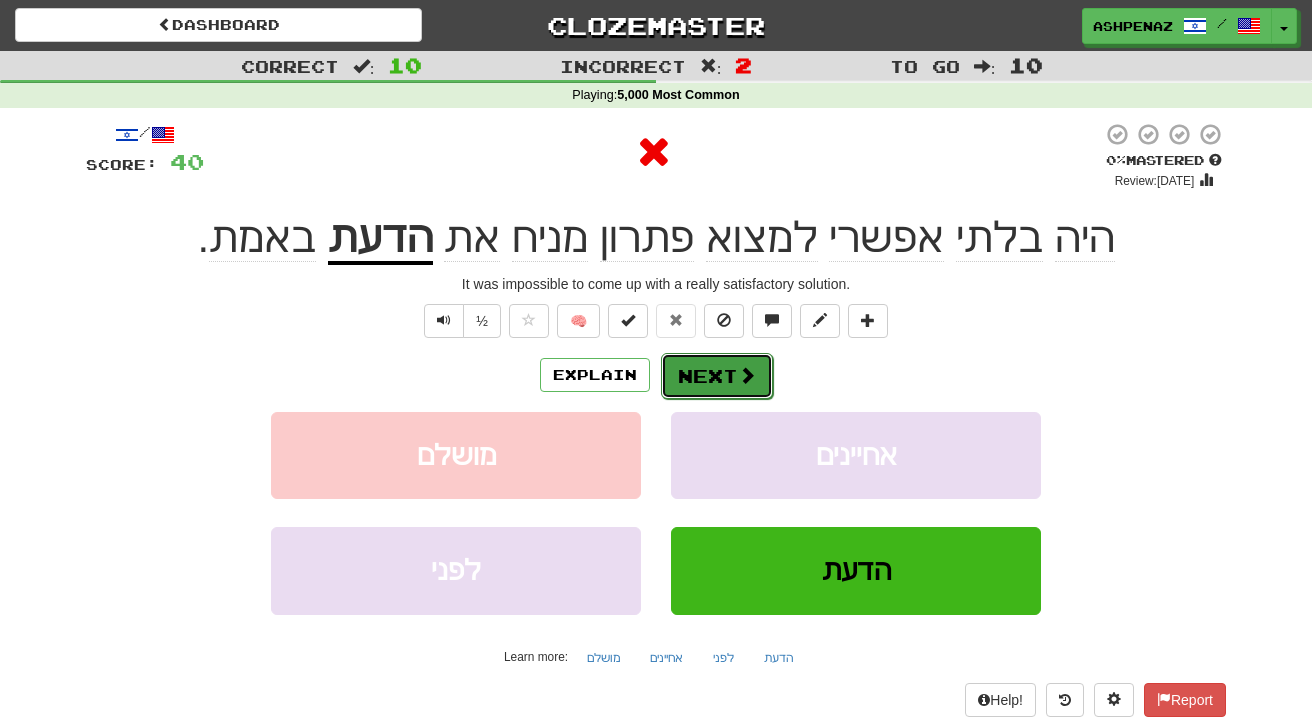 click on "Next" at bounding box center (717, 376) 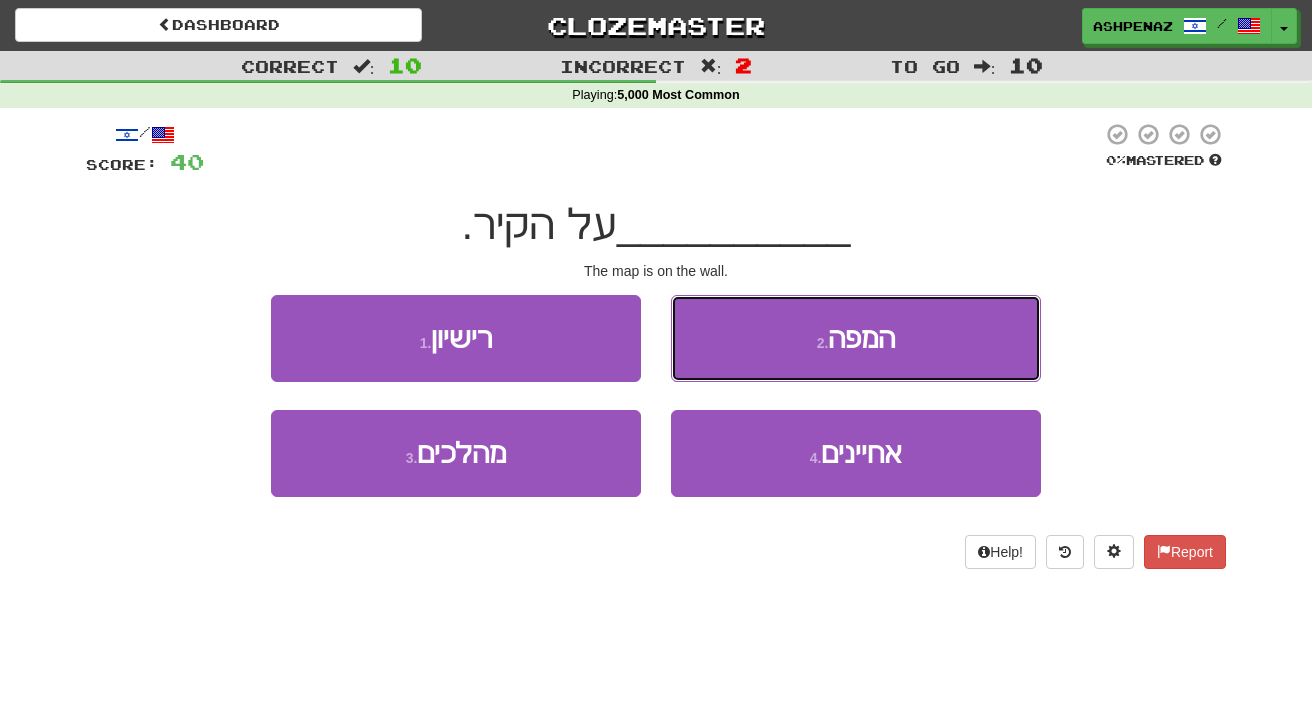 click on "2 .  המפה" at bounding box center [856, 338] 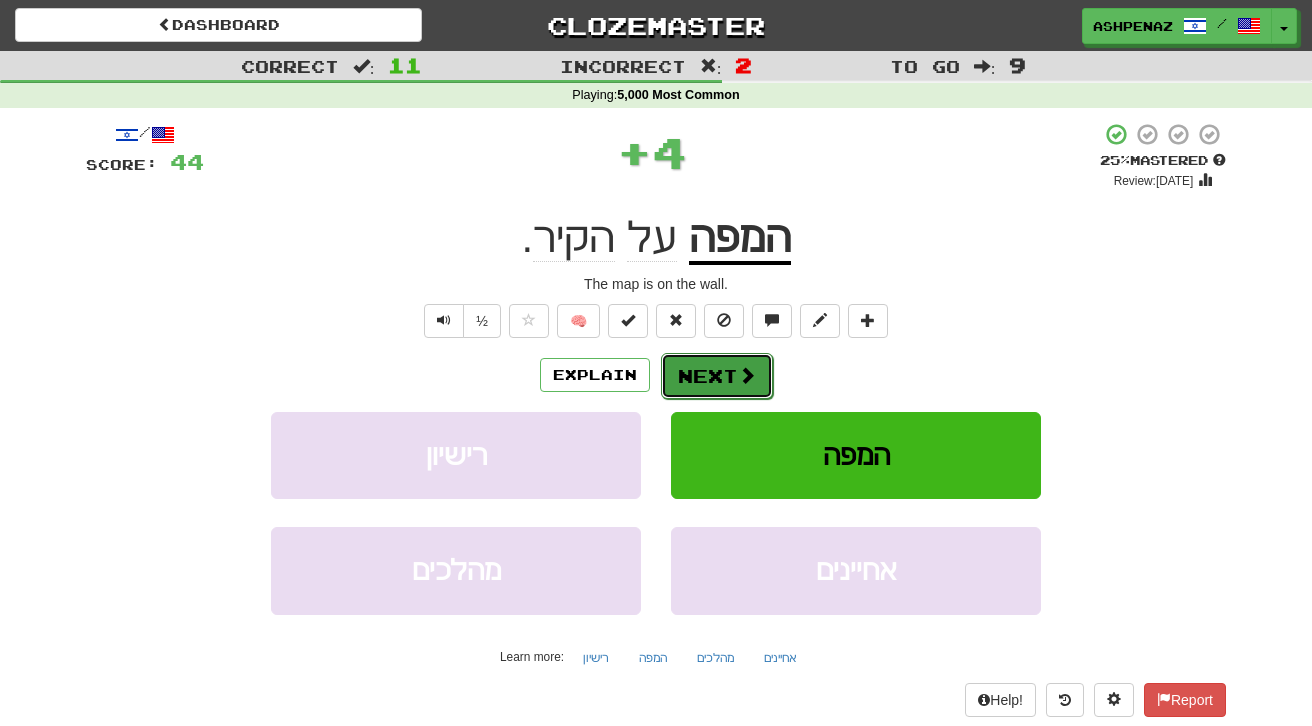 click on "Next" at bounding box center (717, 376) 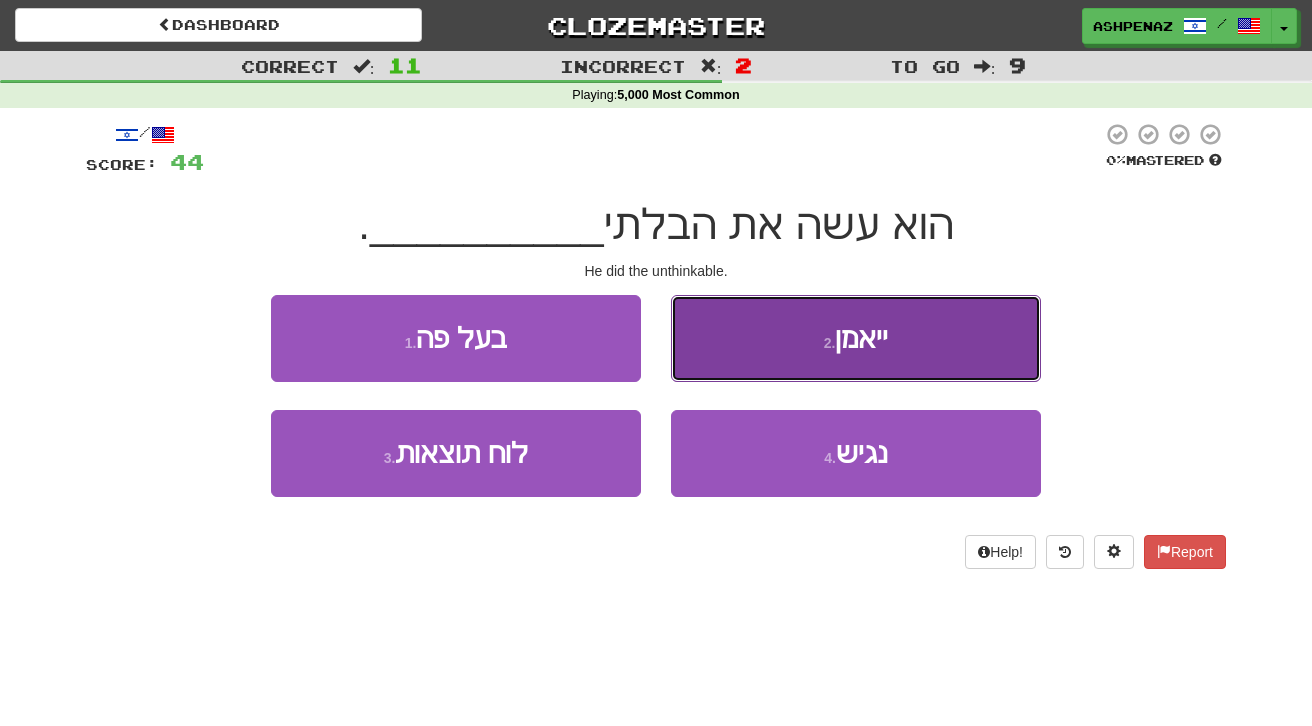 click on "2 .  ייאמן" at bounding box center (856, 338) 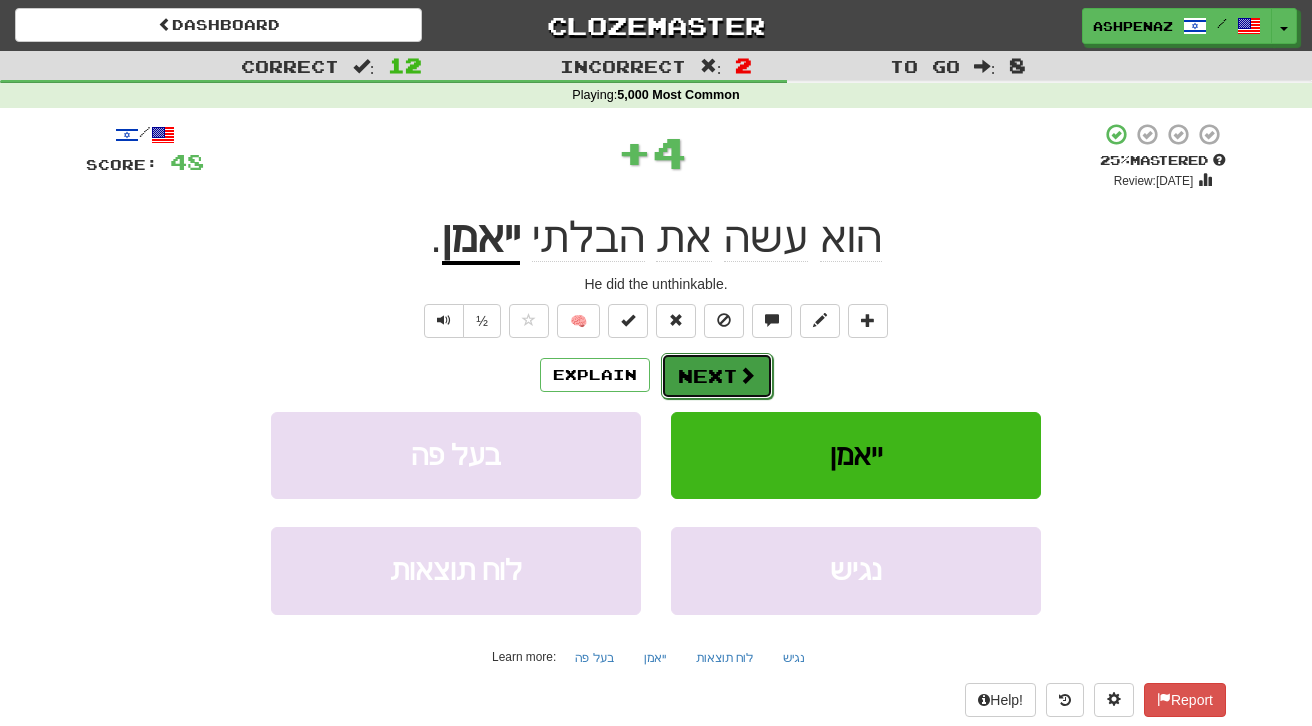 click on "Next" at bounding box center [717, 376] 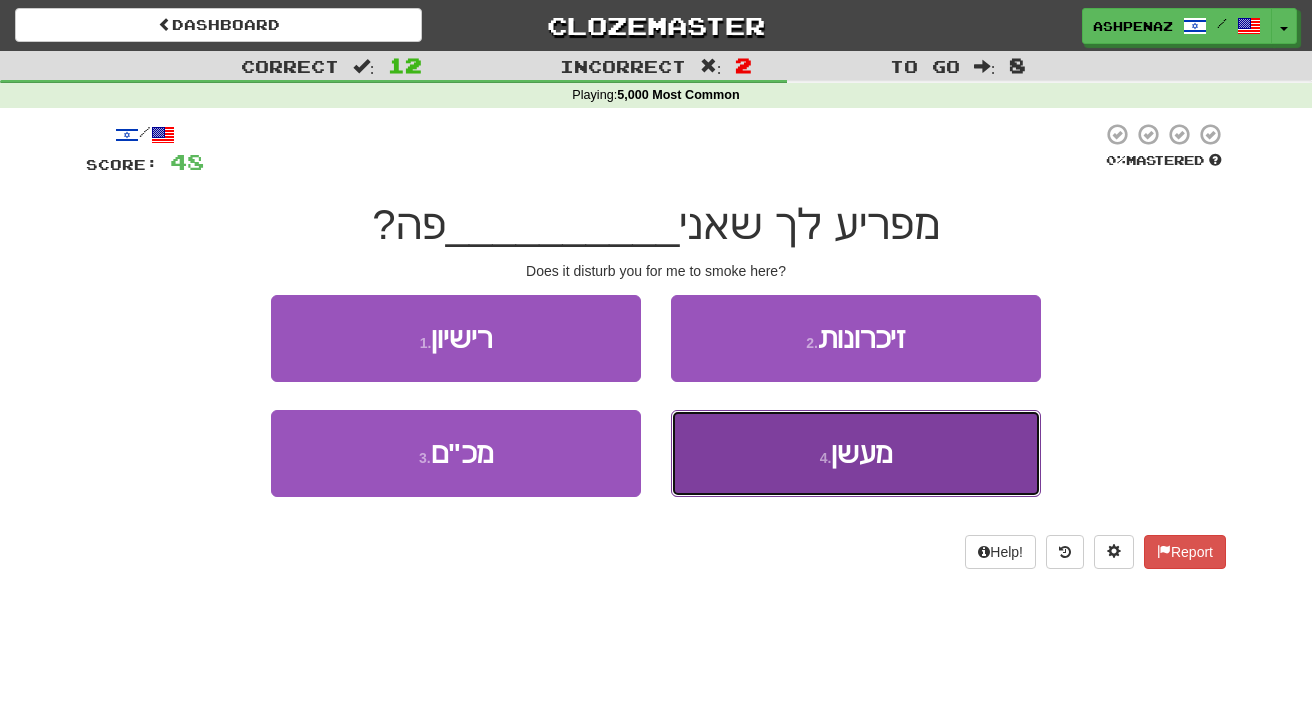 click on "4 .  מעשן" at bounding box center (856, 453) 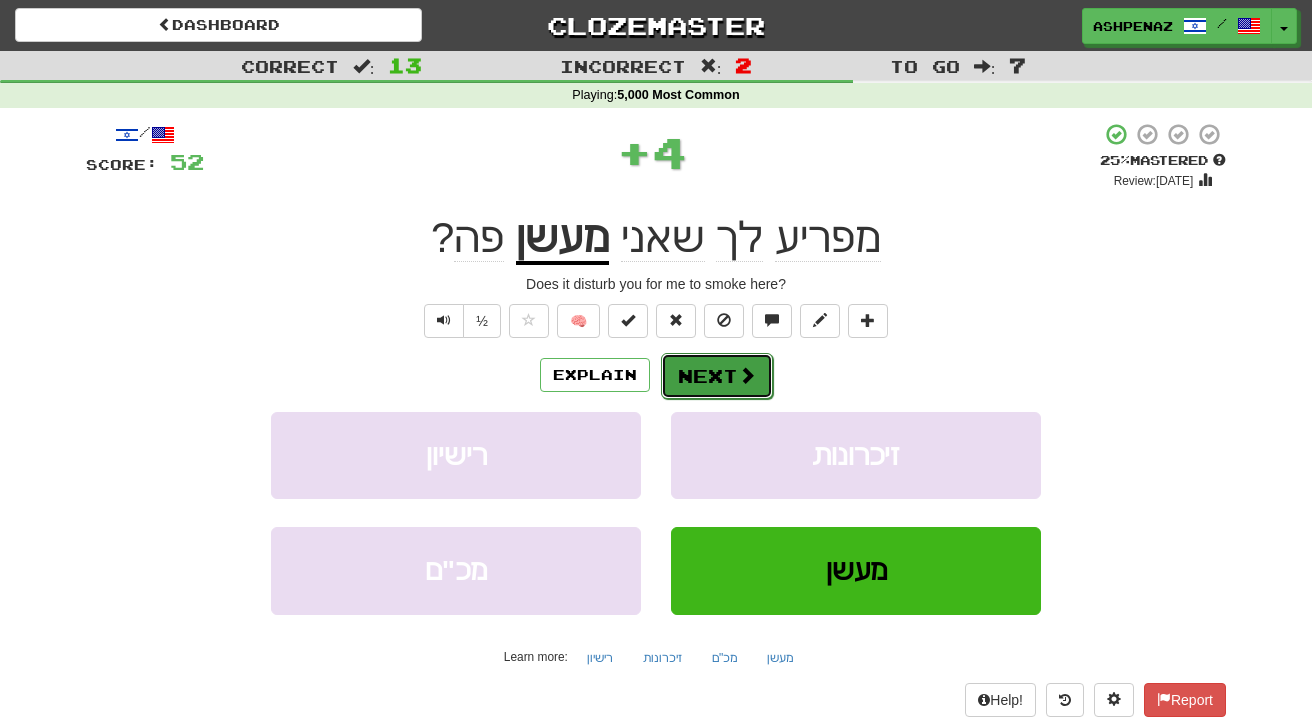 click on "Next" at bounding box center (717, 376) 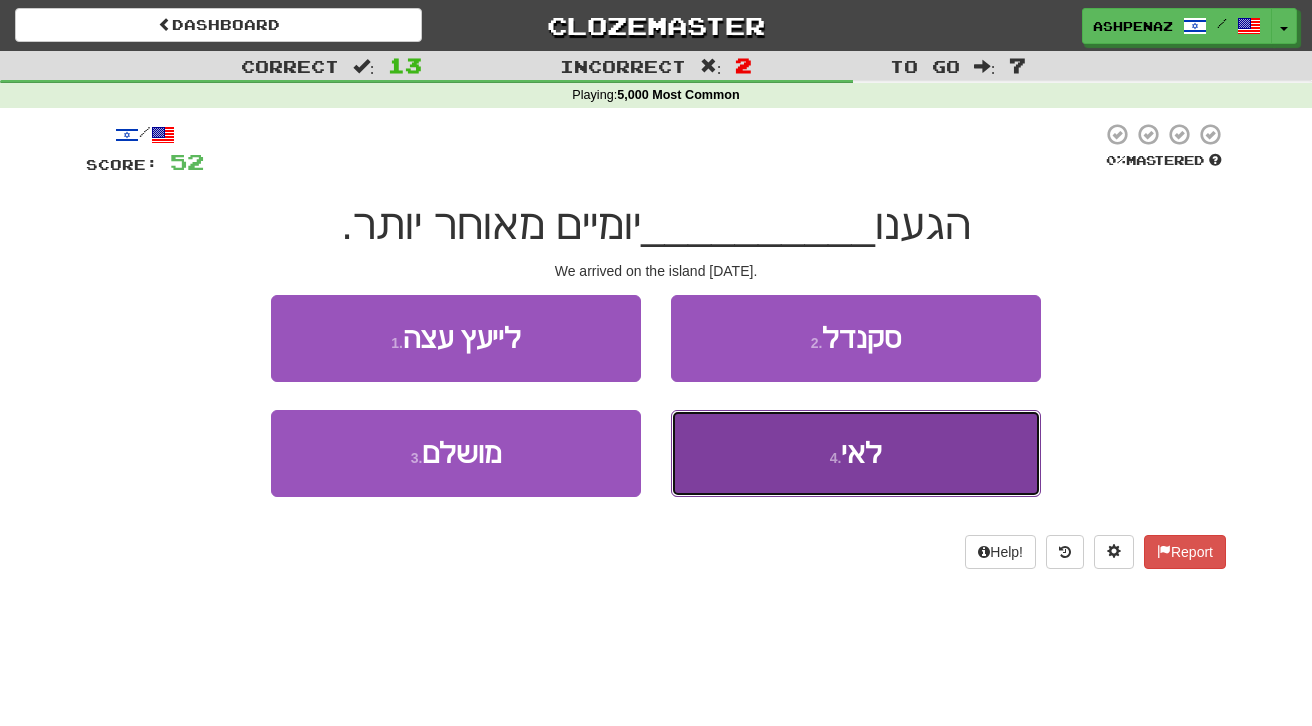 click on "לאי" at bounding box center [861, 453] 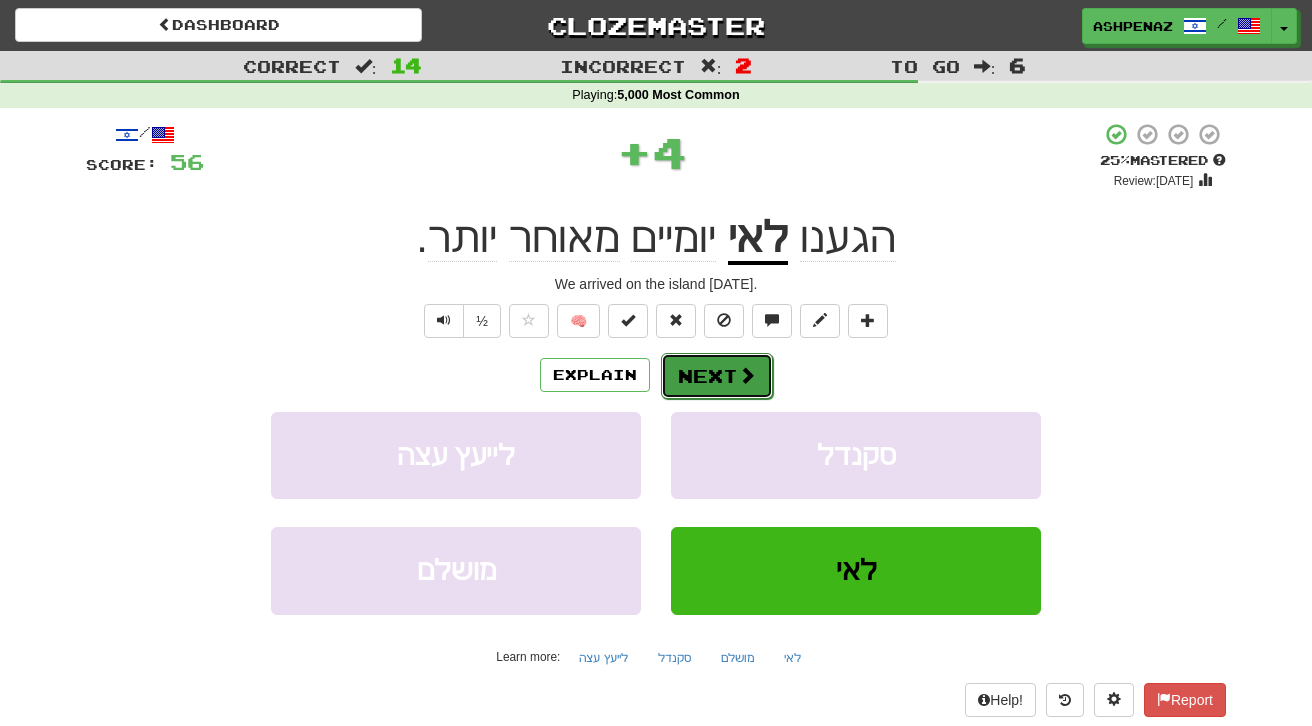 click on "Next" at bounding box center (717, 376) 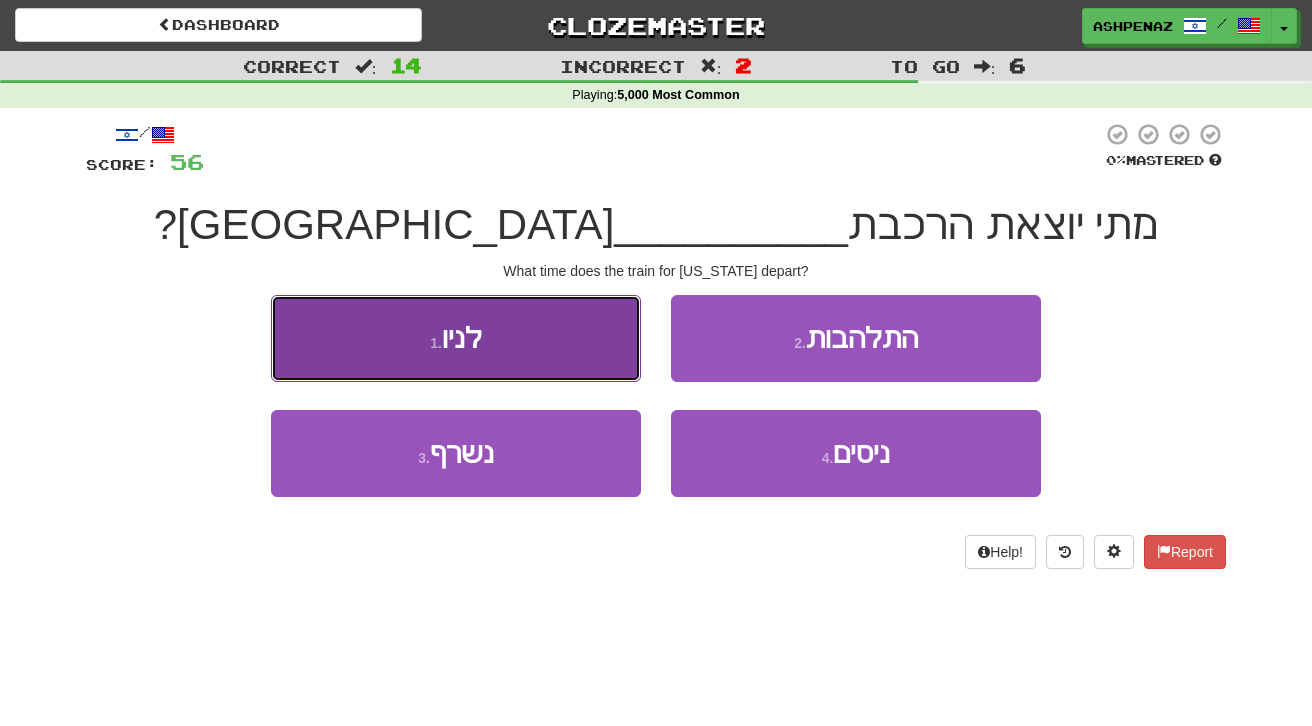click on "1 .  לניו" at bounding box center (456, 338) 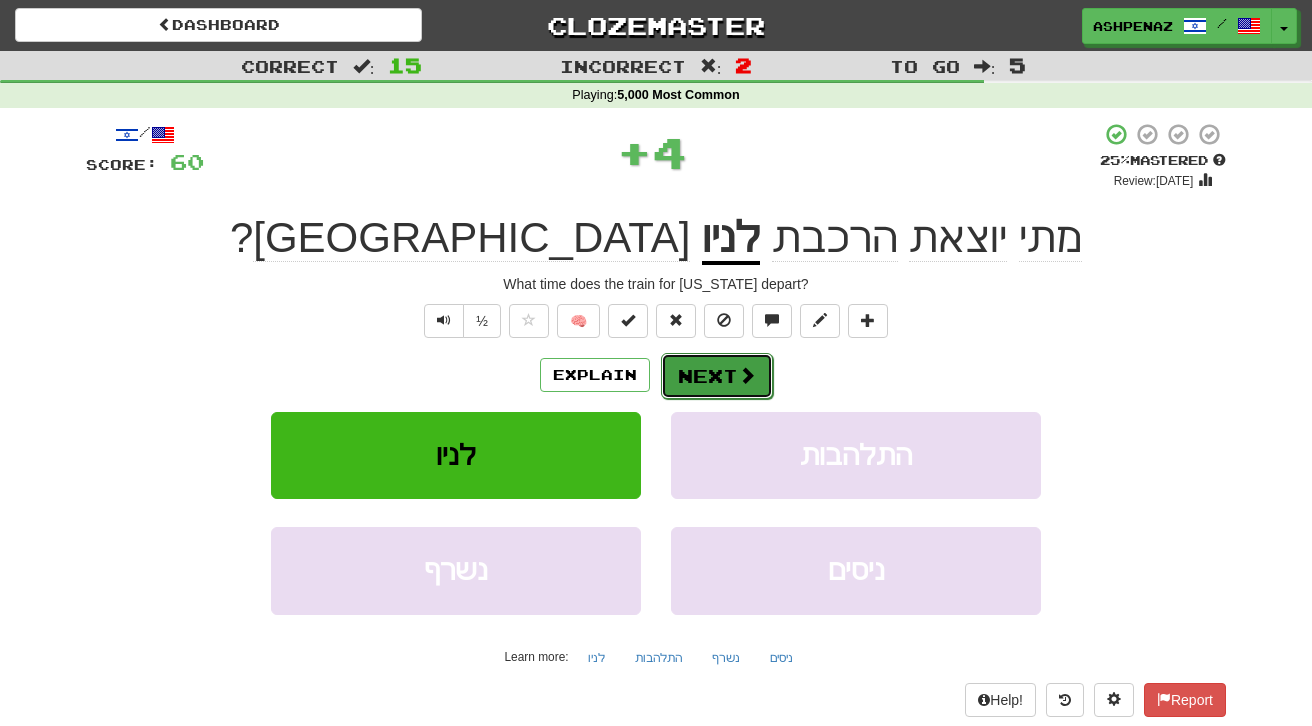 click on "Next" at bounding box center [717, 376] 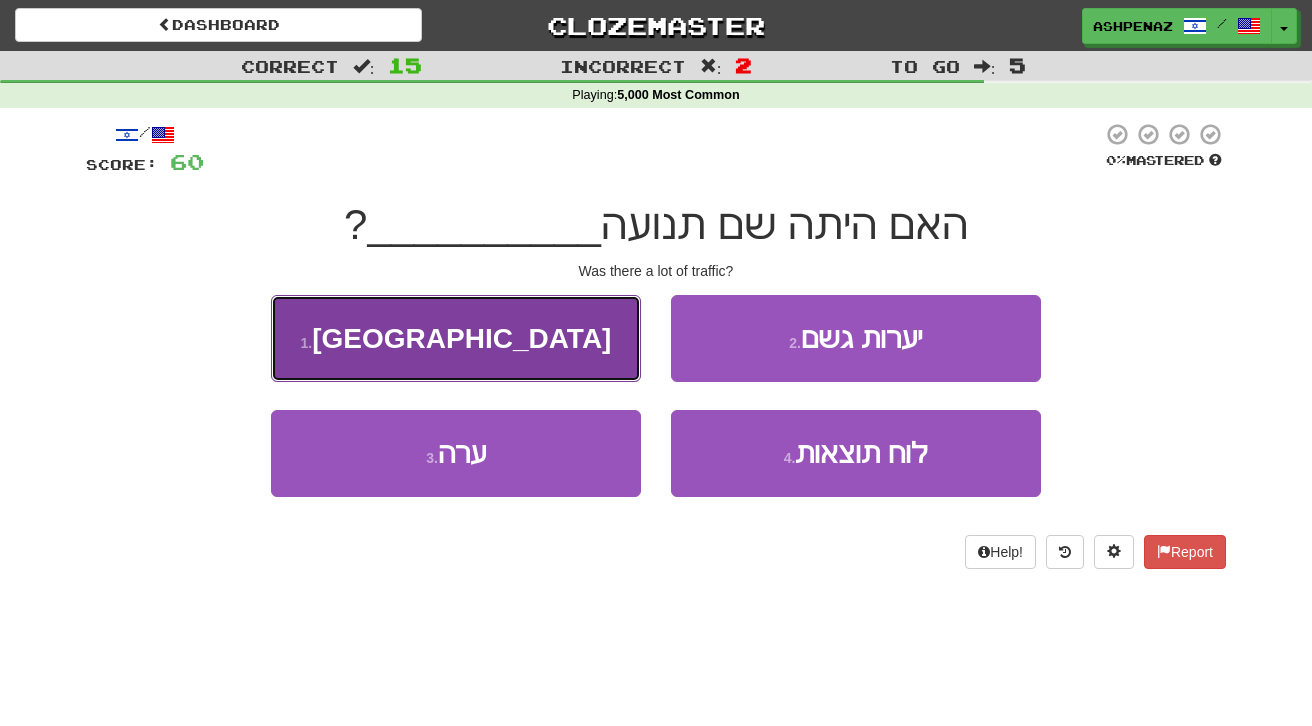 click on "1 .  רומא" at bounding box center [456, 338] 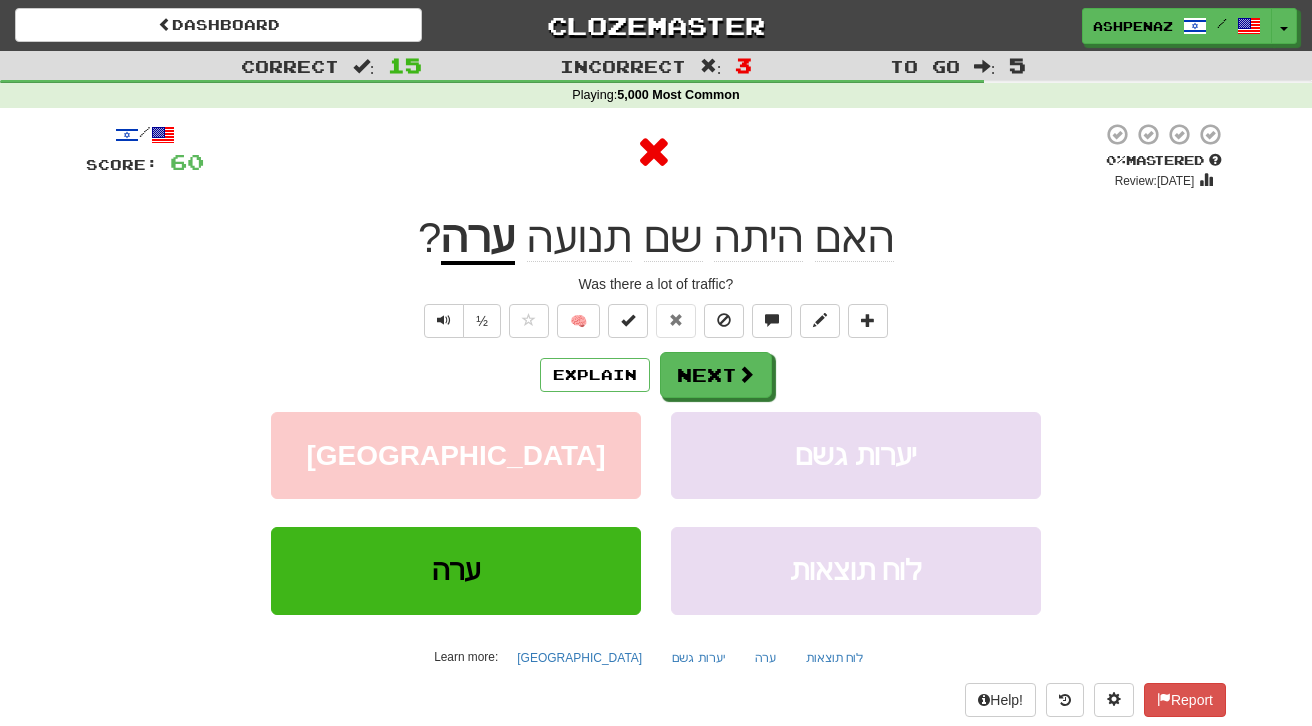 click on "ערה" at bounding box center [478, 239] 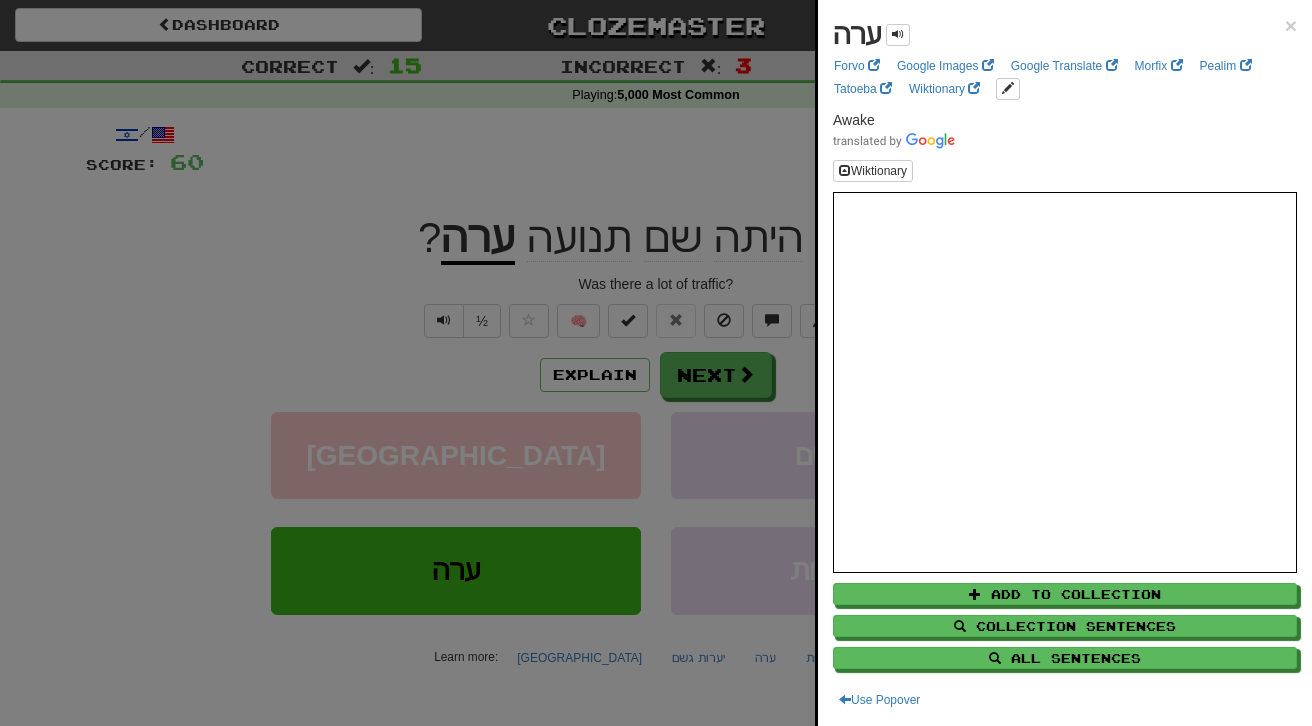 click at bounding box center (656, 363) 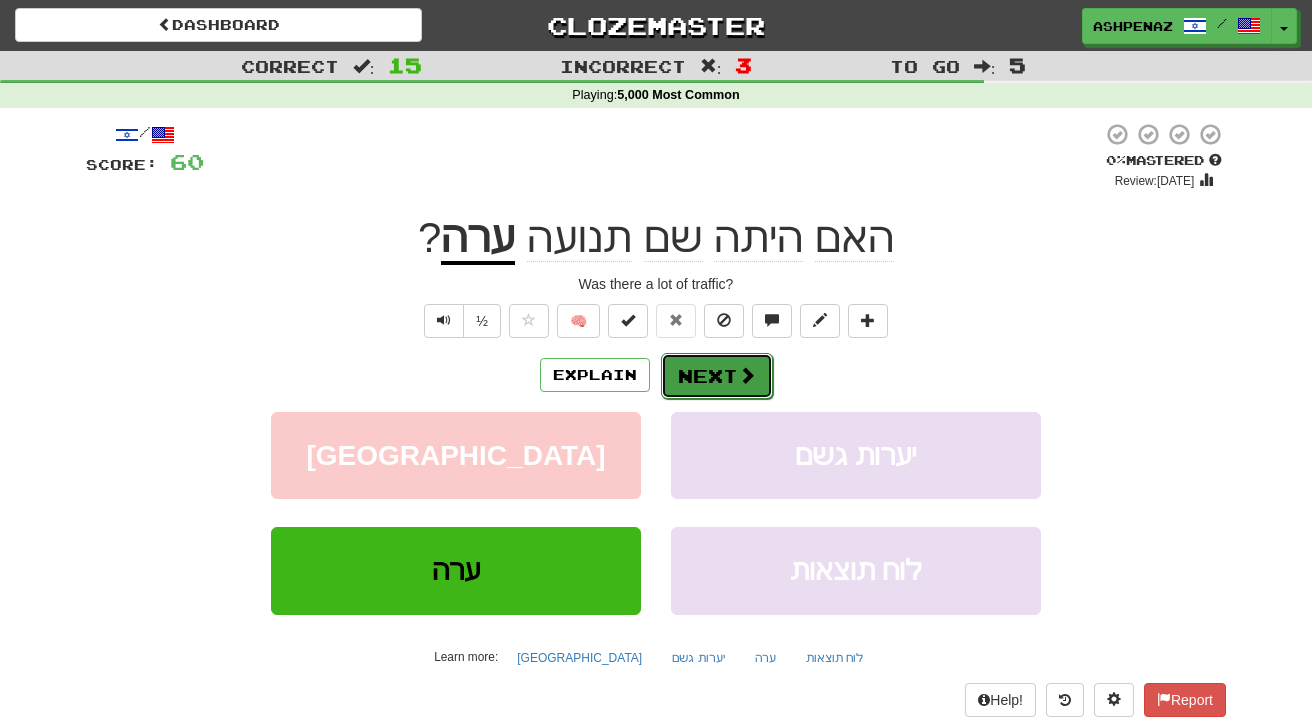 click on "Next" at bounding box center (717, 376) 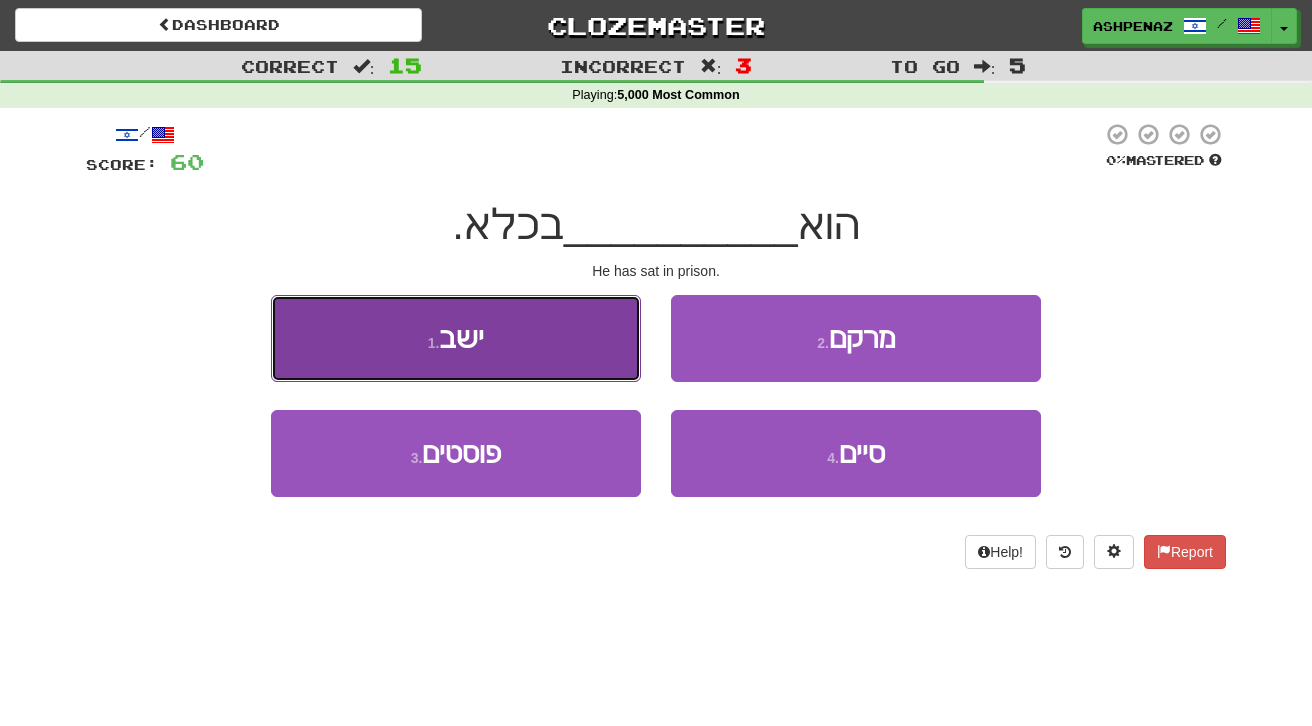 click on "1 .  ישב" at bounding box center [456, 338] 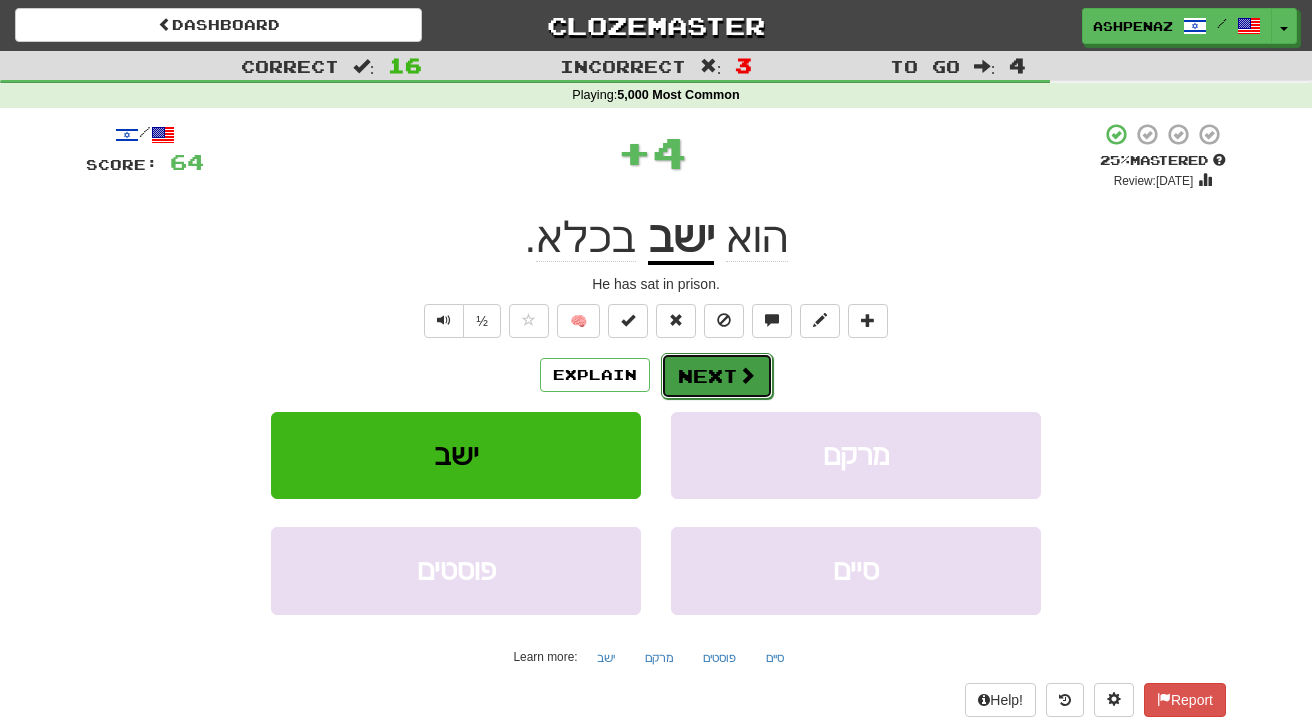 click on "Next" at bounding box center (717, 376) 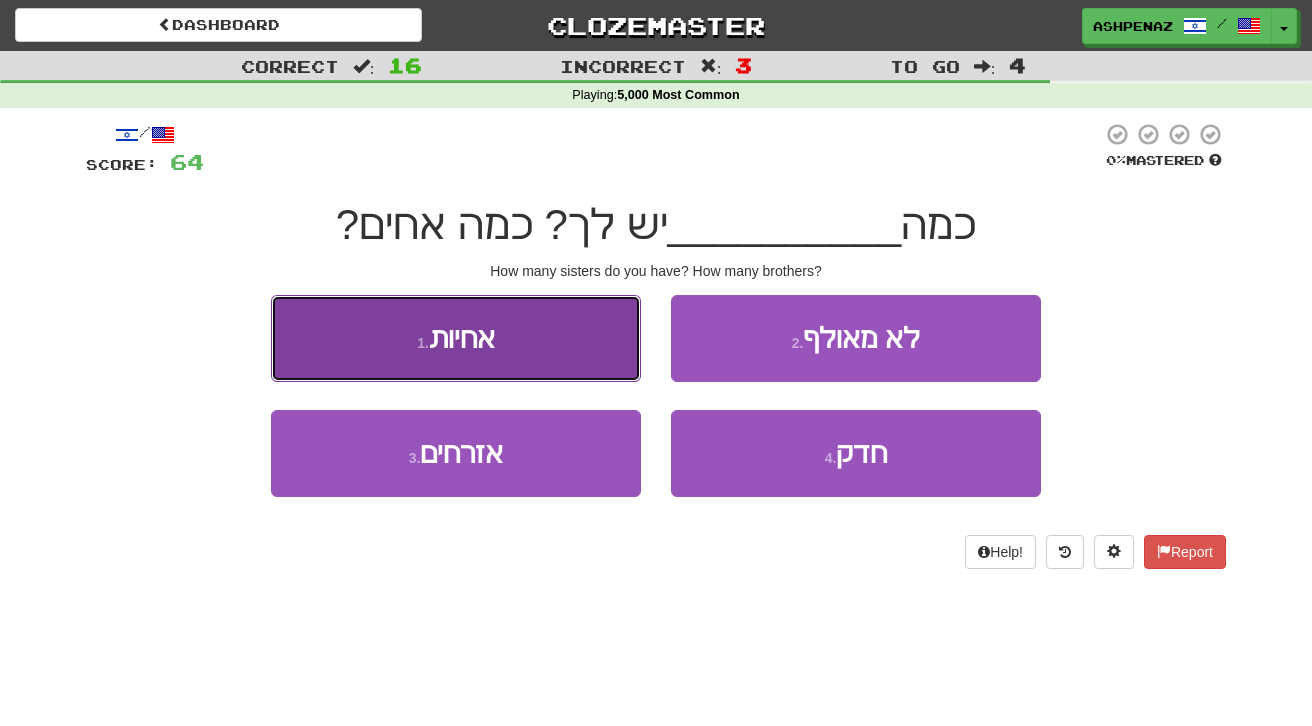 click on "1 .  אחיות" at bounding box center (456, 338) 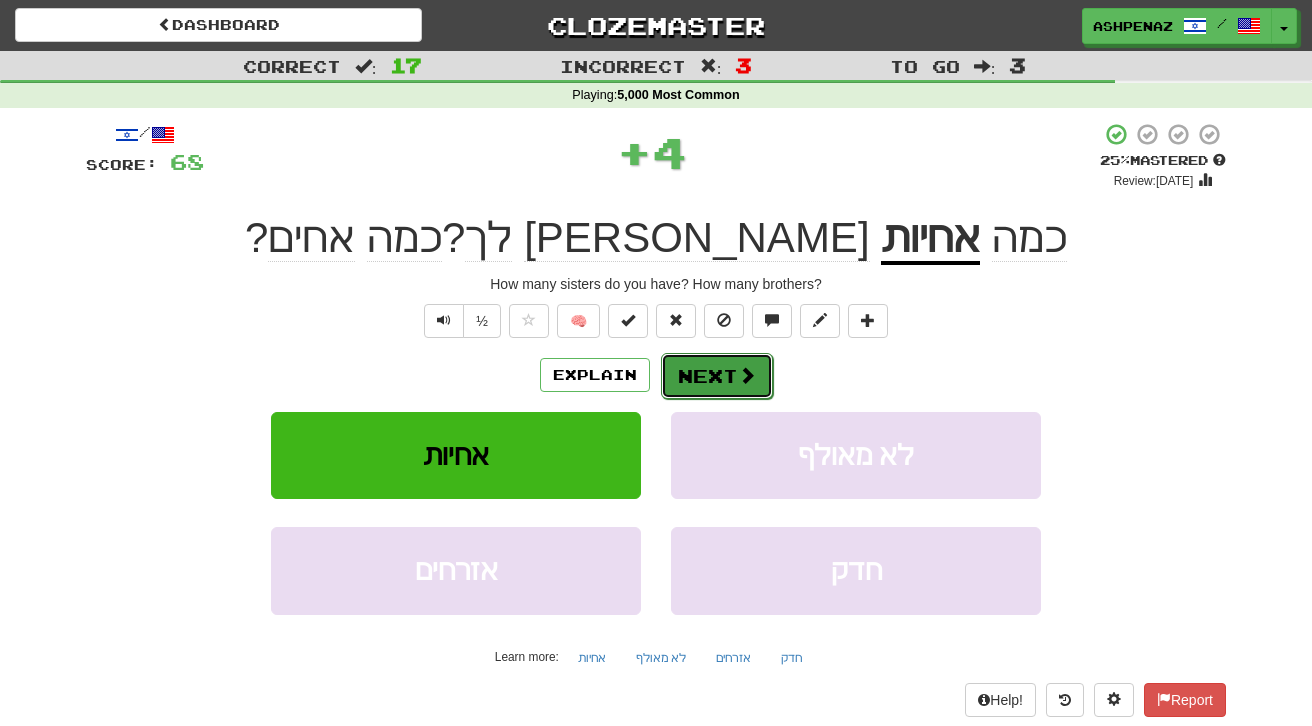 click on "Next" at bounding box center (717, 376) 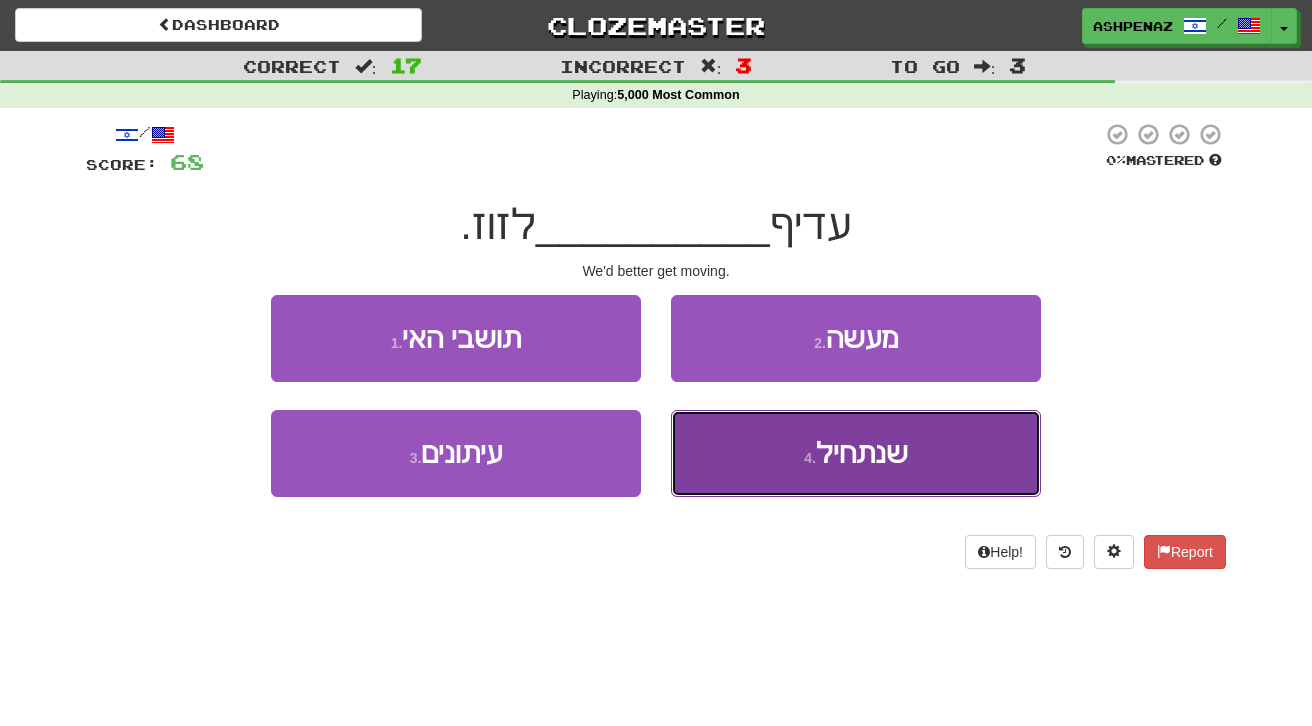 click on "4 .  שנתחיל" at bounding box center (856, 453) 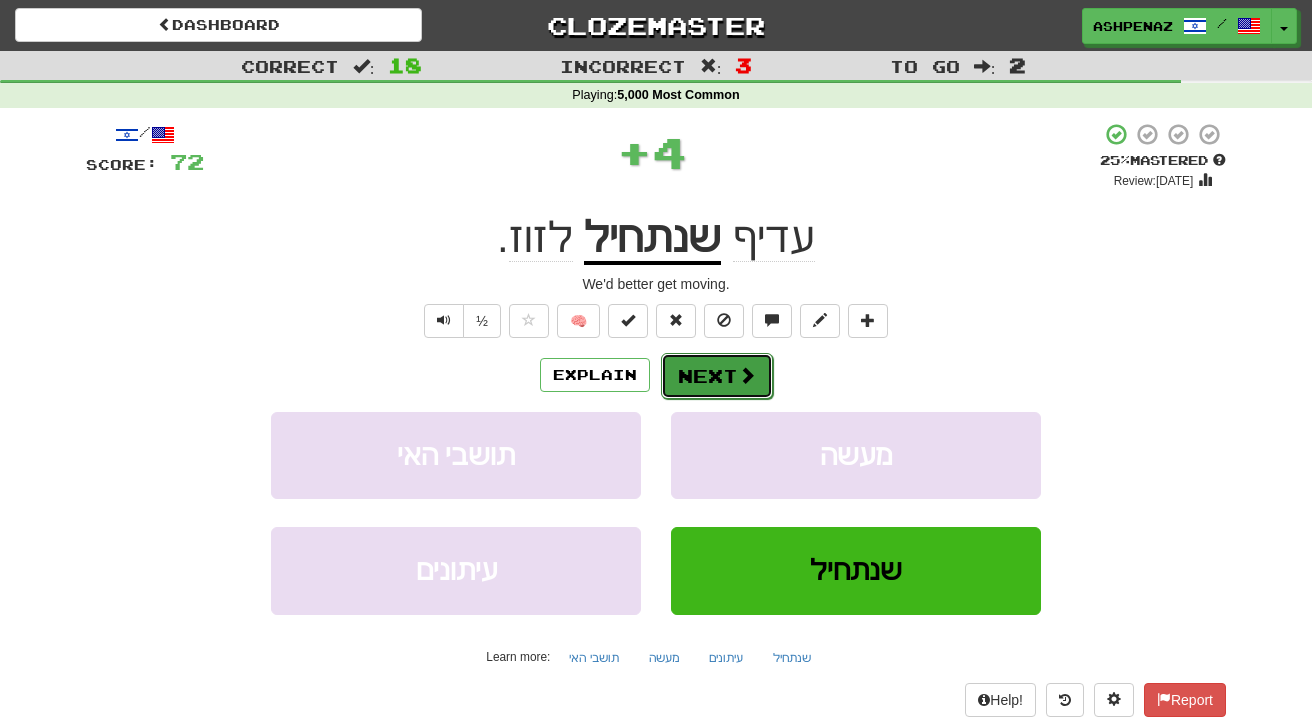 click on "Next" at bounding box center [717, 376] 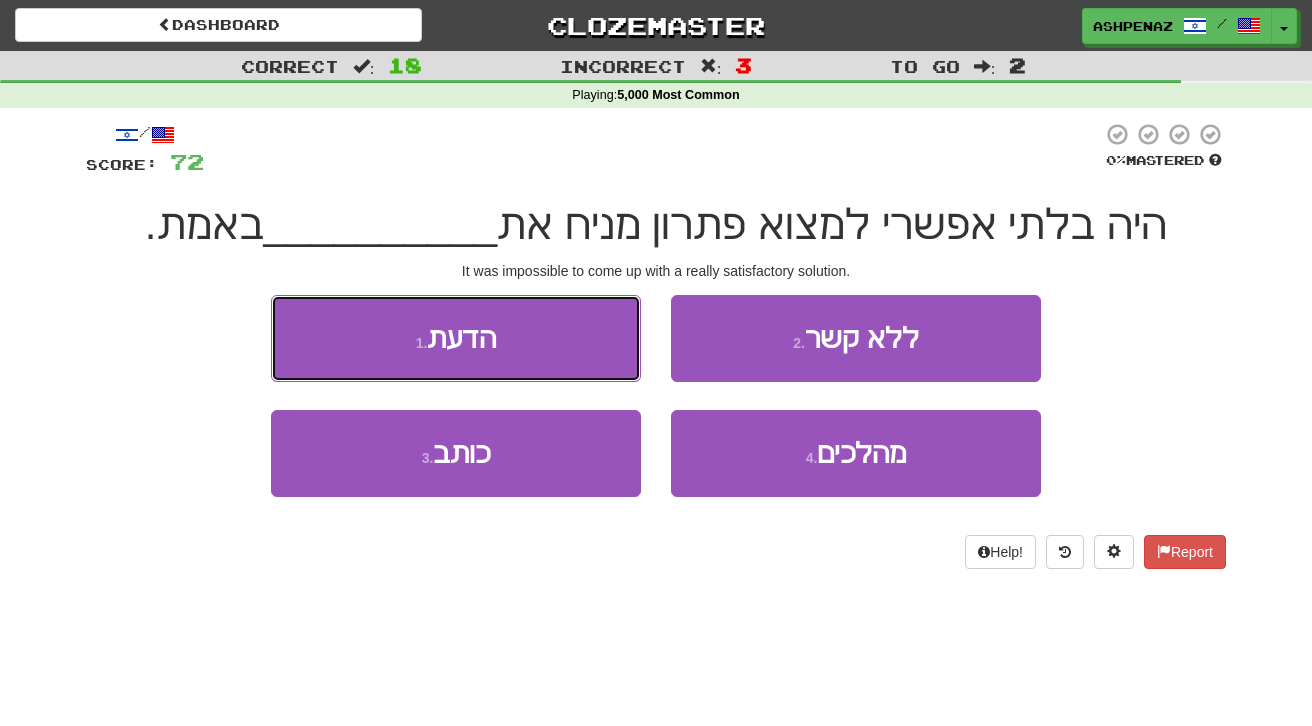 click on "1 .  הדעת" at bounding box center (456, 338) 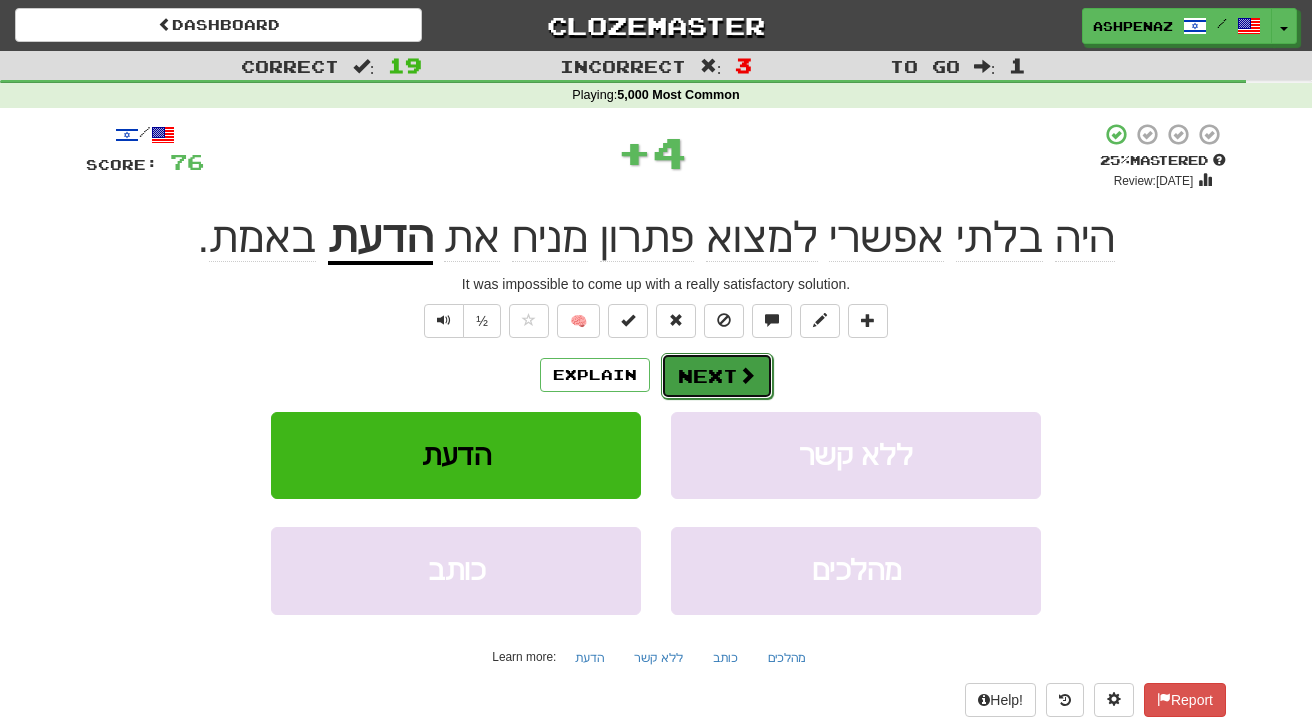 click on "Next" at bounding box center [717, 376] 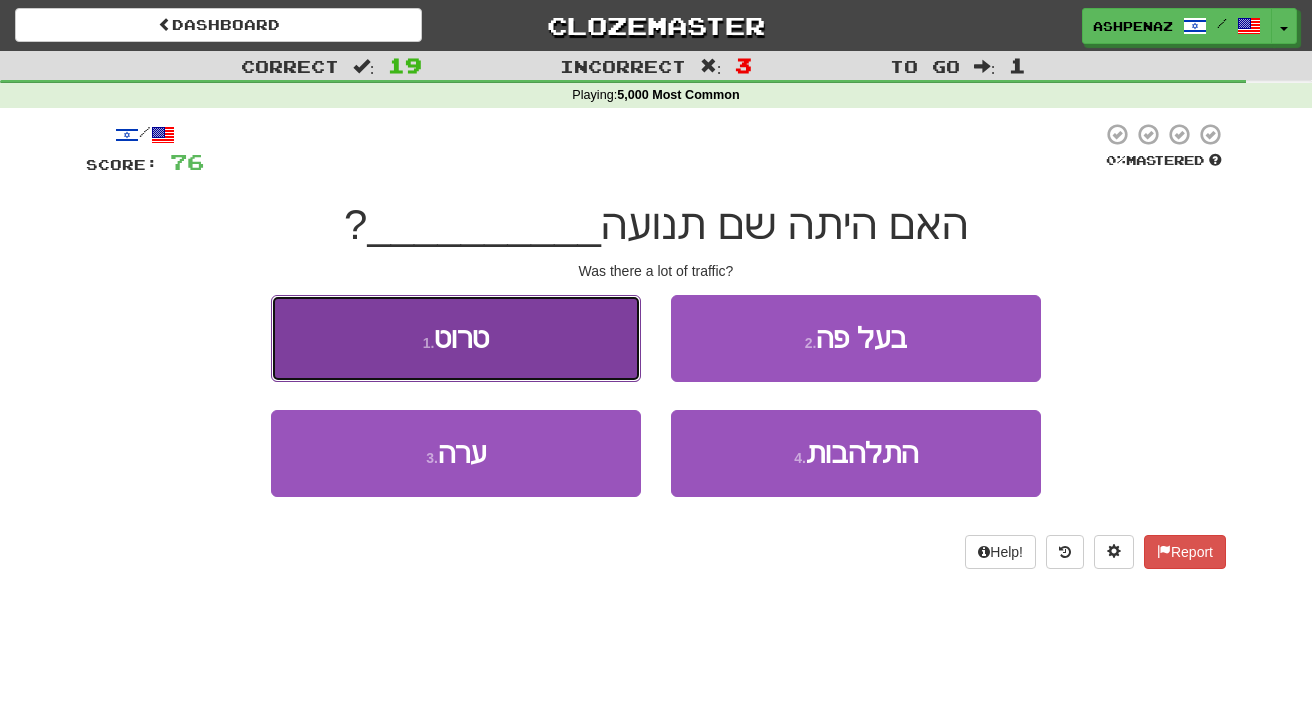 click on "1 .  טרוט" at bounding box center (456, 338) 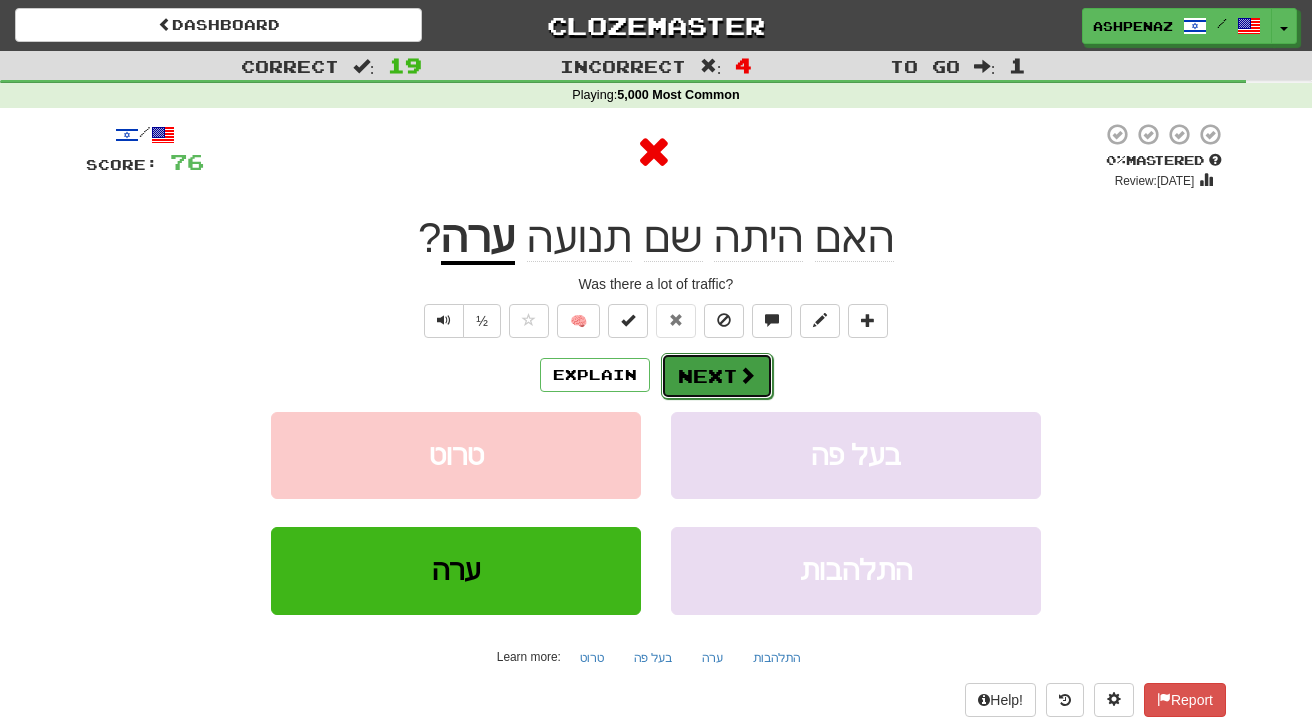 click on "Next" at bounding box center (717, 376) 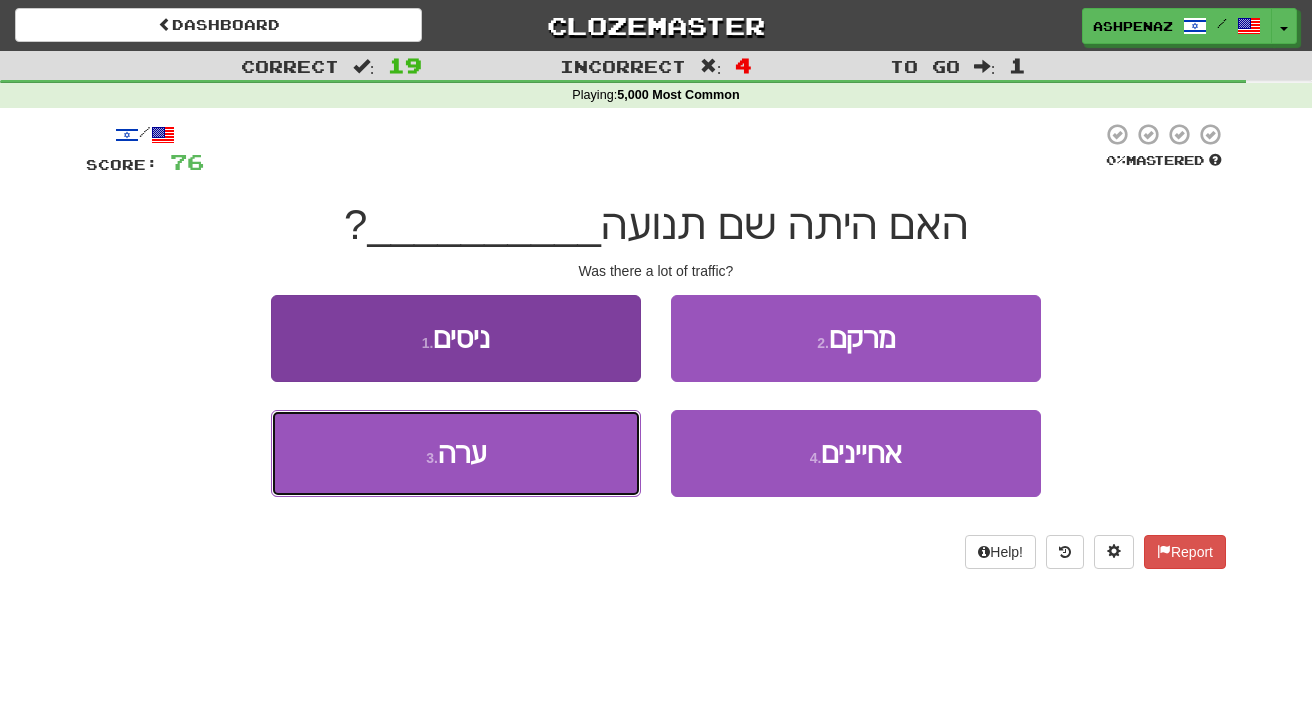click on "3 .  ערה" at bounding box center (456, 453) 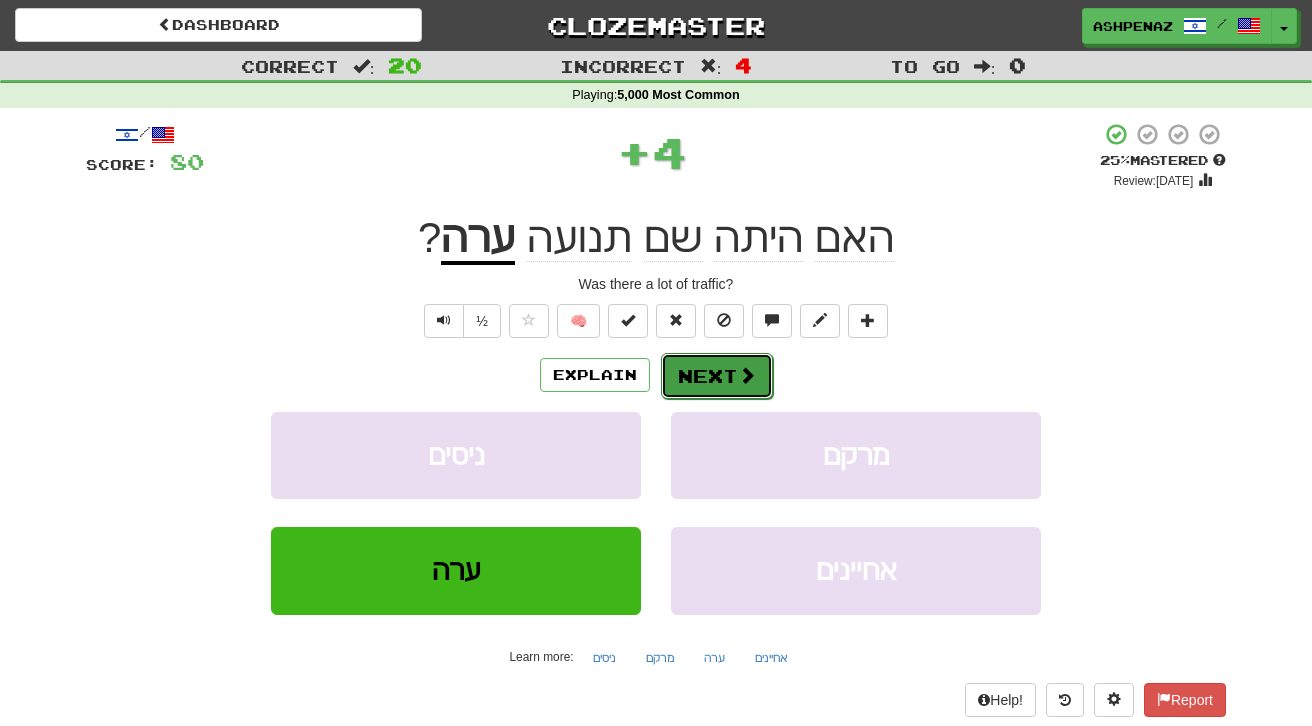 click on "Next" at bounding box center (717, 376) 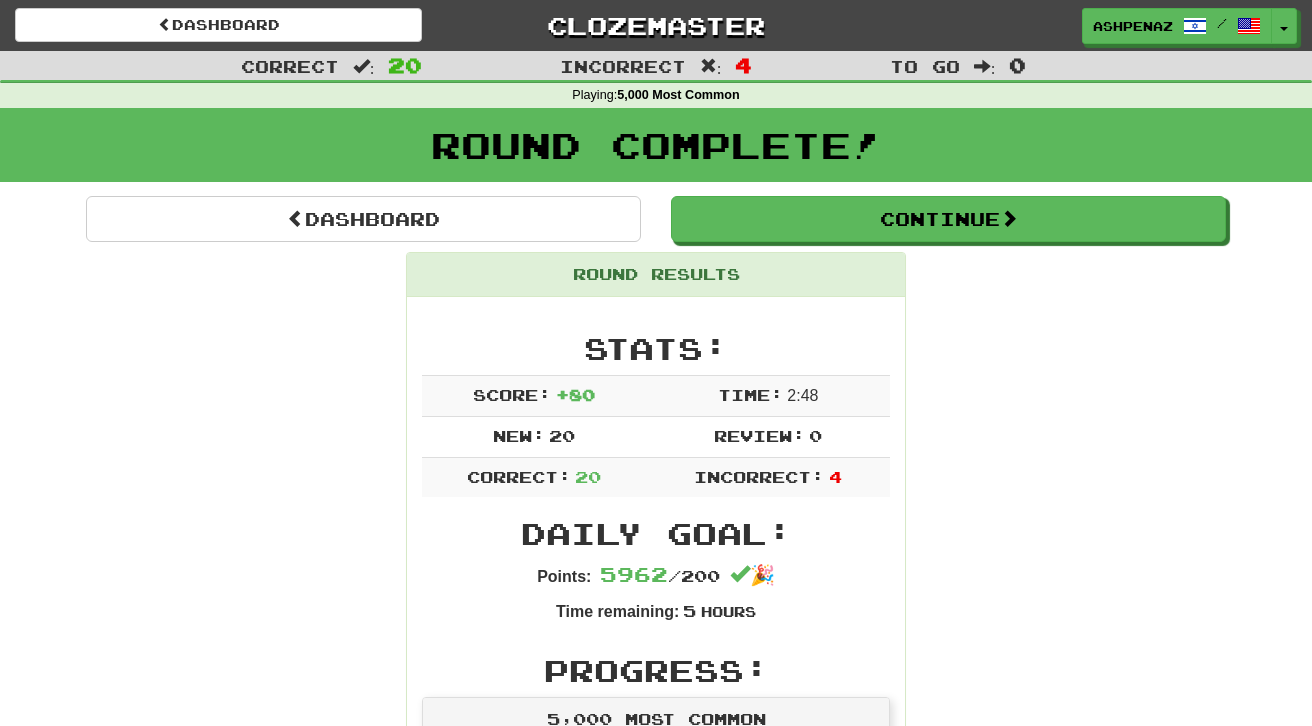 click on "Dashboard Continue  Round Results Stats: Score:   + 80 Time:   2 : 48 New:   20 Review:   0 Correct:   20 Incorrect:   4 Daily Goal: Points:   5962  /  200  🎉 Time remaining: 5   Hours Progress: 5,000 Most Common Playing:  740  /  2,881 + 20 24.991% 25.686% Mastered:  5  /  2,881 0.174% Ready for Review:  0  /  Level:  207 38  points to level  208  - keep going! Ranked:  2 nd  this week ( 12,086  points to  1 st ) Sentences:  Report עדיף  שנתחיל  לזוז. We'd better get moving.  Report אשים  קצת מוסיקה. I'll put on some music.  Report יש בית קפה מול  התחנה . There's a coffee shop in front of the station.  Report עומד לי על קצה  הלשון . It is on the tip of my tongue.  Report היא  הצליחה  לא רע. She did pretty well.  Report הבה  נתחיל! Let's begin.  Report לא הכנתי  נאום . I didn't prepare a speech.  Report בחוף  אני יכול לבלות עם חברים. On the beach, I can spend time with friends.  Report הם  ." at bounding box center (656, 1656) 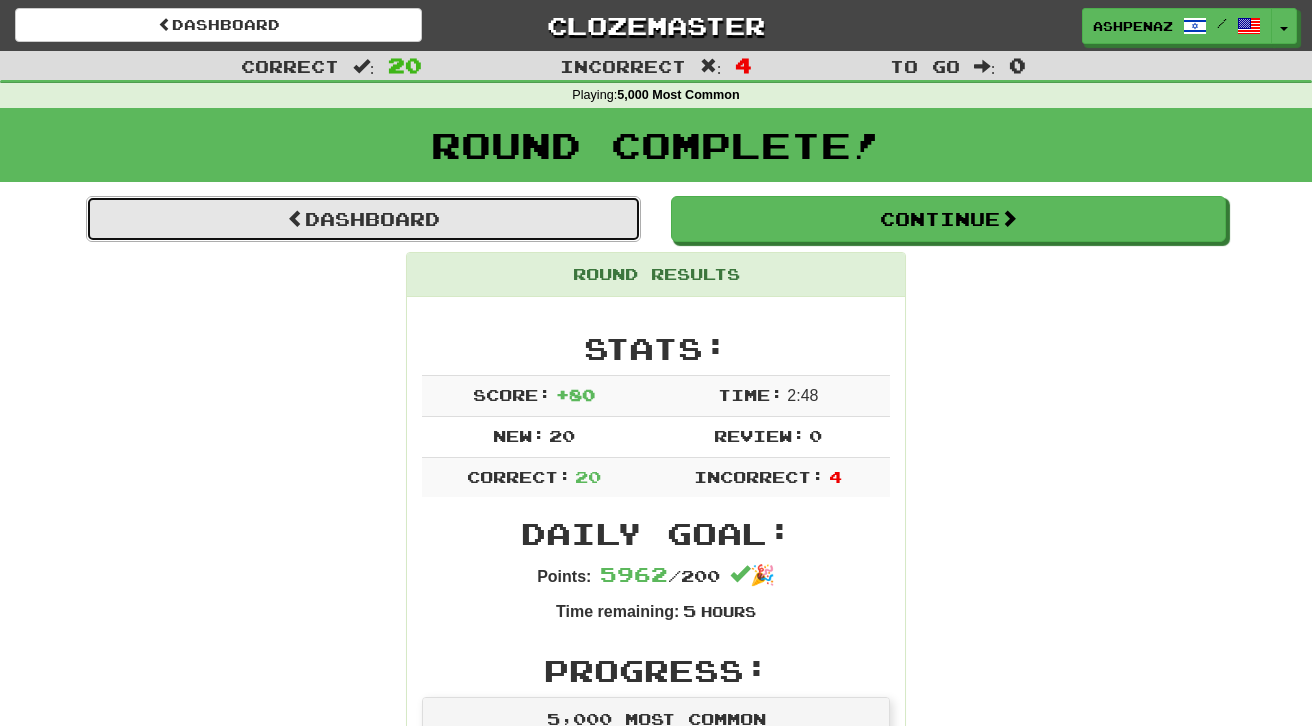 click on "Dashboard" at bounding box center (363, 219) 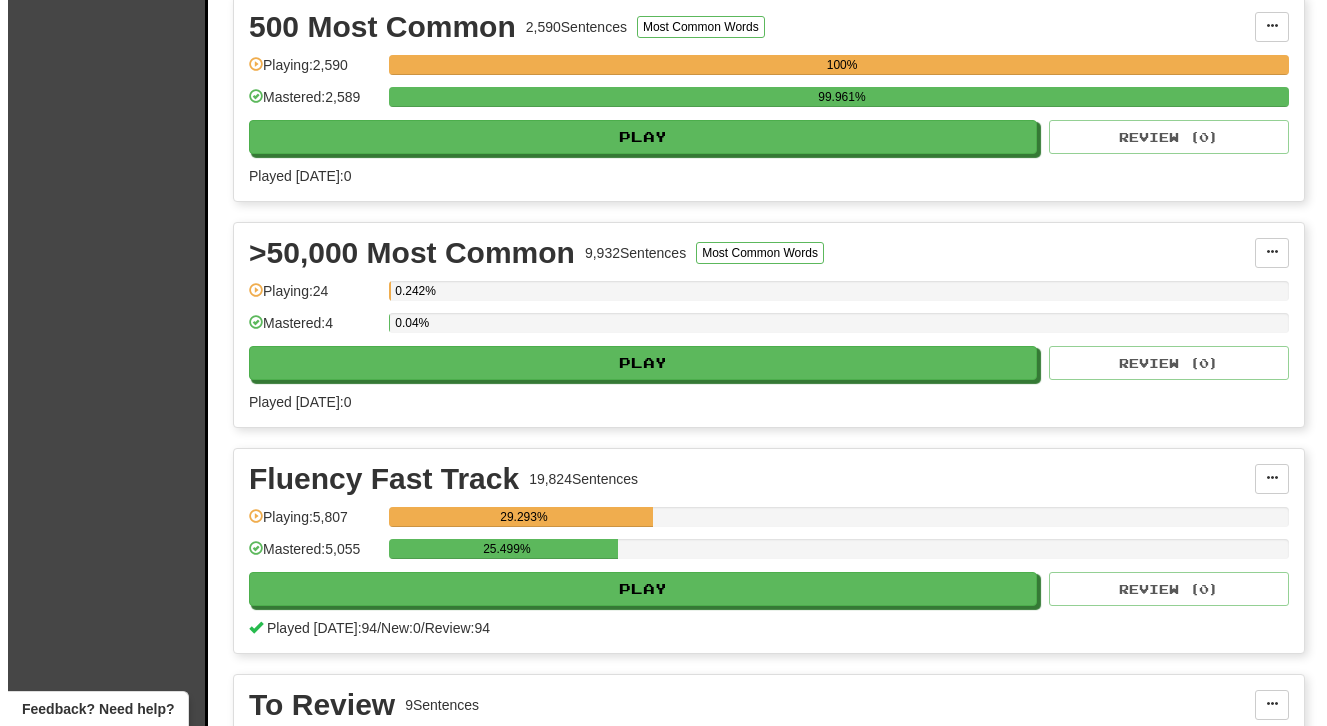 scroll, scrollTop: 2500, scrollLeft: 0, axis: vertical 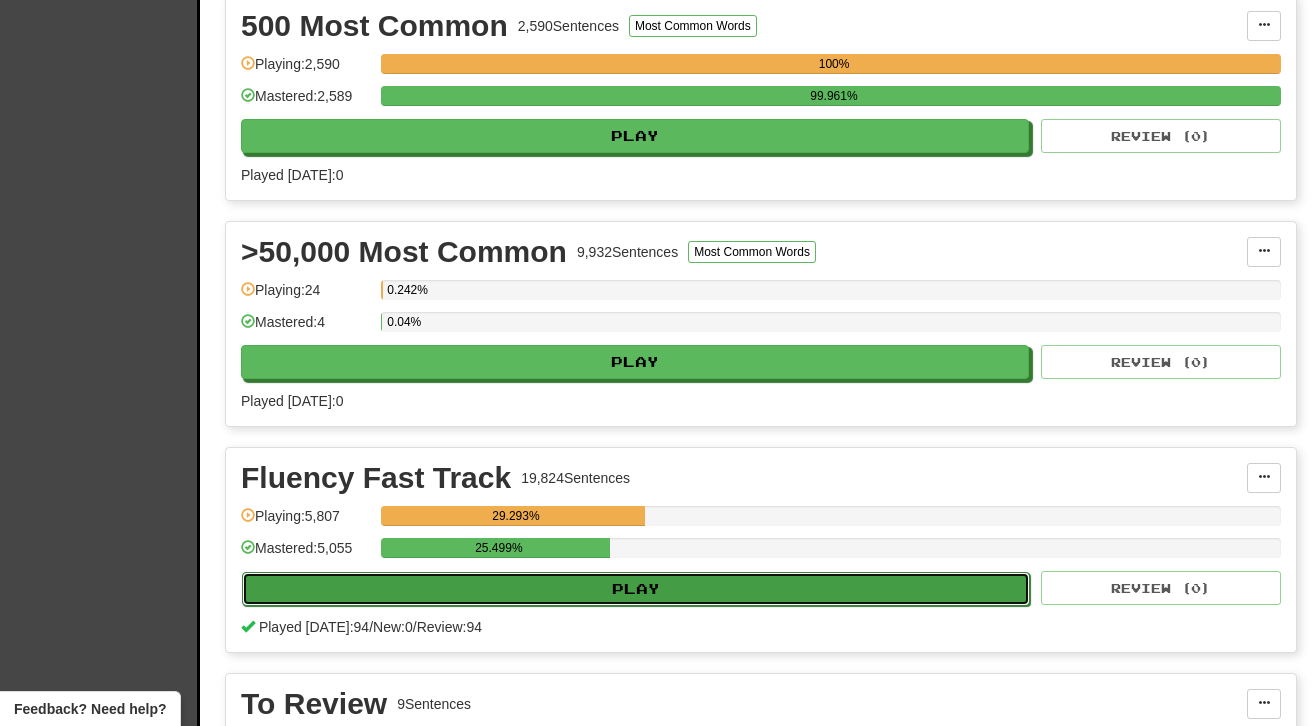 click on "Play" at bounding box center [636, 589] 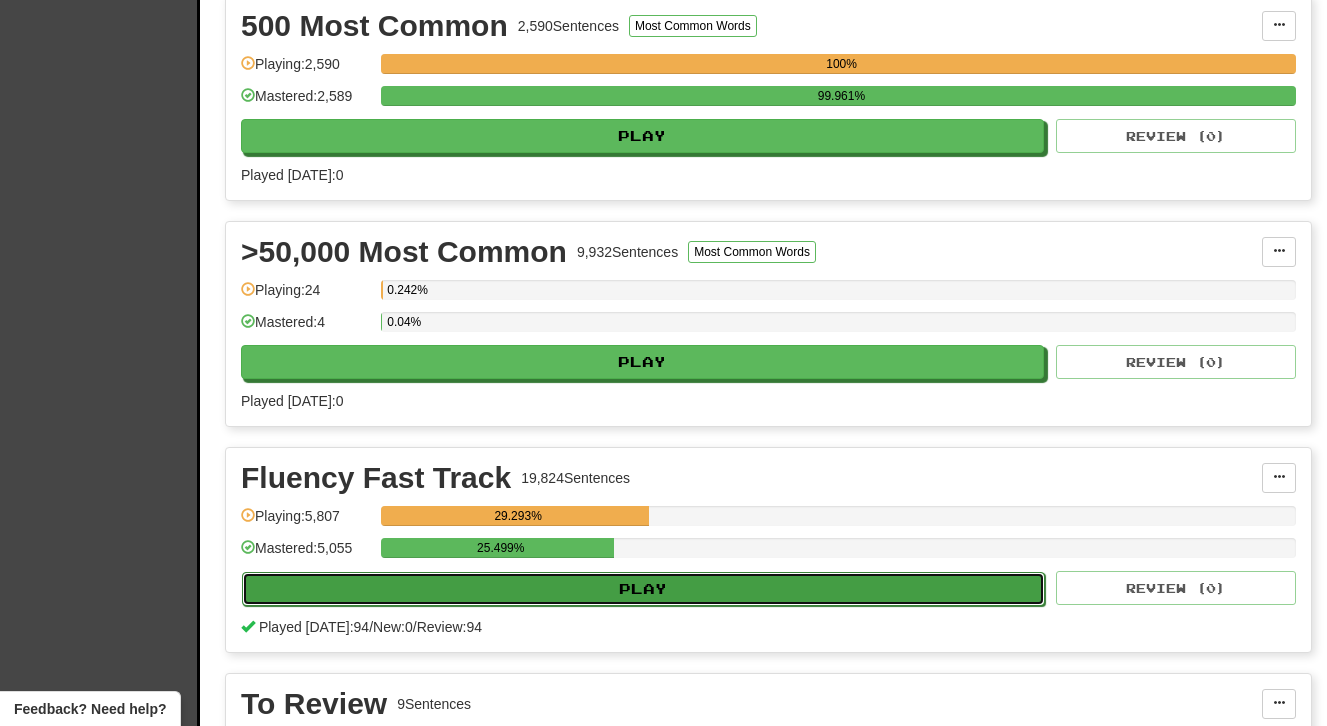 select on "**" 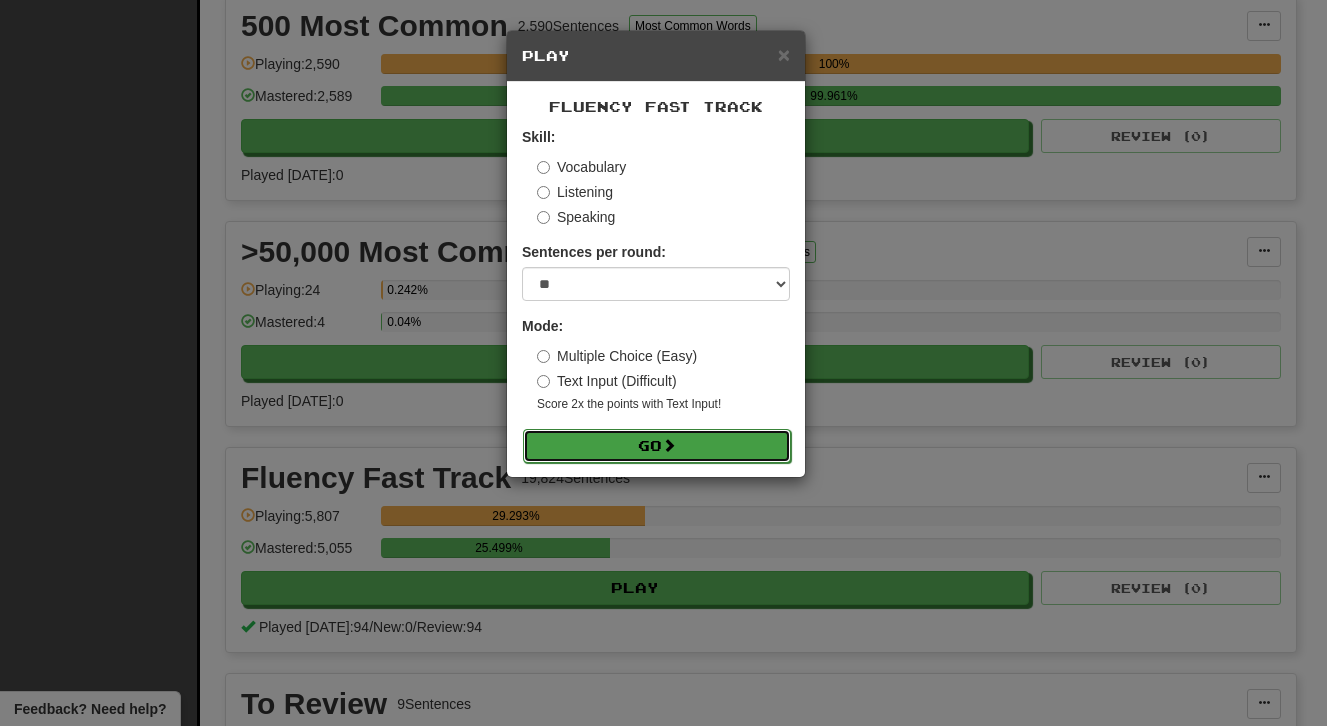 click at bounding box center (669, 445) 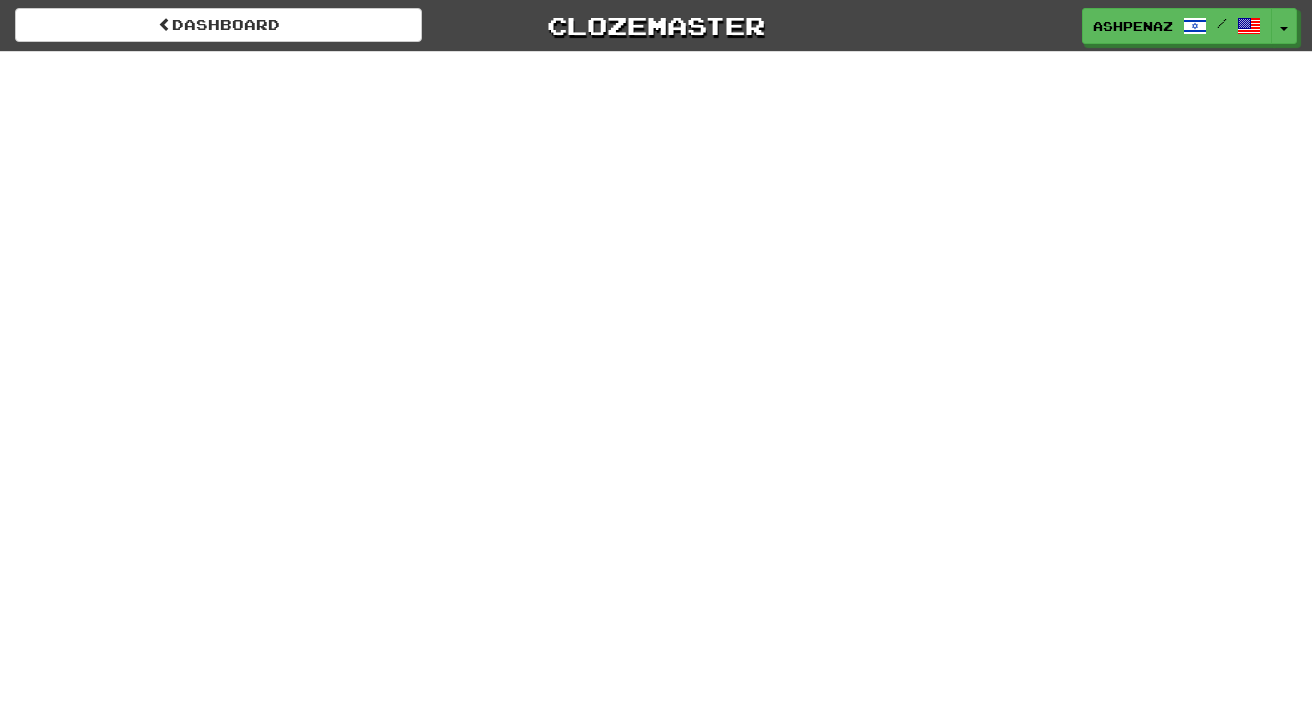 scroll, scrollTop: 0, scrollLeft: 0, axis: both 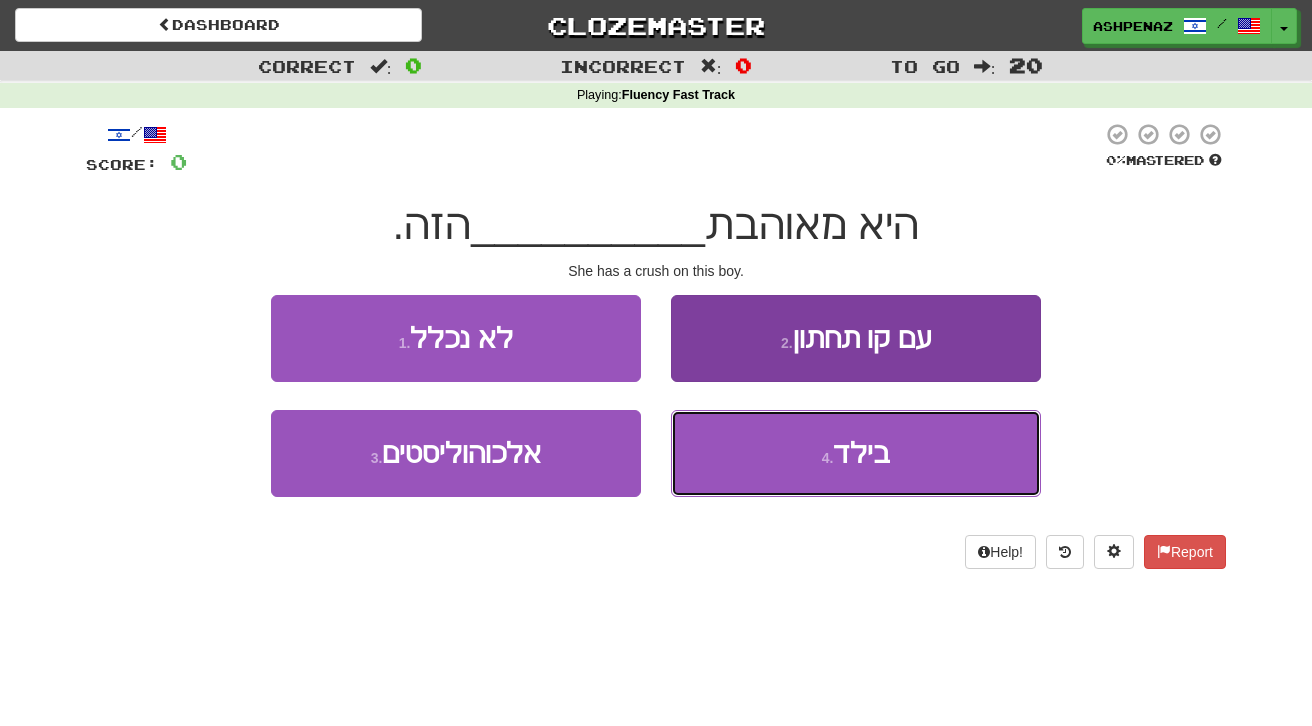 click on "4 .  בילד" at bounding box center [856, 453] 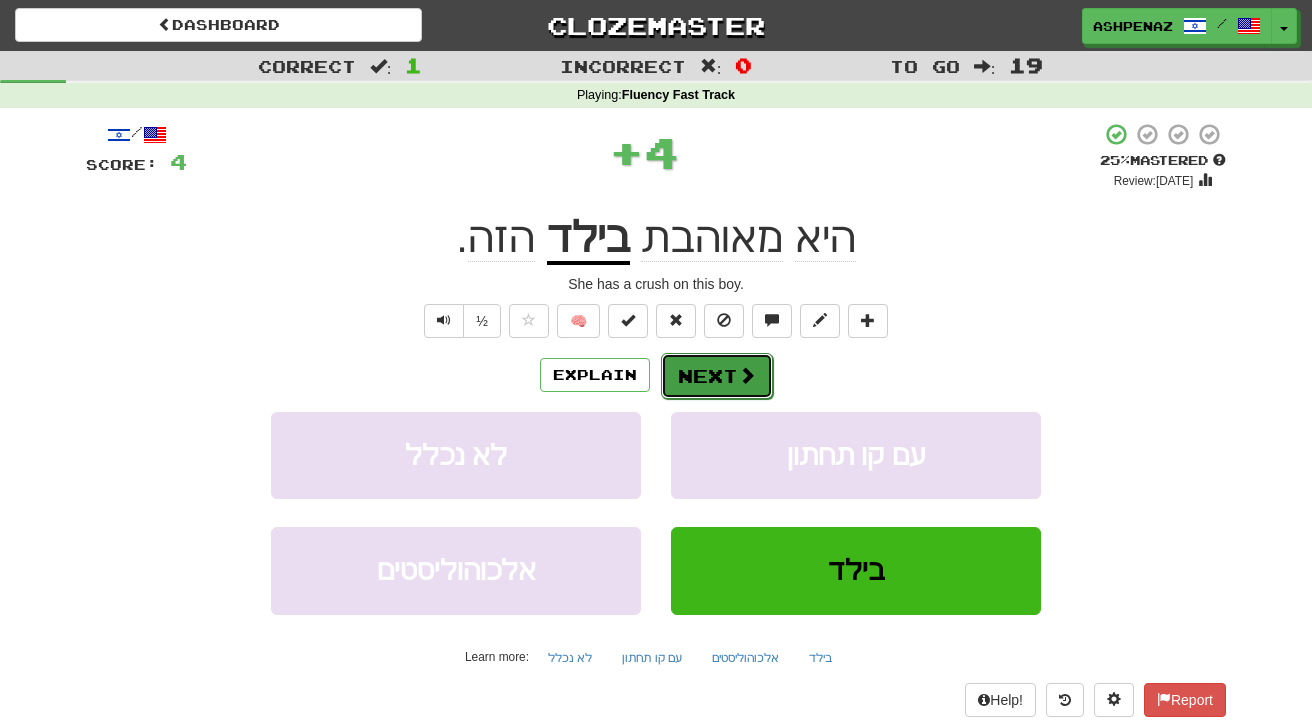 click at bounding box center (747, 375) 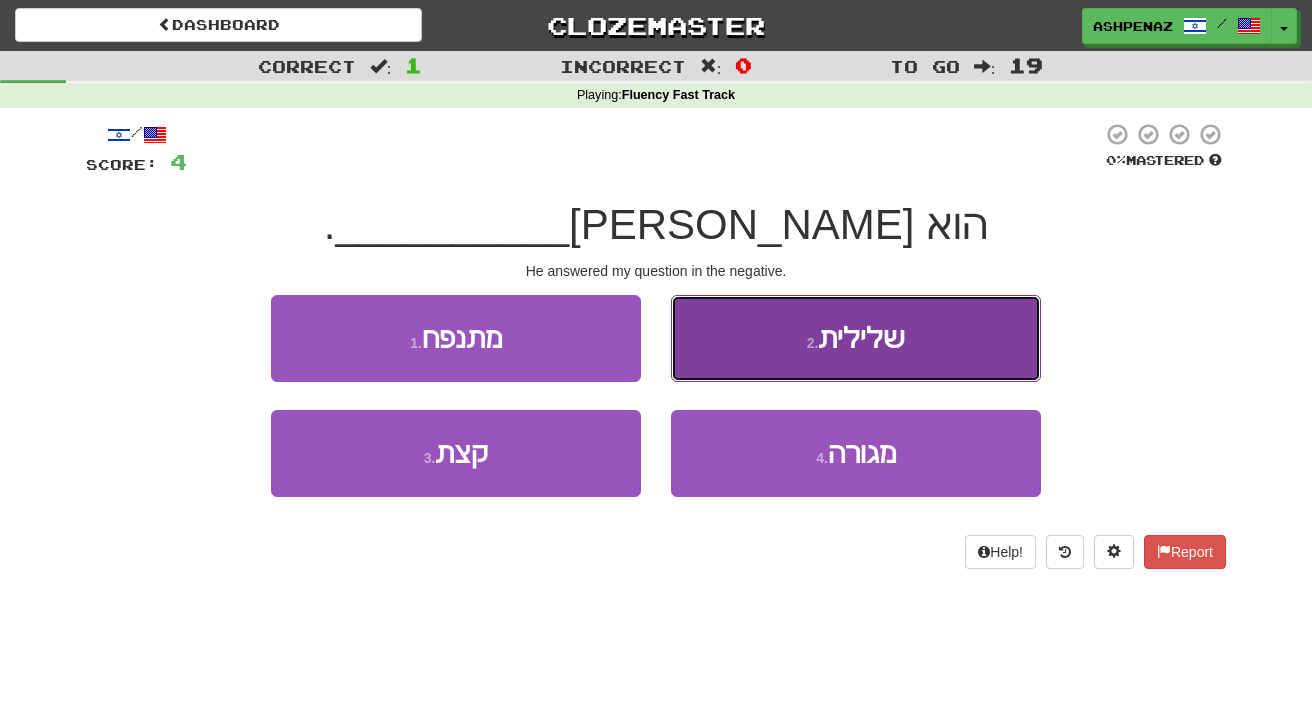 click on "2 .  [GEOGRAPHIC_DATA]" at bounding box center [856, 338] 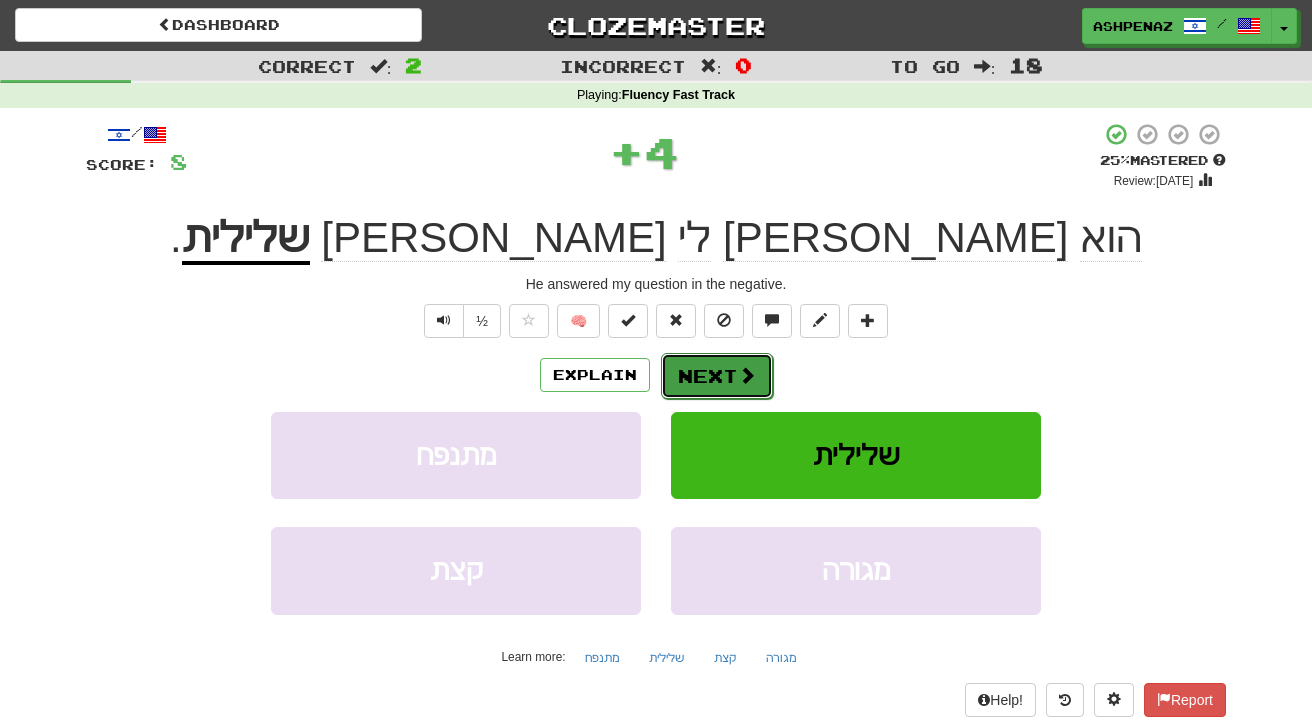 click on "Next" at bounding box center (717, 376) 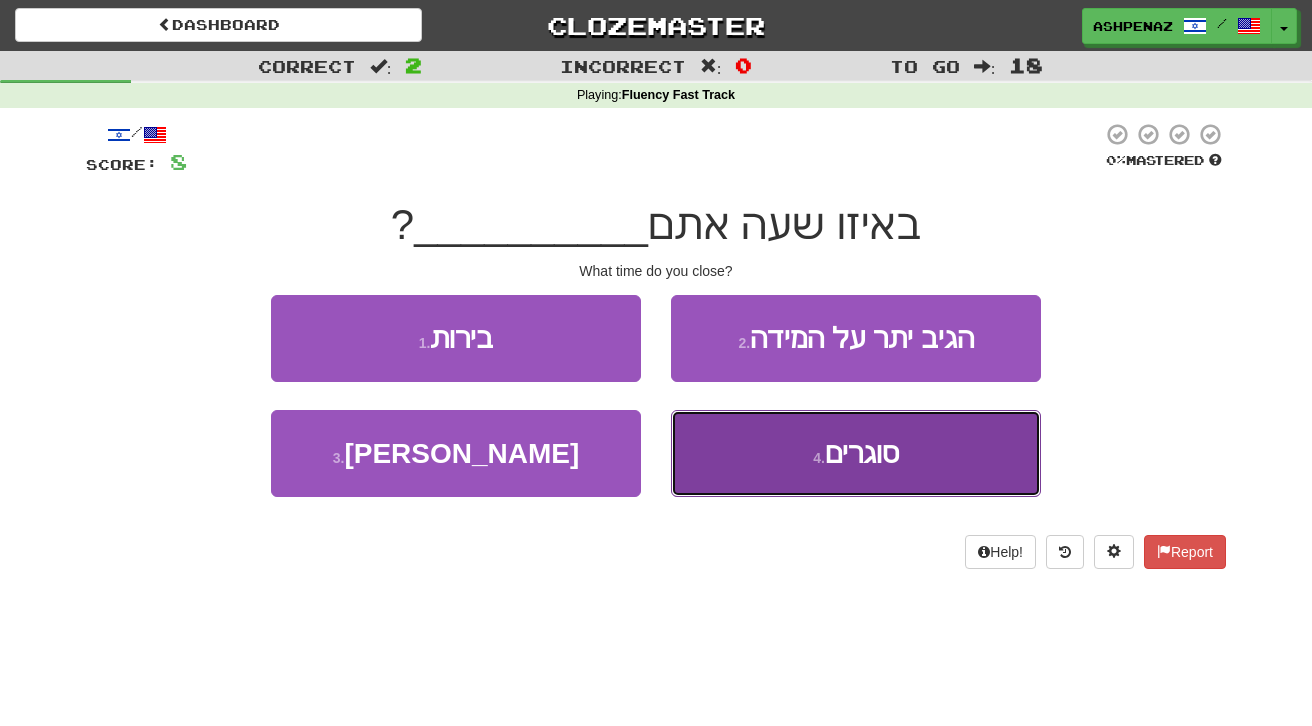 click on "4 .  סוגרים" at bounding box center [856, 453] 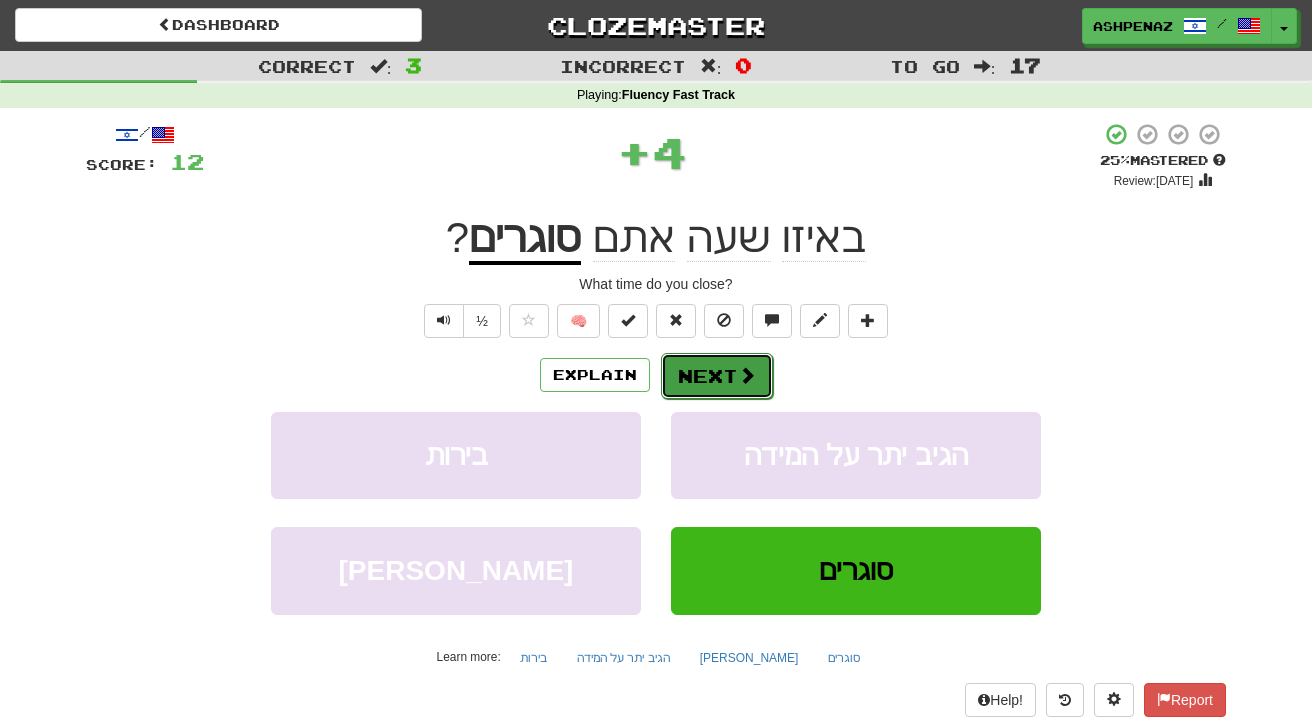 click on "Next" at bounding box center (717, 376) 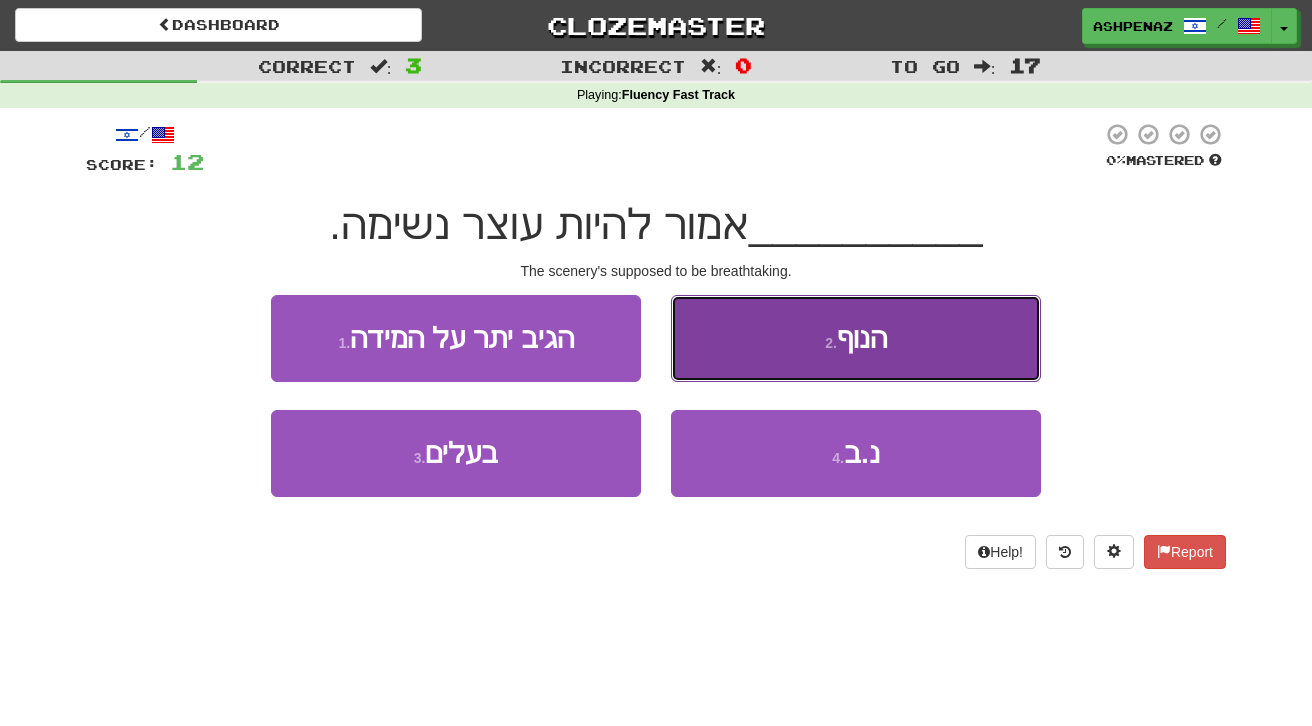 click on "2 .  הנוף" at bounding box center [856, 338] 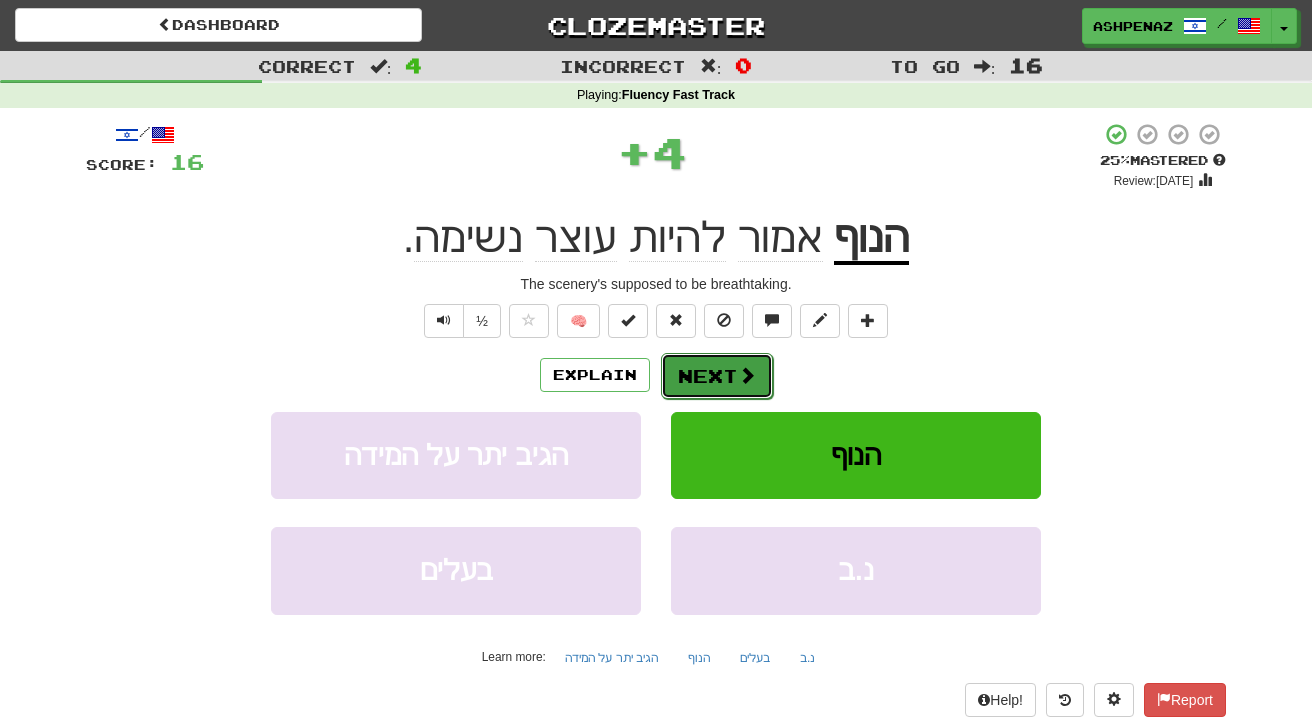 click at bounding box center [747, 375] 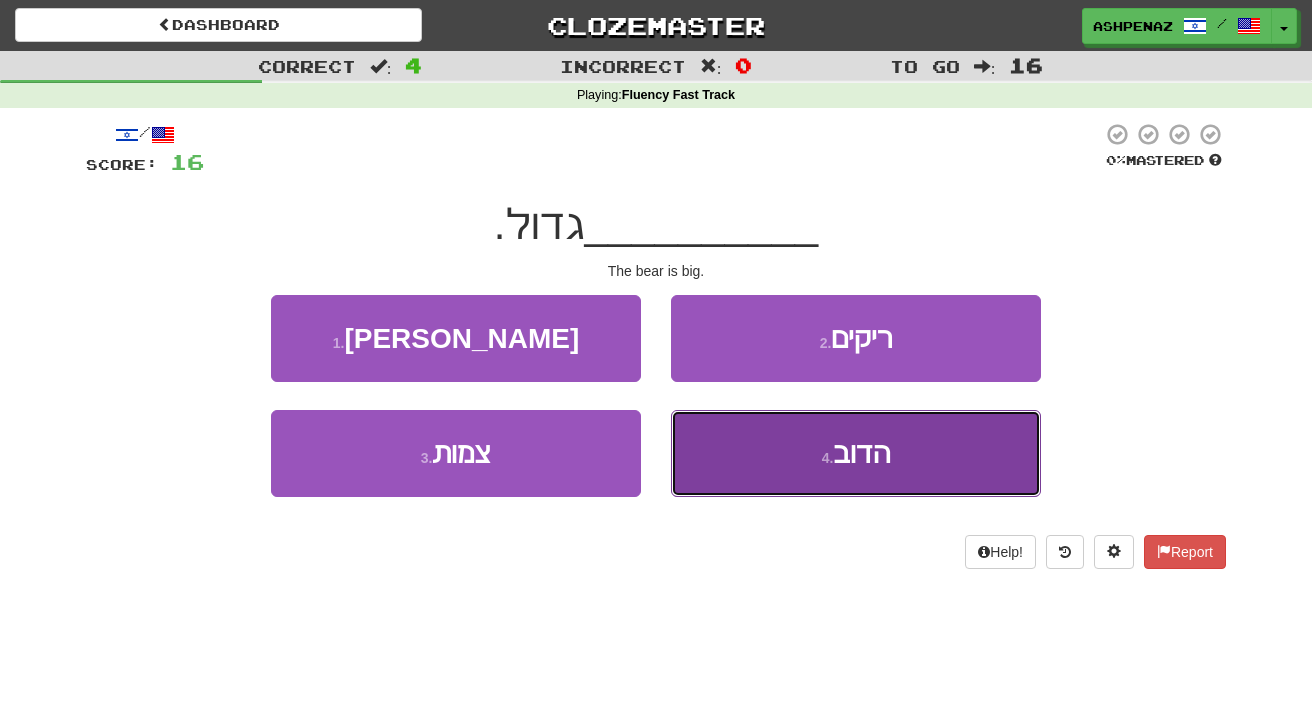 click on "4 .  הדוב" at bounding box center (856, 453) 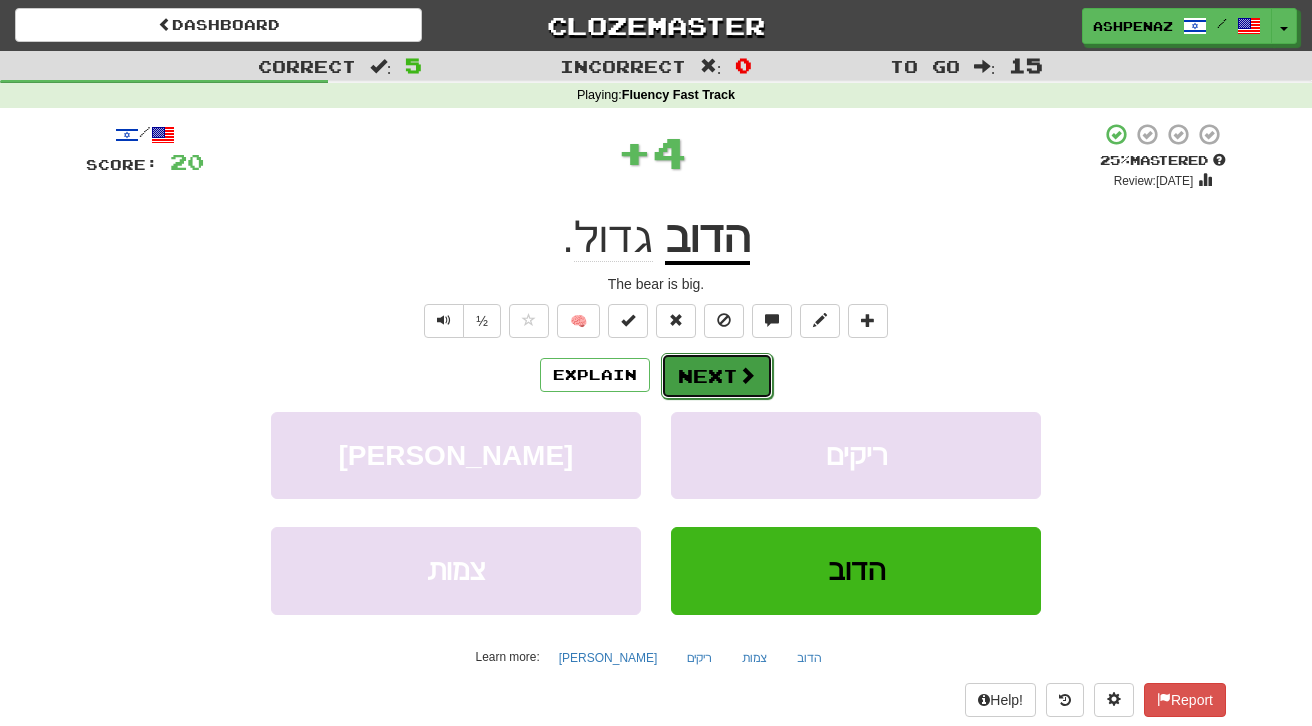 click on "Next" at bounding box center [717, 376] 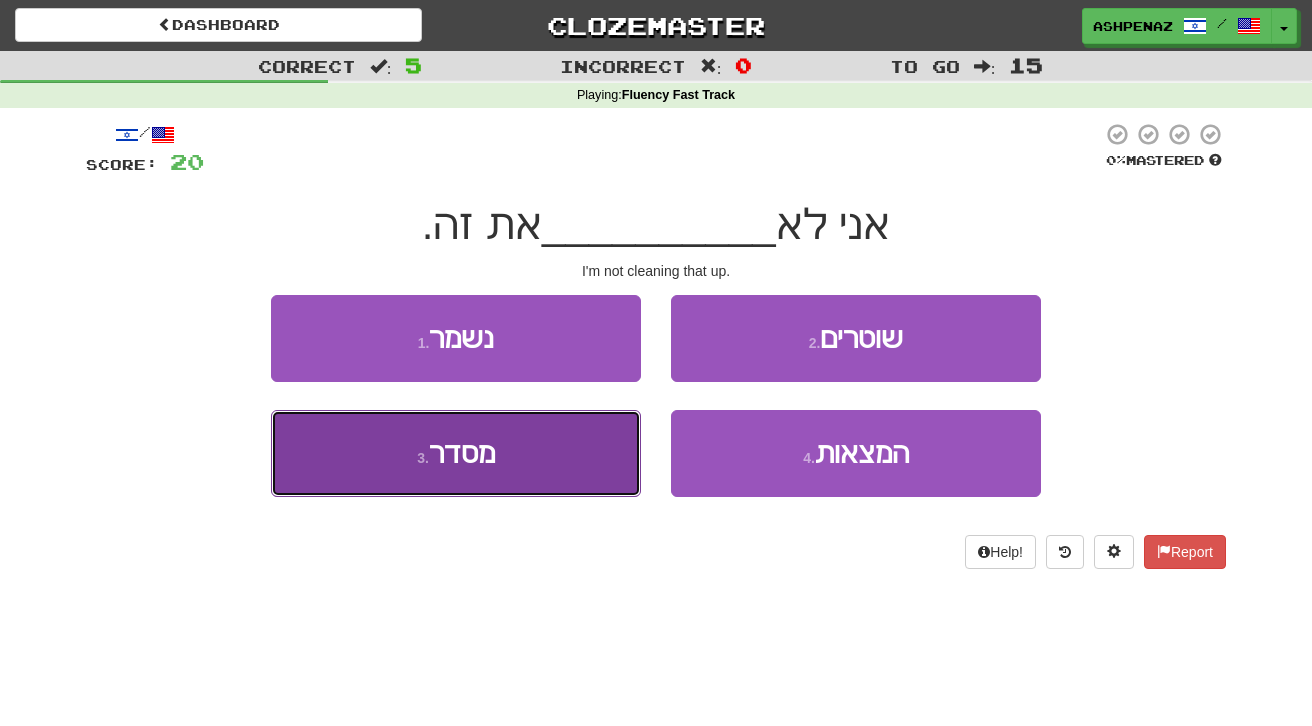 click on "3 .  מסדר" at bounding box center [456, 453] 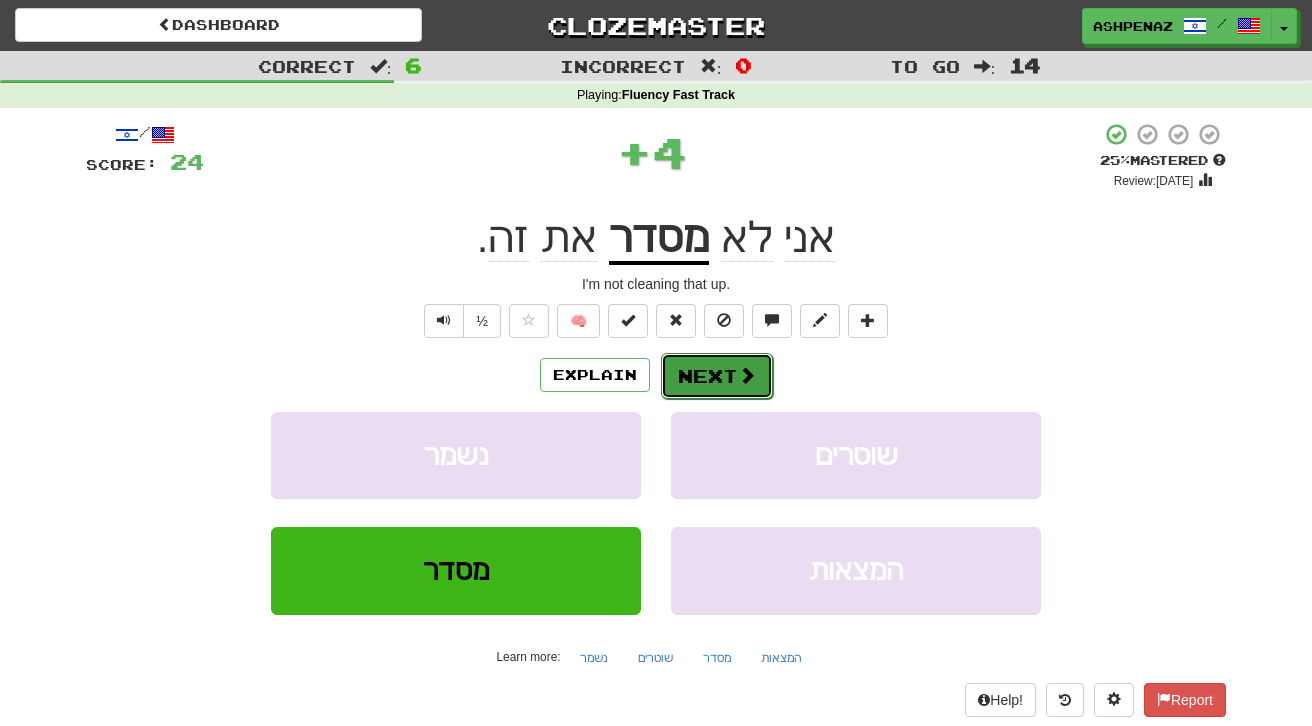 click on "Next" at bounding box center [717, 376] 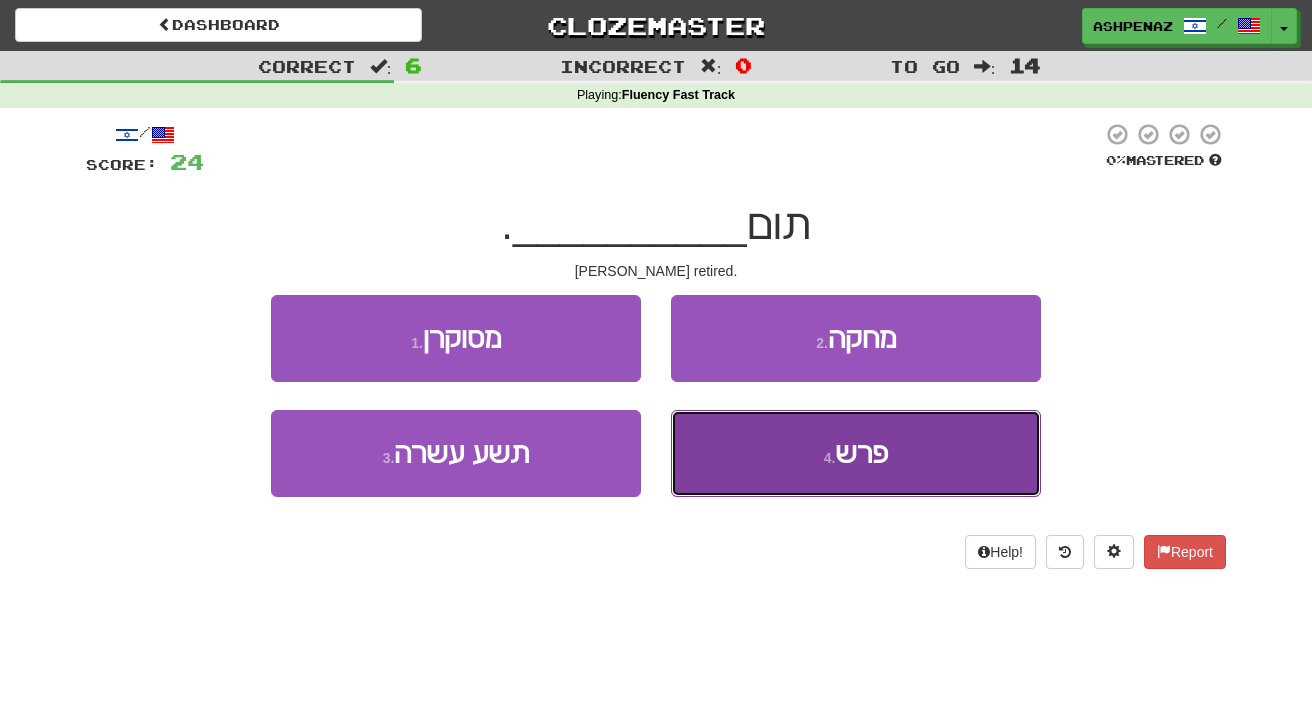 click on "4 .  פרש" at bounding box center (856, 453) 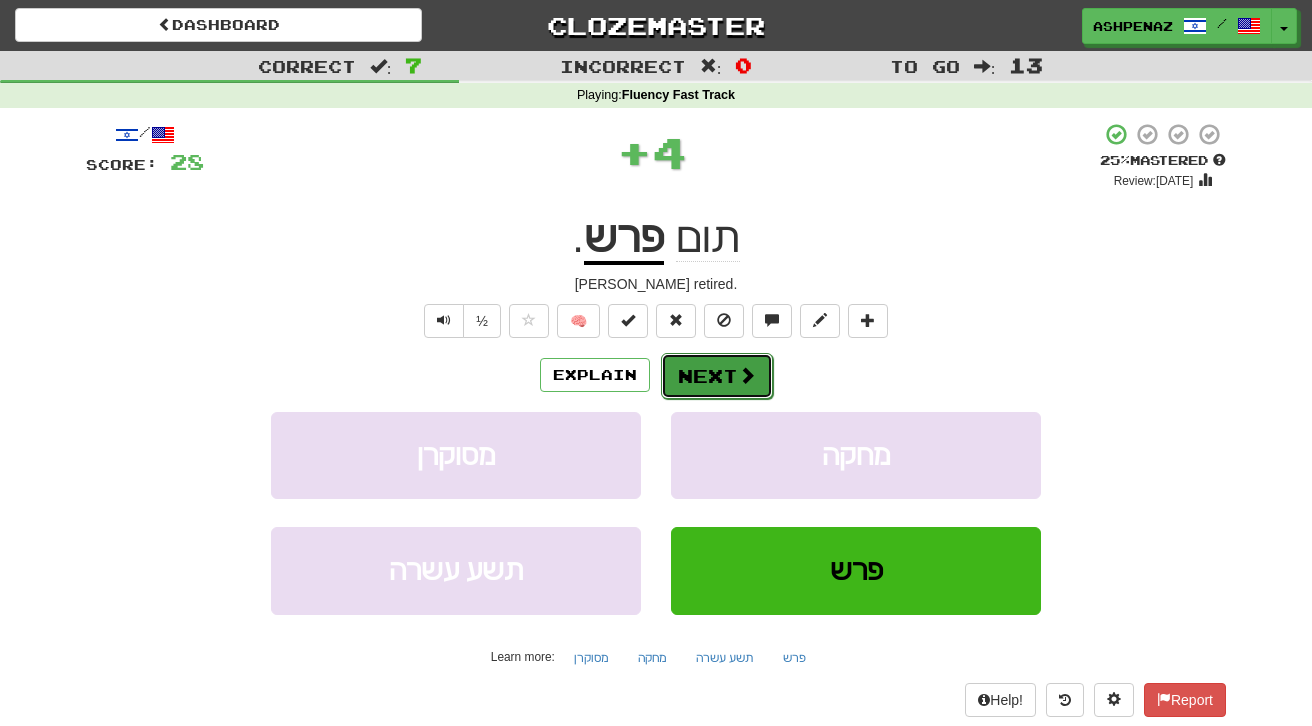 click on "Next" at bounding box center (717, 376) 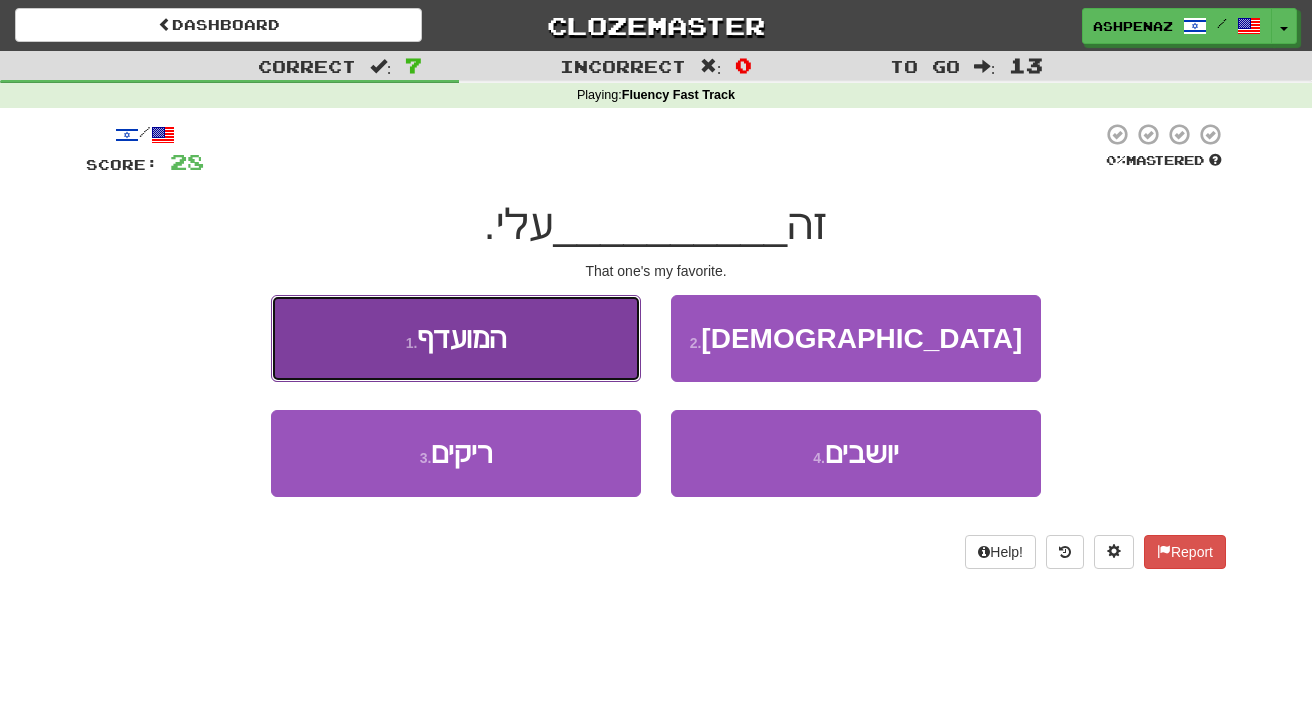 click on "1 .  המועדף" at bounding box center [456, 338] 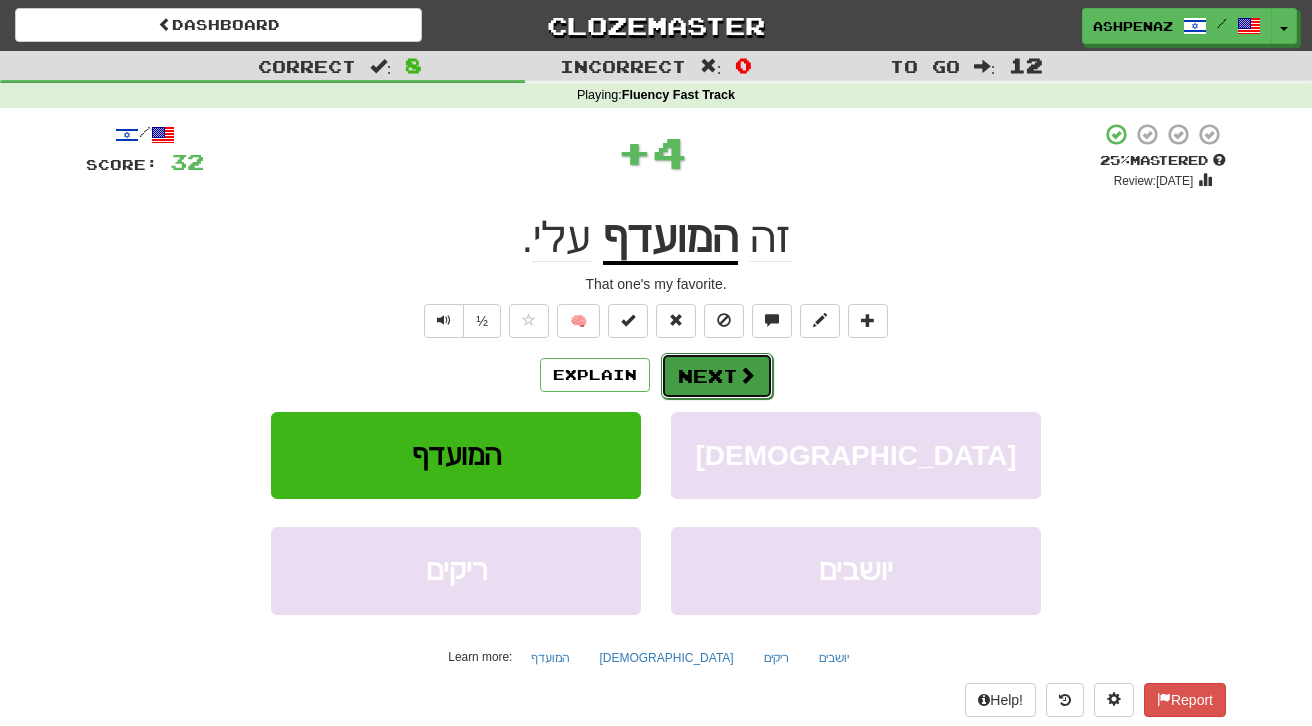 click on "Next" at bounding box center (717, 376) 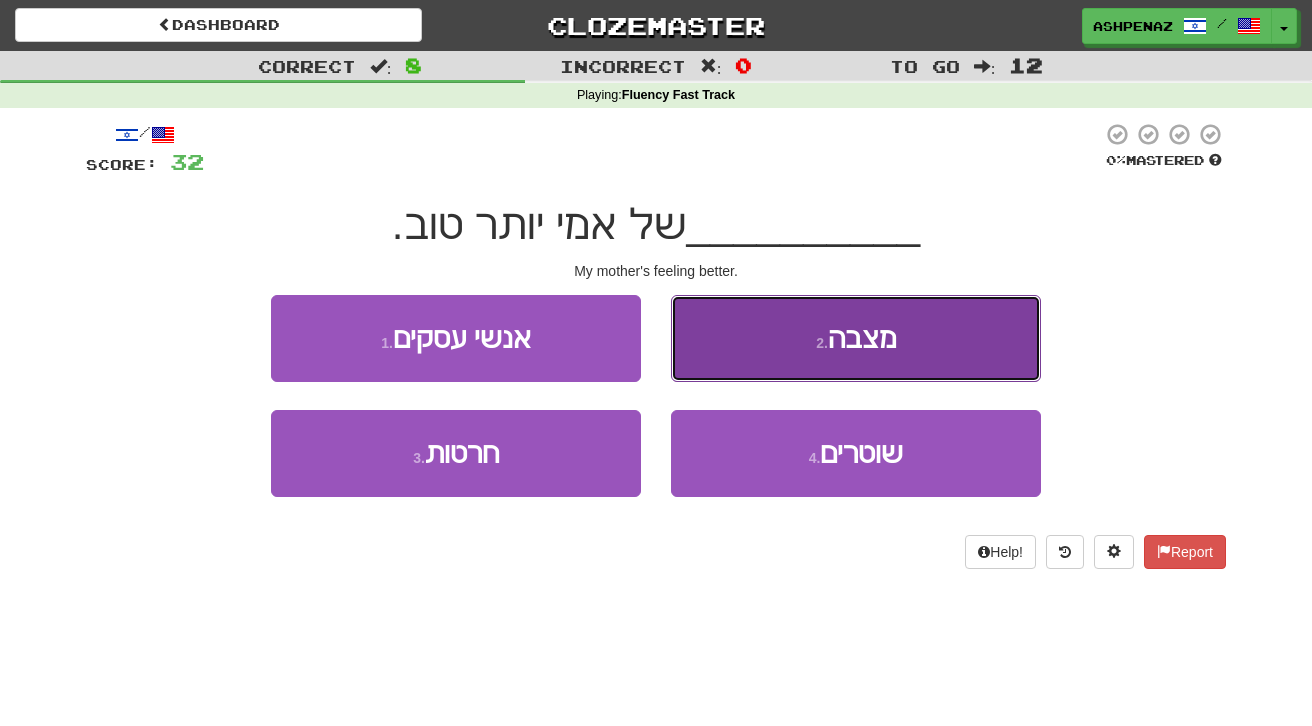click on "2 .  מצבה" at bounding box center (856, 338) 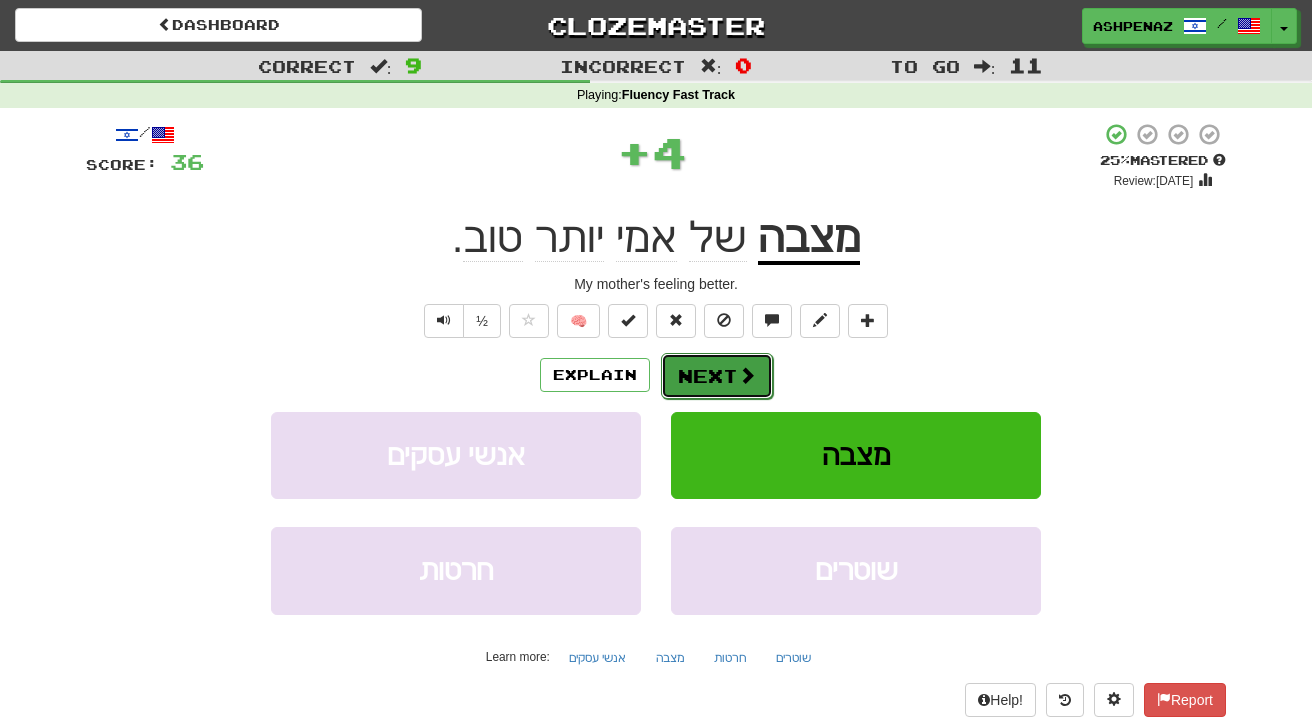 click on "Next" at bounding box center (717, 376) 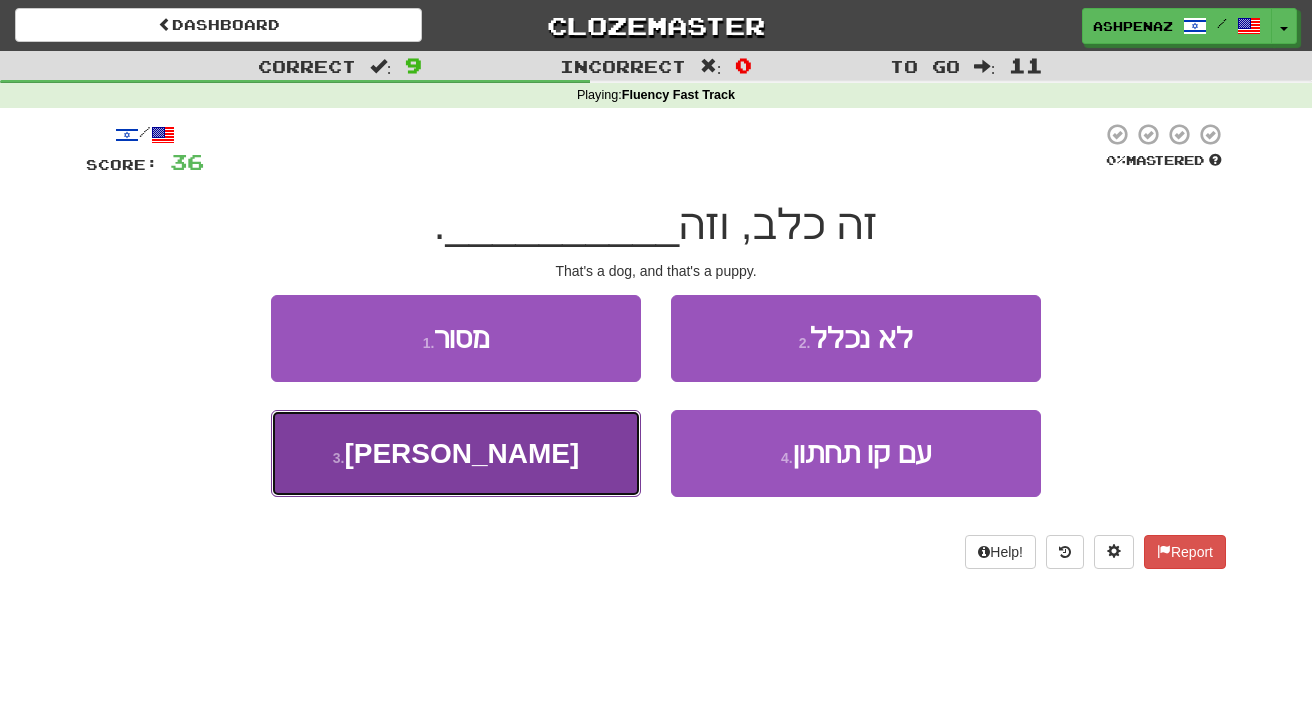 click on "3 .  גור" at bounding box center (456, 453) 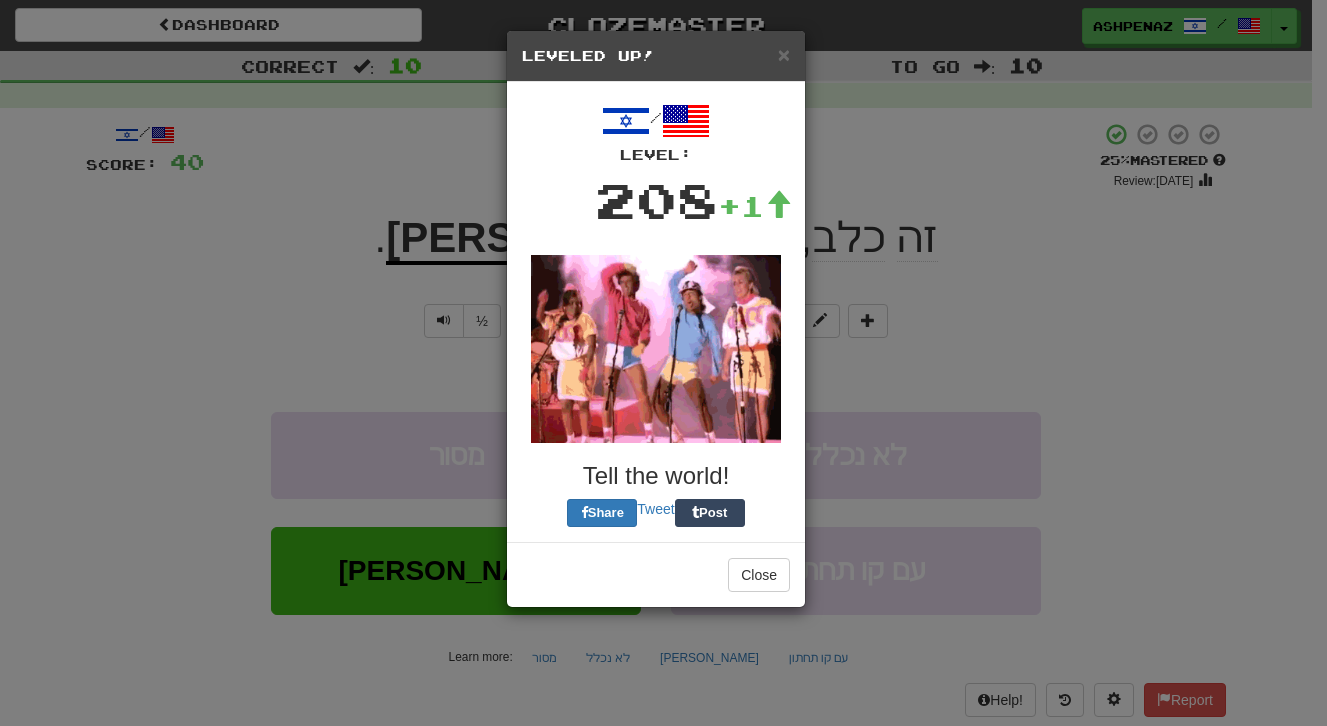 click at bounding box center [656, 349] 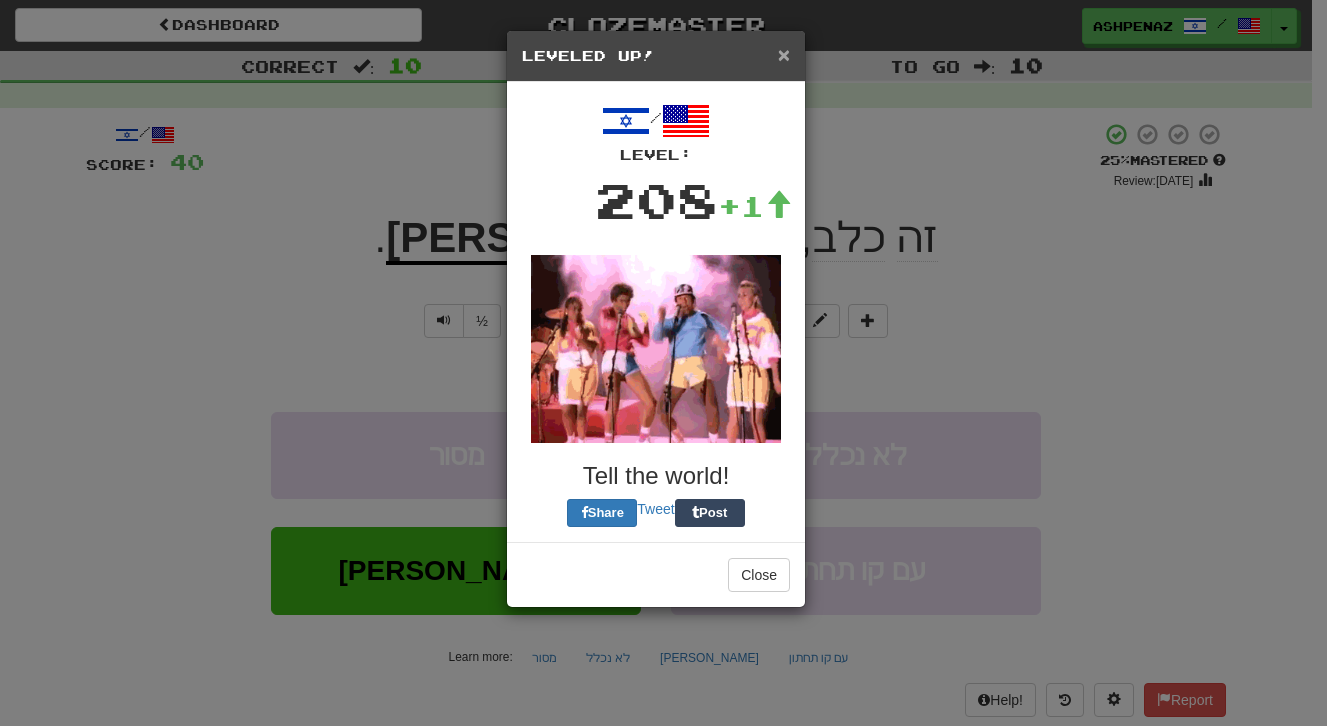 click on "×" at bounding box center (784, 54) 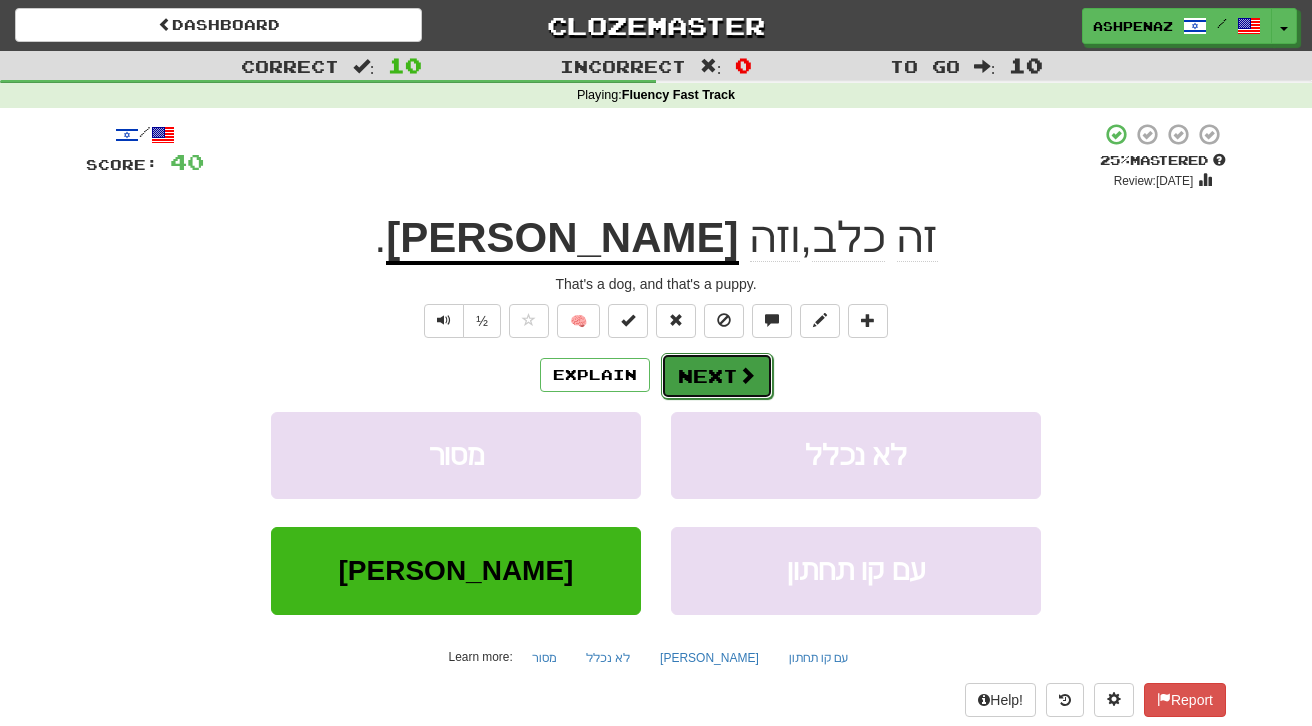 click on "Next" at bounding box center [717, 376] 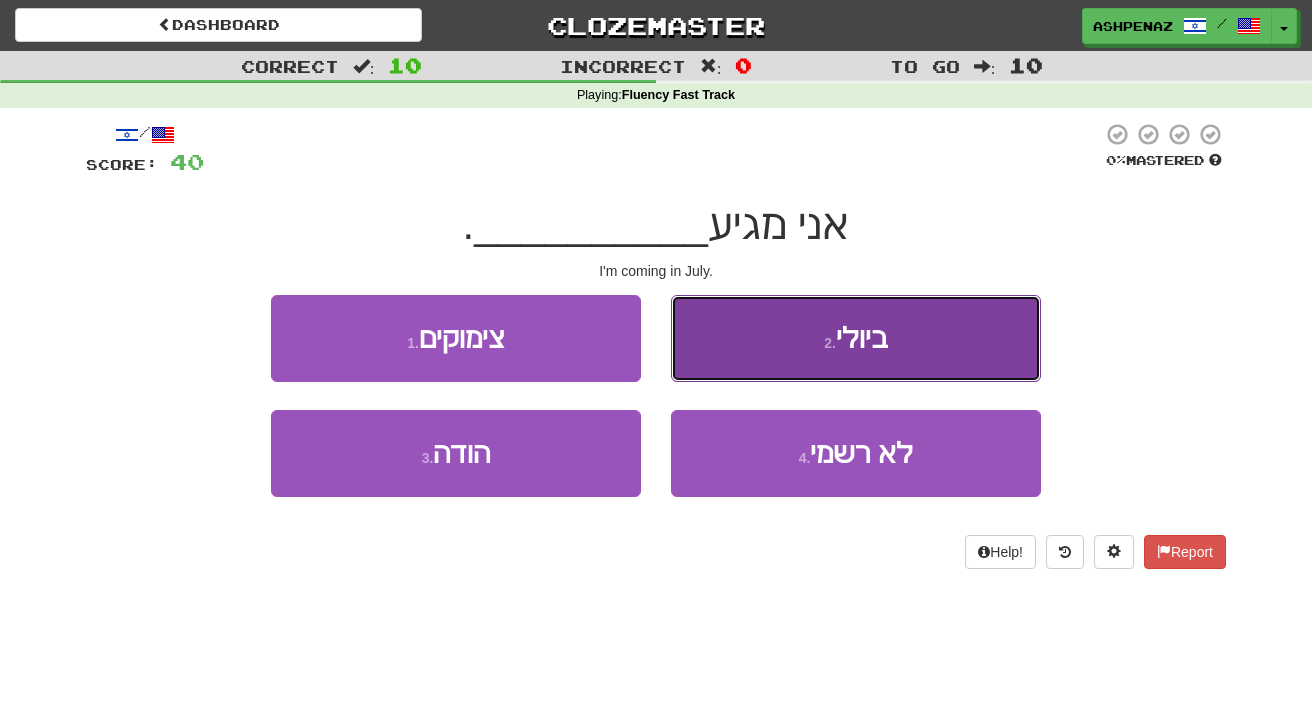 click on "2 .  ביולי" at bounding box center [856, 338] 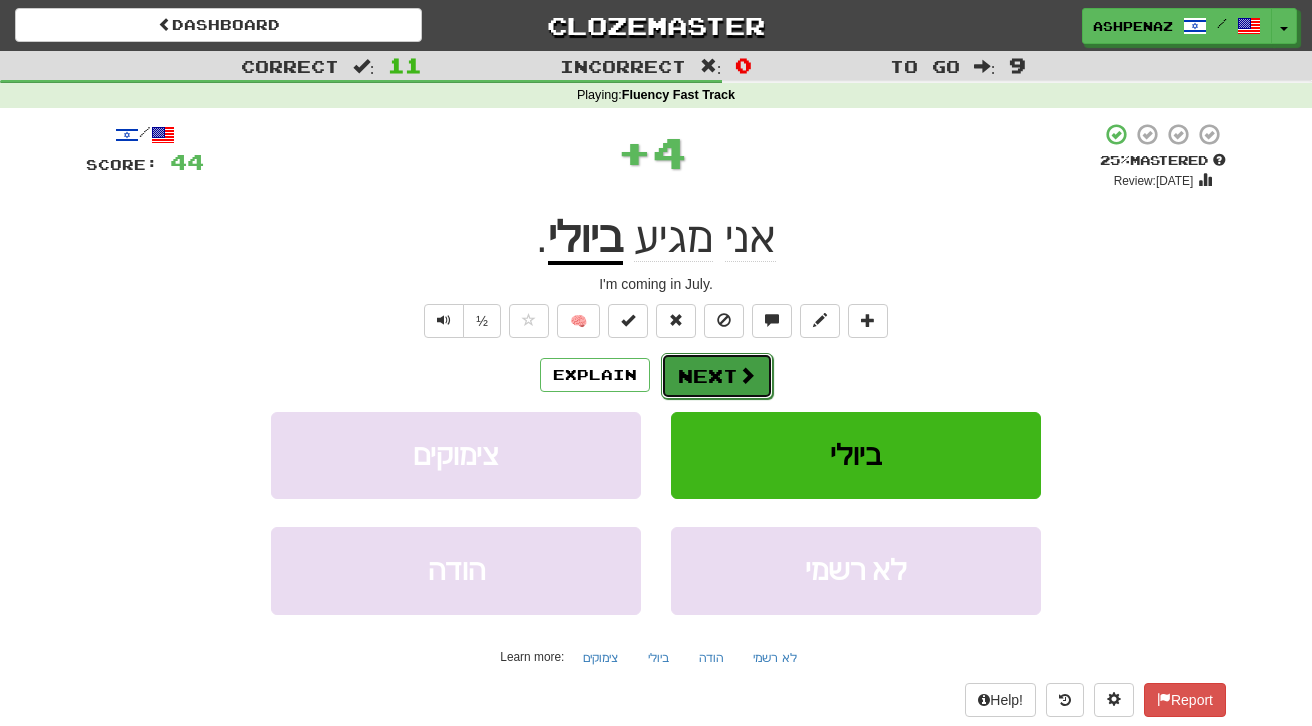 click at bounding box center (747, 375) 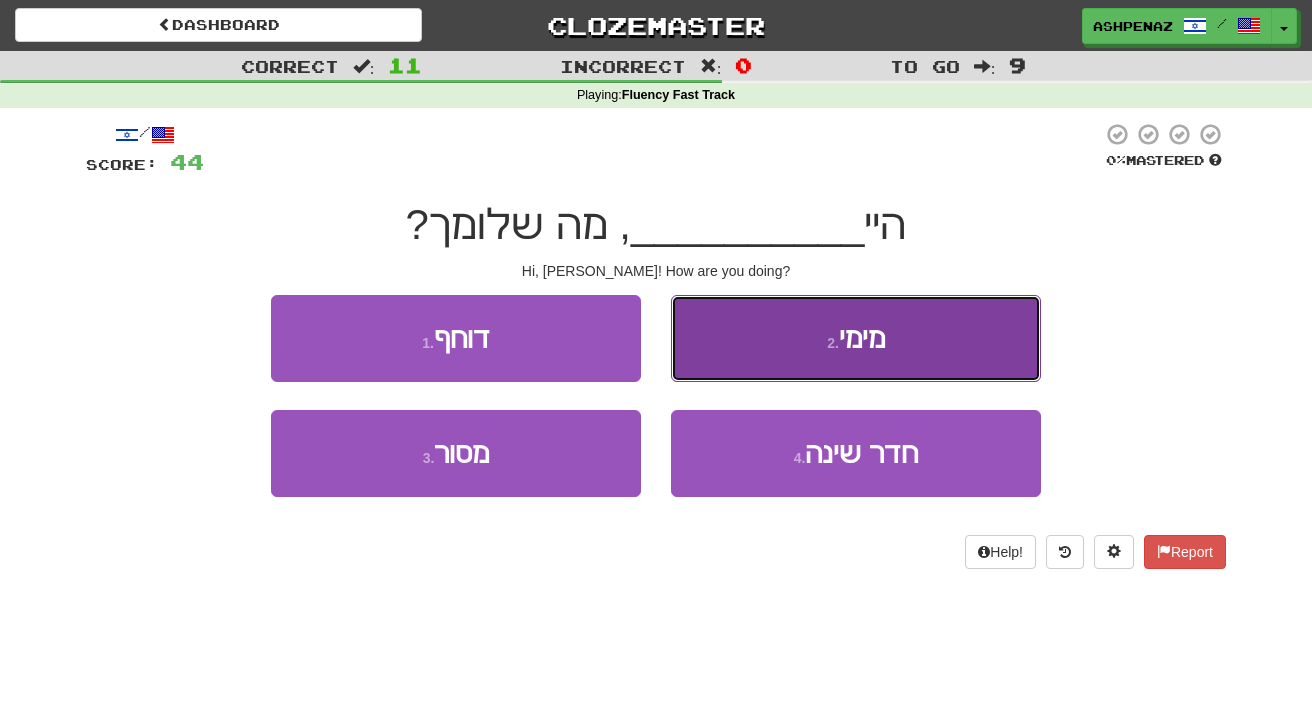 click on "2 .  מימי" at bounding box center (856, 338) 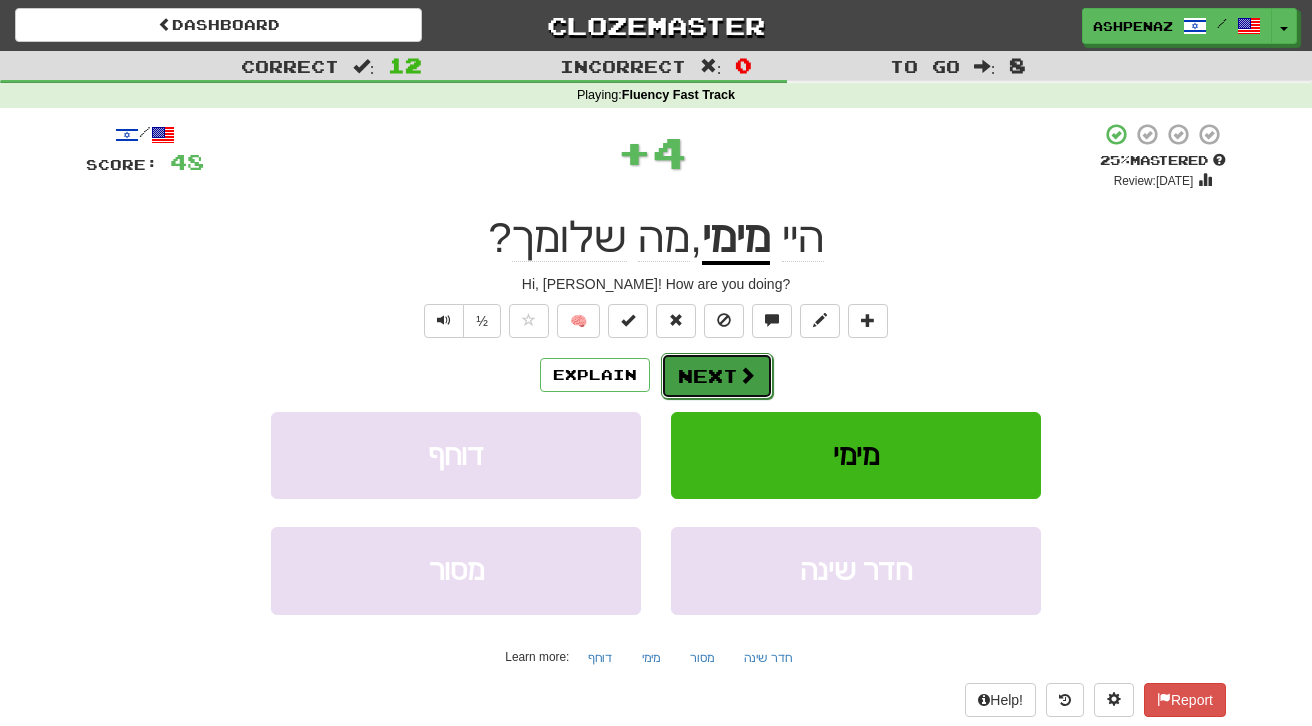 click on "Next" at bounding box center [717, 376] 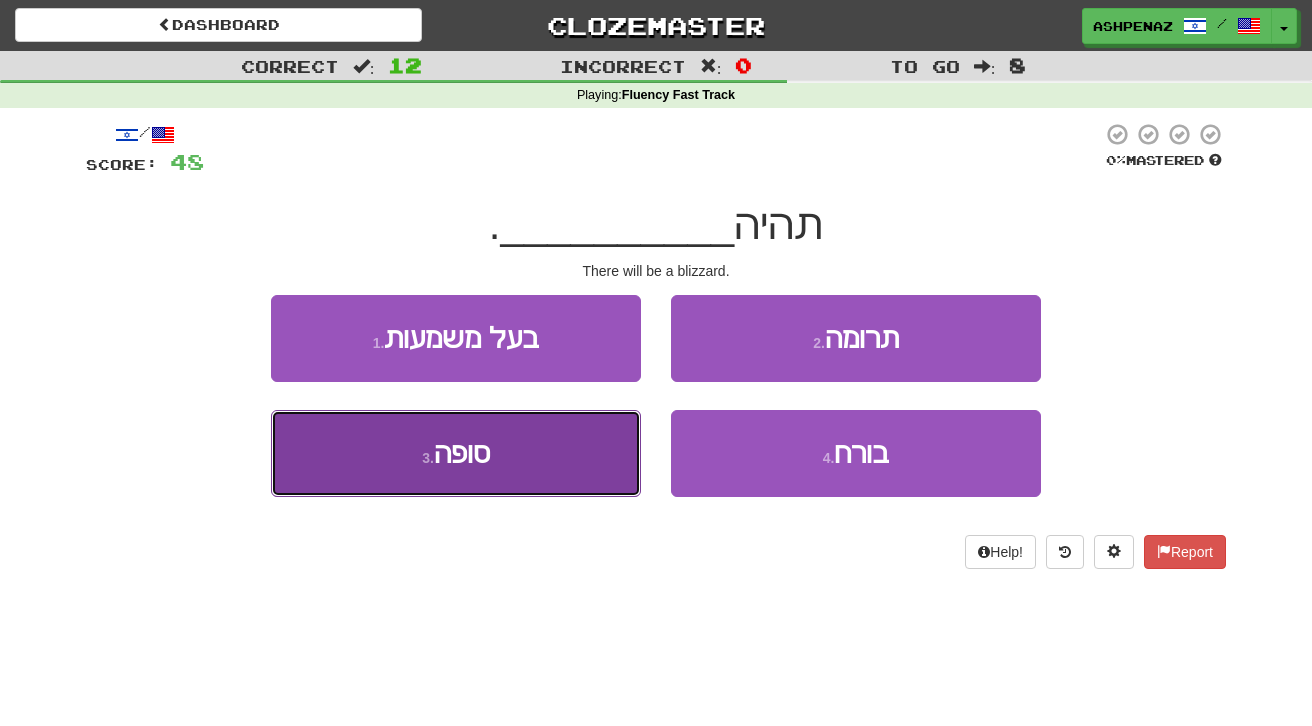click on "3 .  סופה" at bounding box center (456, 453) 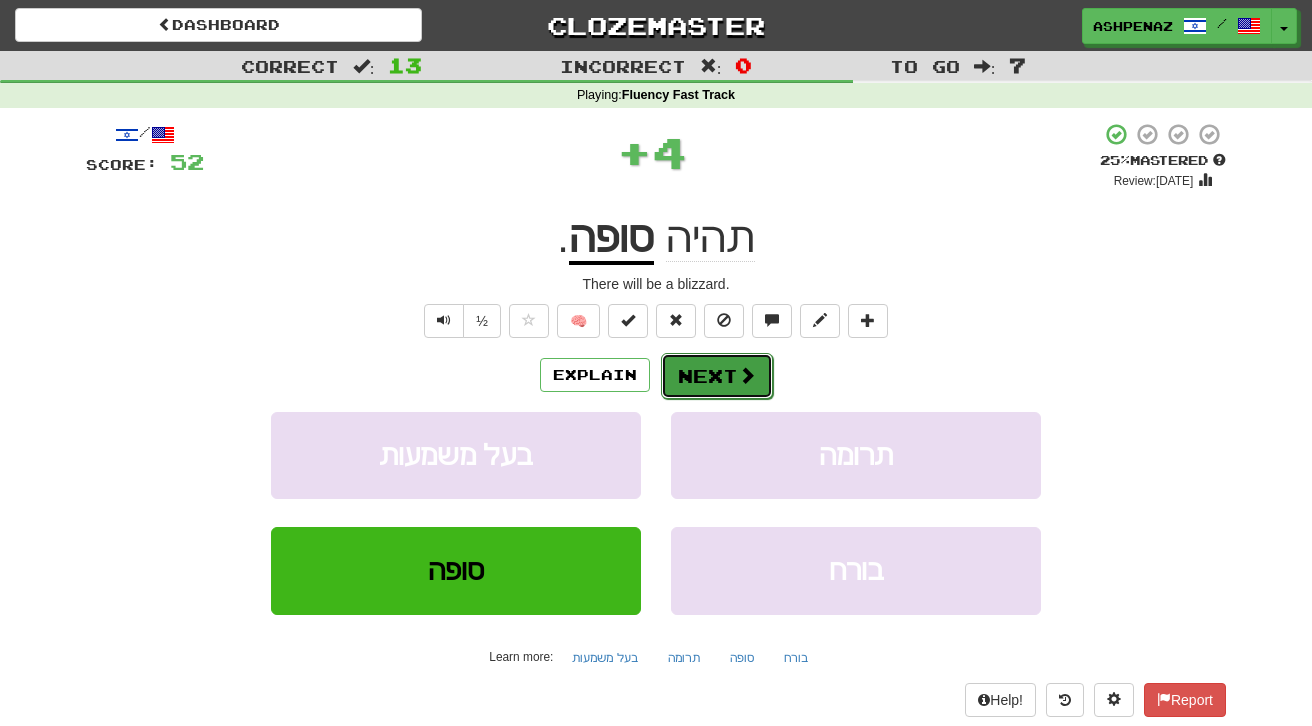 click on "Next" at bounding box center [717, 376] 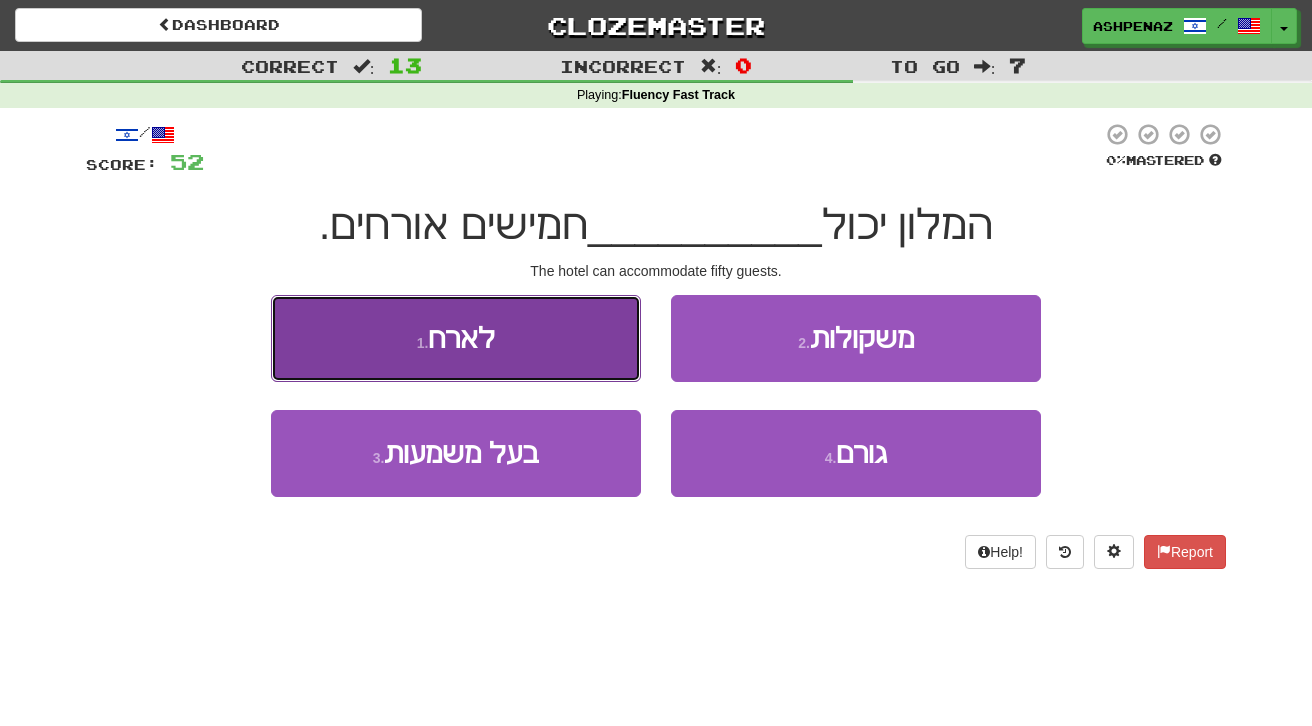 click on "1 .  לארח" at bounding box center (456, 338) 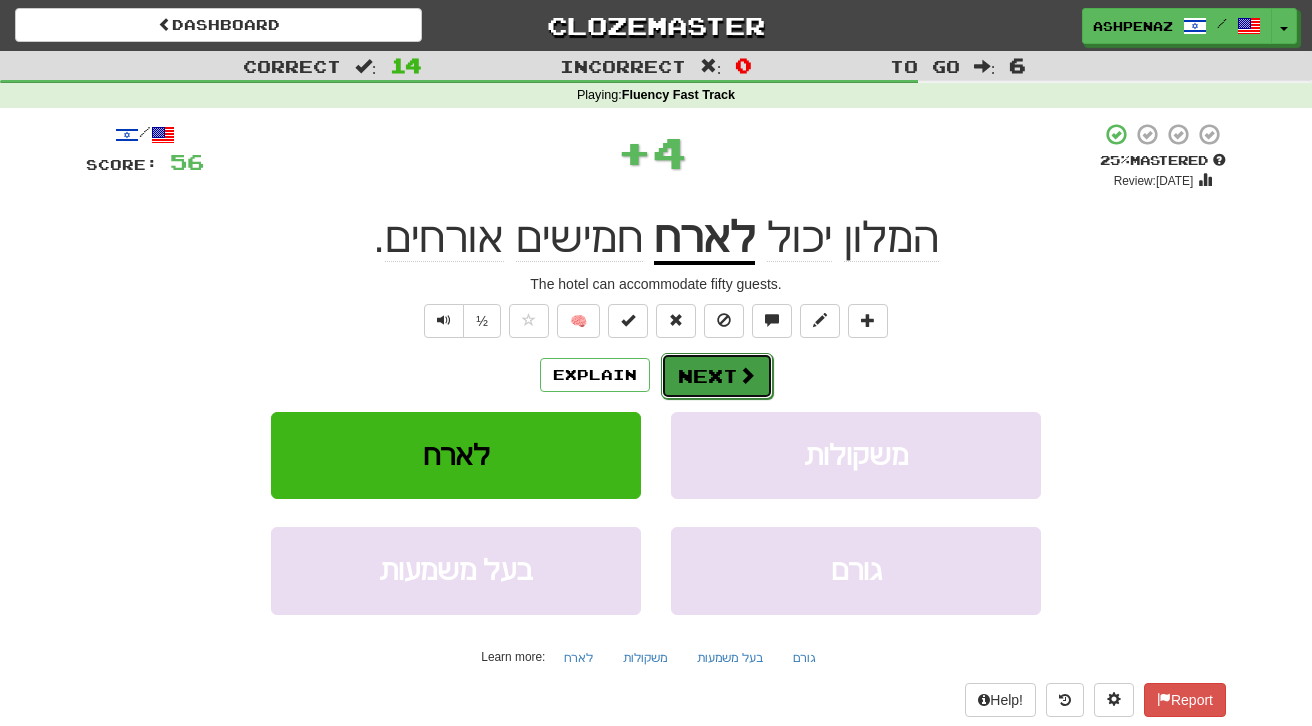 click on "Next" at bounding box center (717, 376) 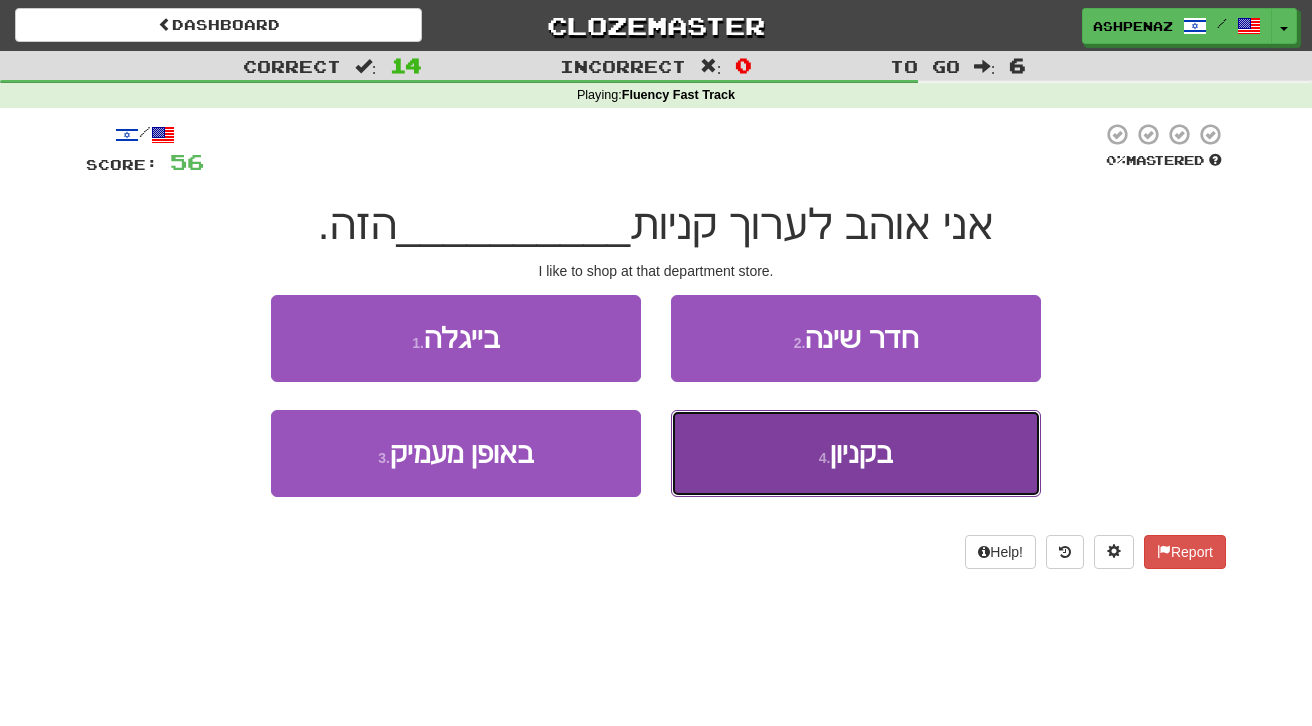click on "4 .  בקניון" at bounding box center (856, 453) 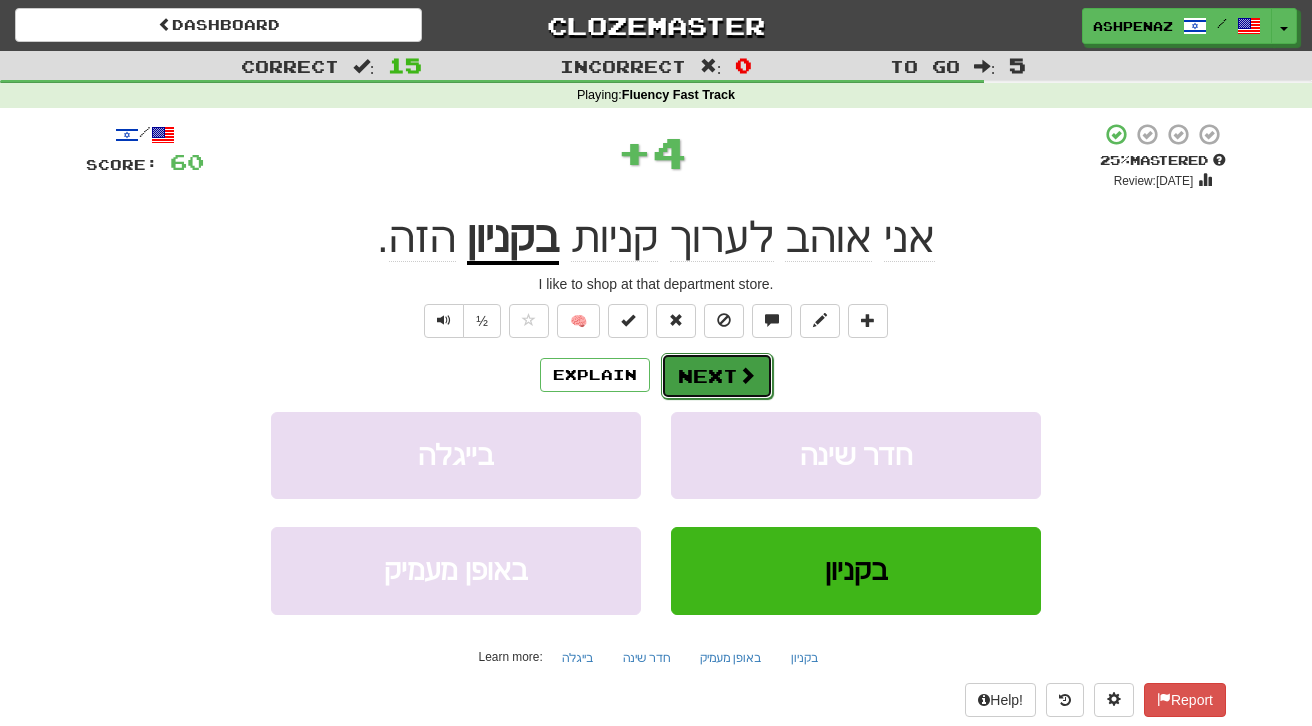 click at bounding box center [747, 375] 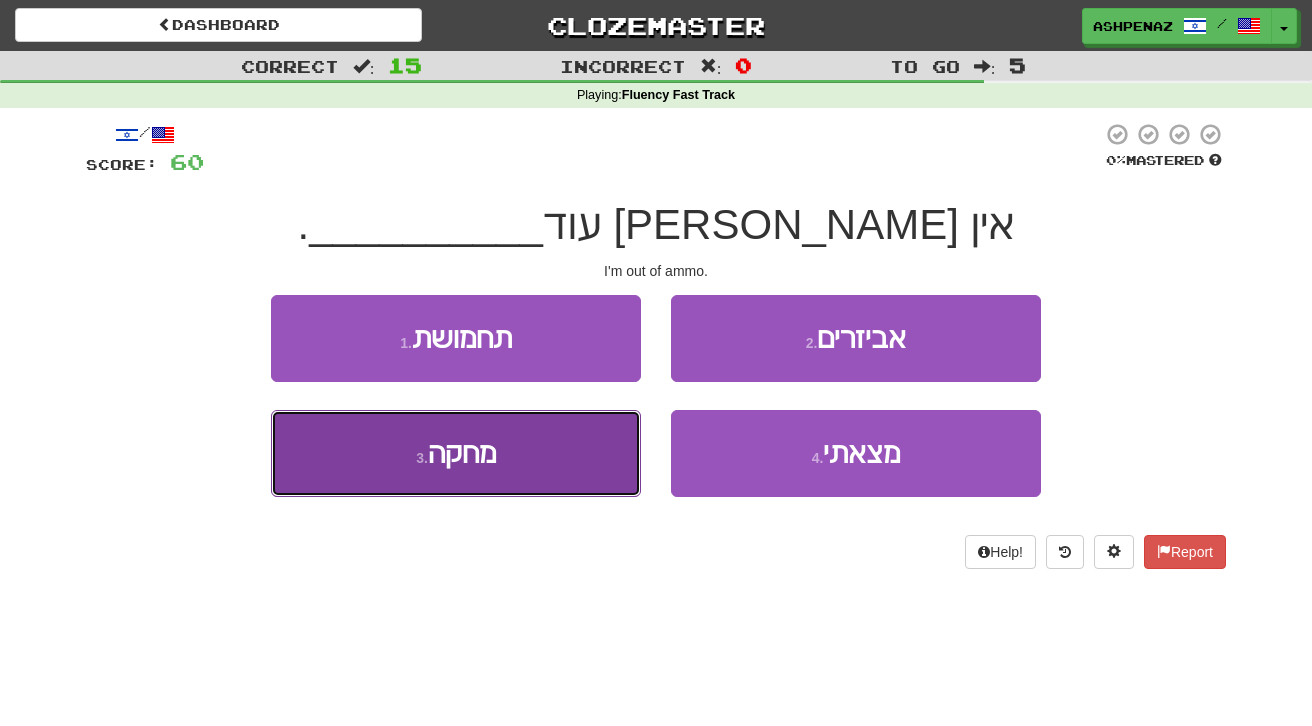 click on "3 .  מחקה" at bounding box center [456, 453] 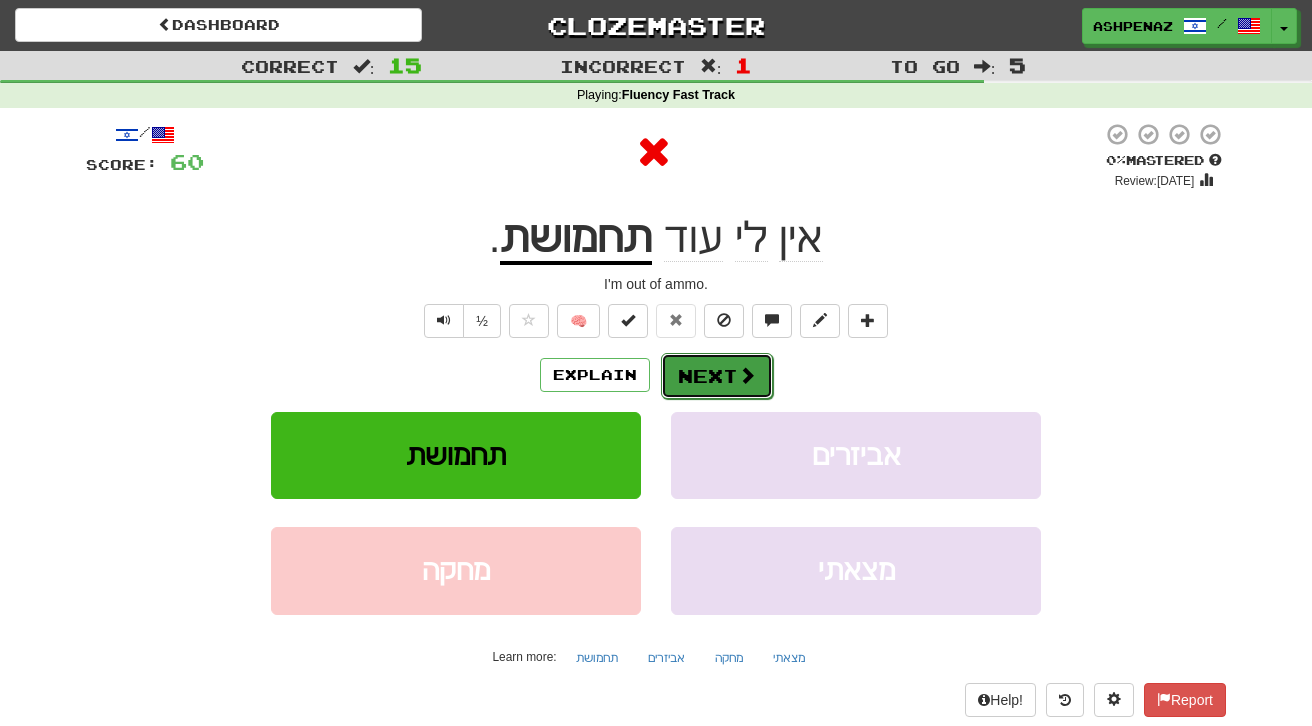click on "Next" at bounding box center (717, 376) 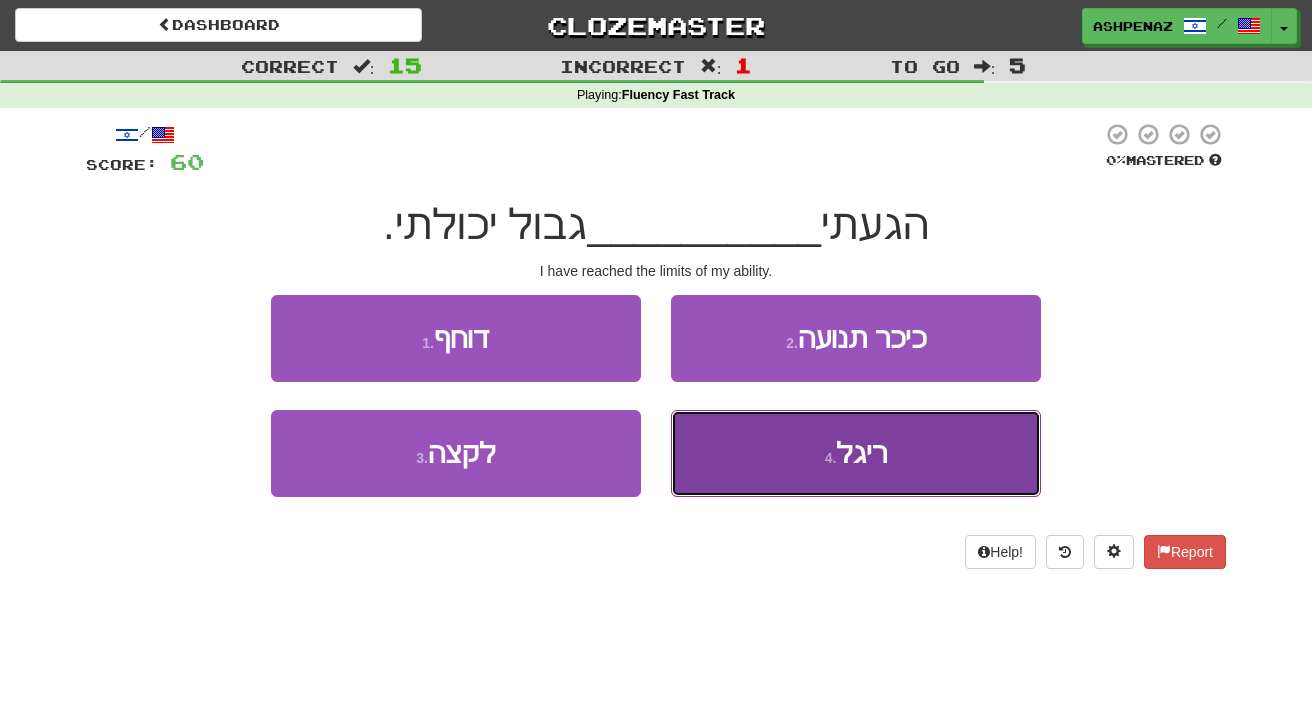click on "4 .  ריגל" at bounding box center [856, 453] 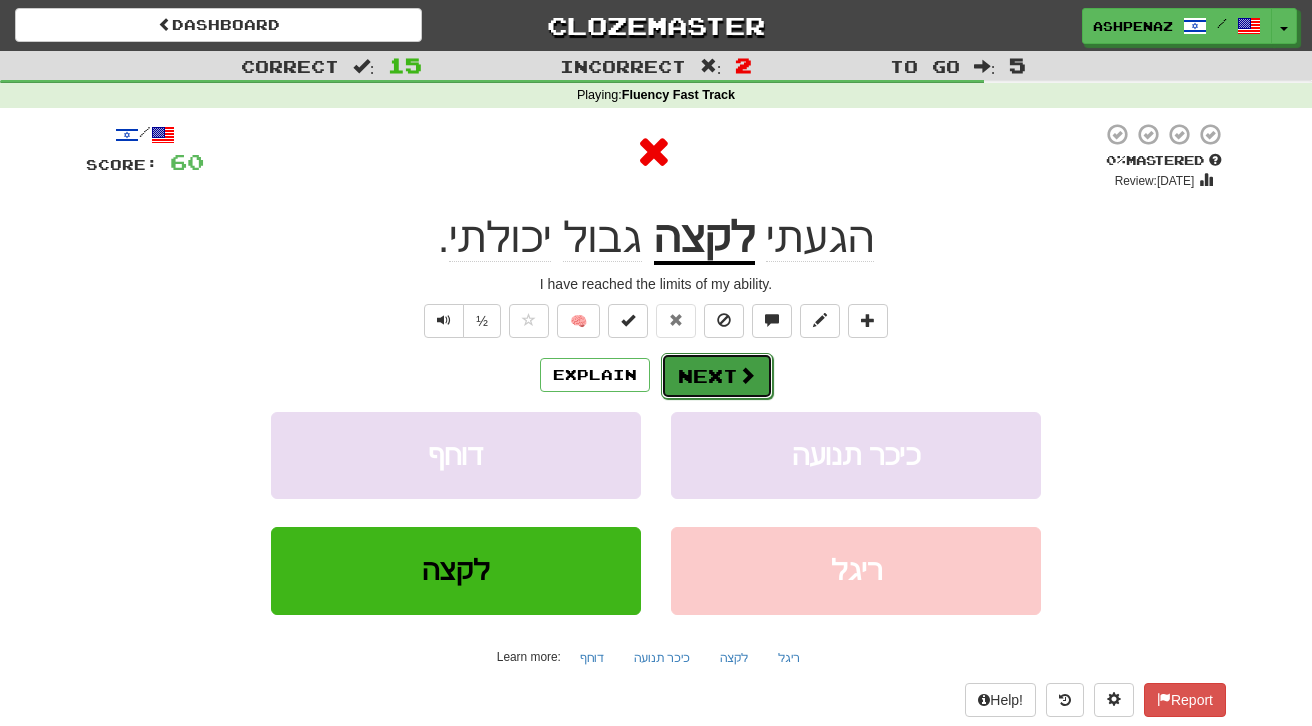 click on "Next" at bounding box center [717, 376] 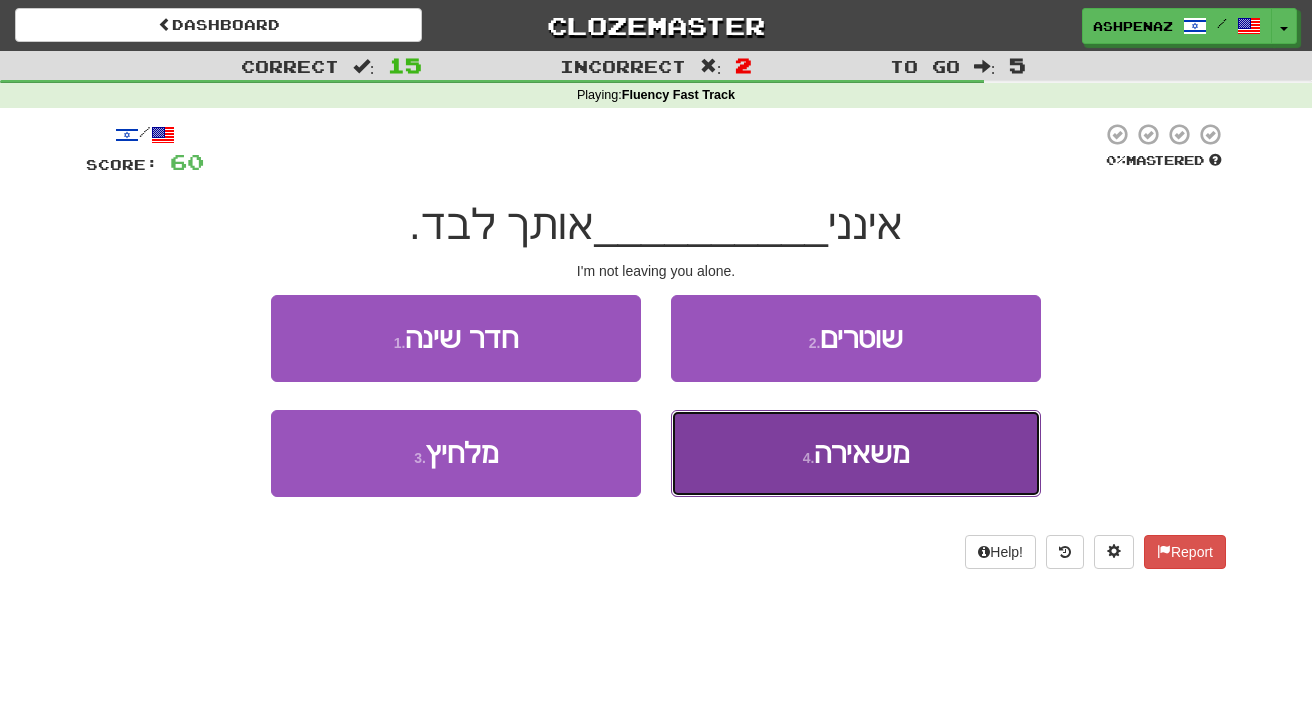 click on "4 .  משאירה" at bounding box center (856, 453) 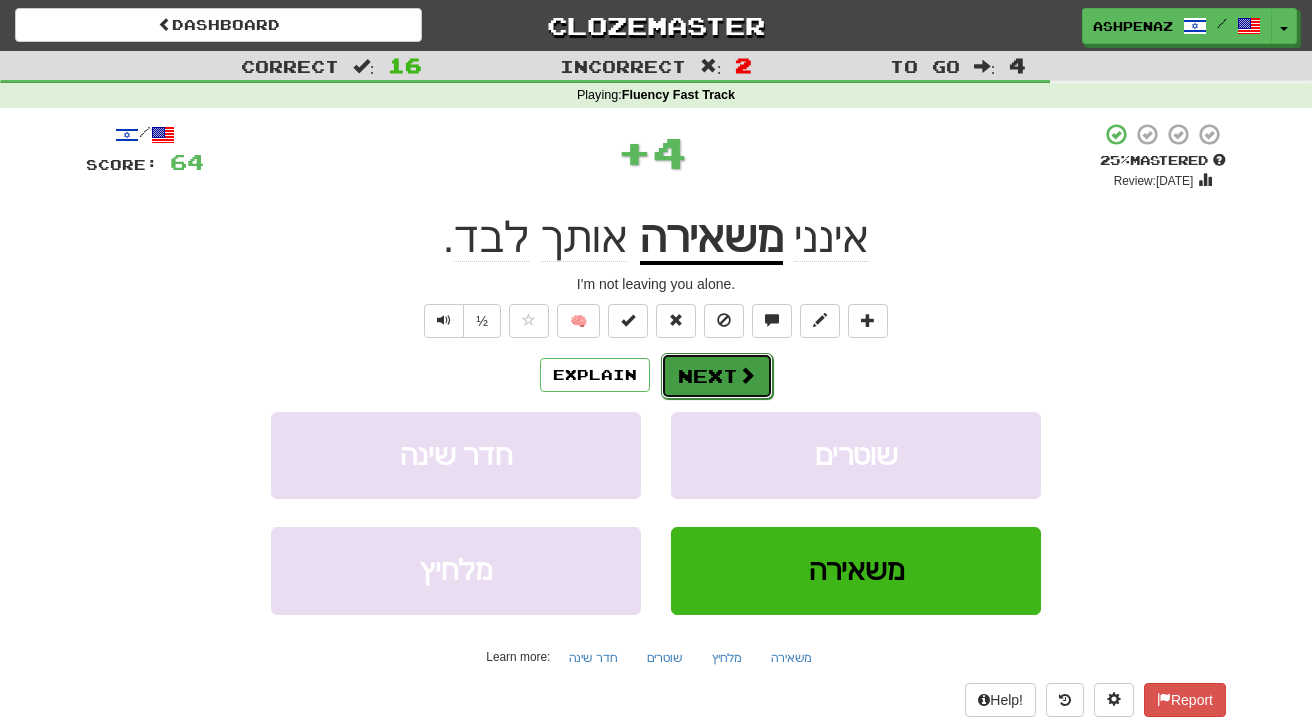 click at bounding box center (747, 375) 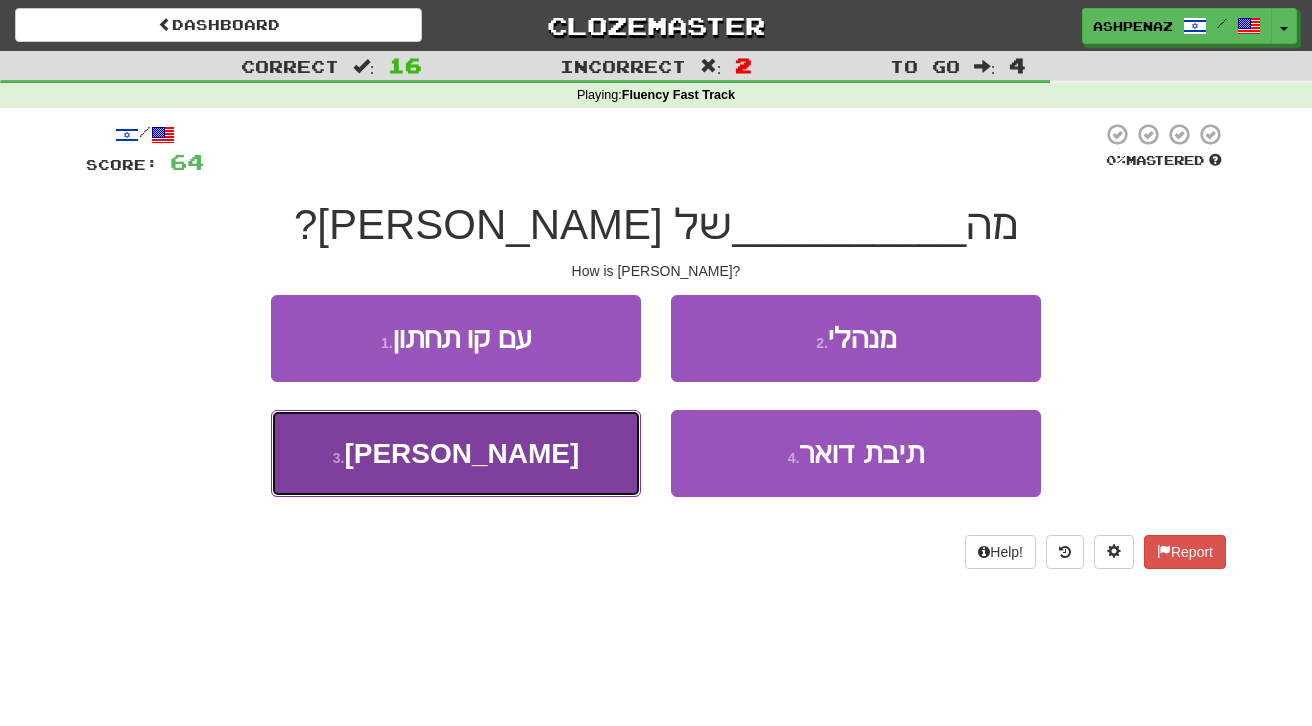 click on "3 .  שלומה" at bounding box center [456, 453] 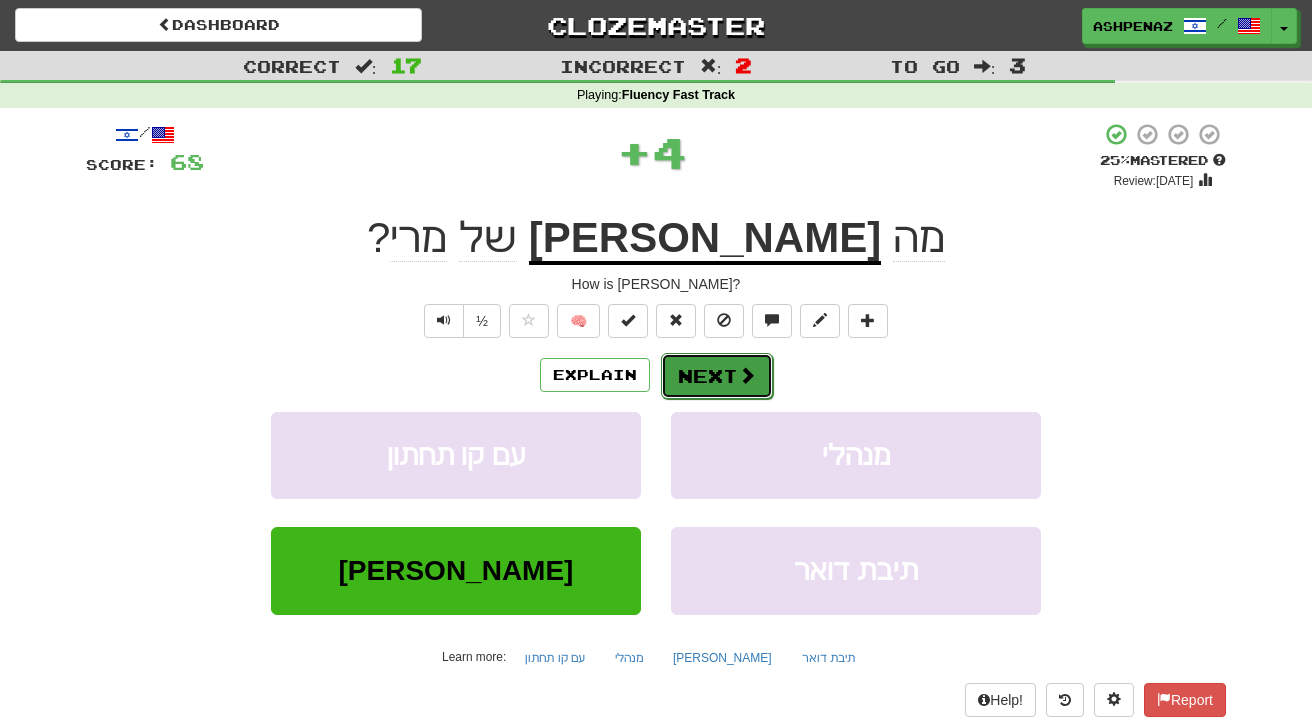 click on "Next" at bounding box center (717, 376) 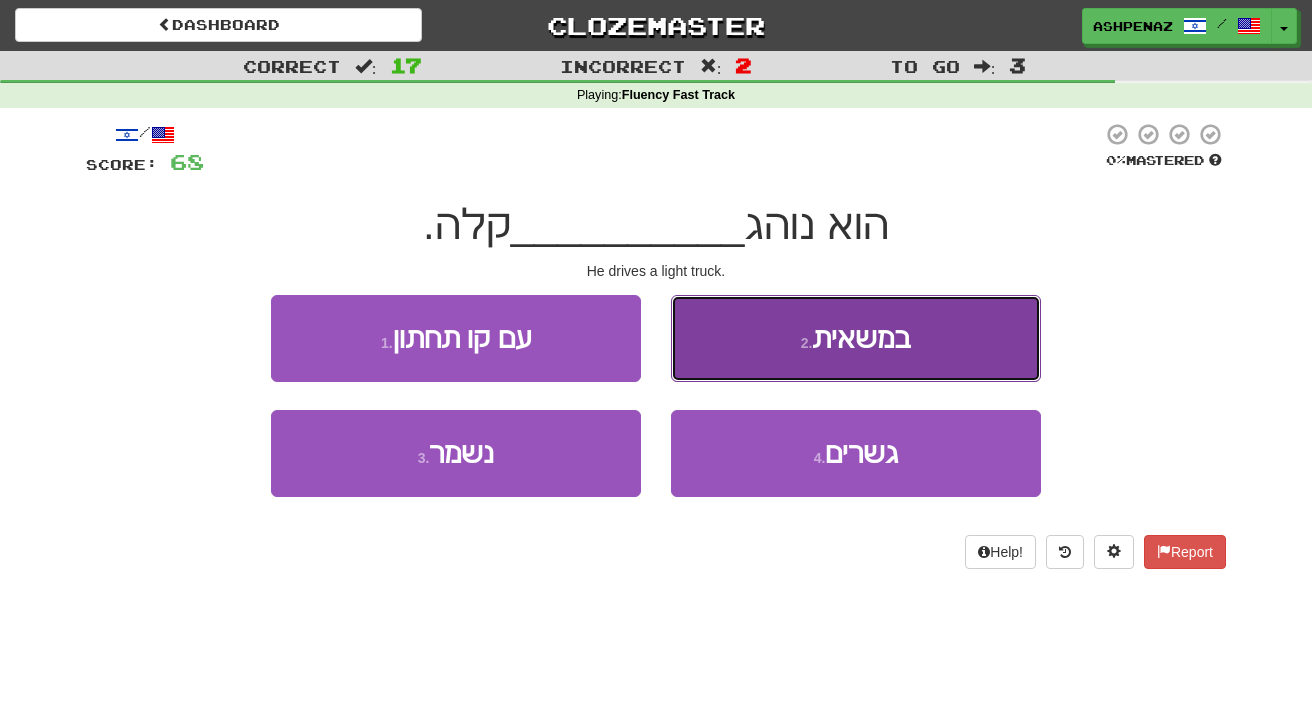 click on "2 .  במשאית" at bounding box center [856, 338] 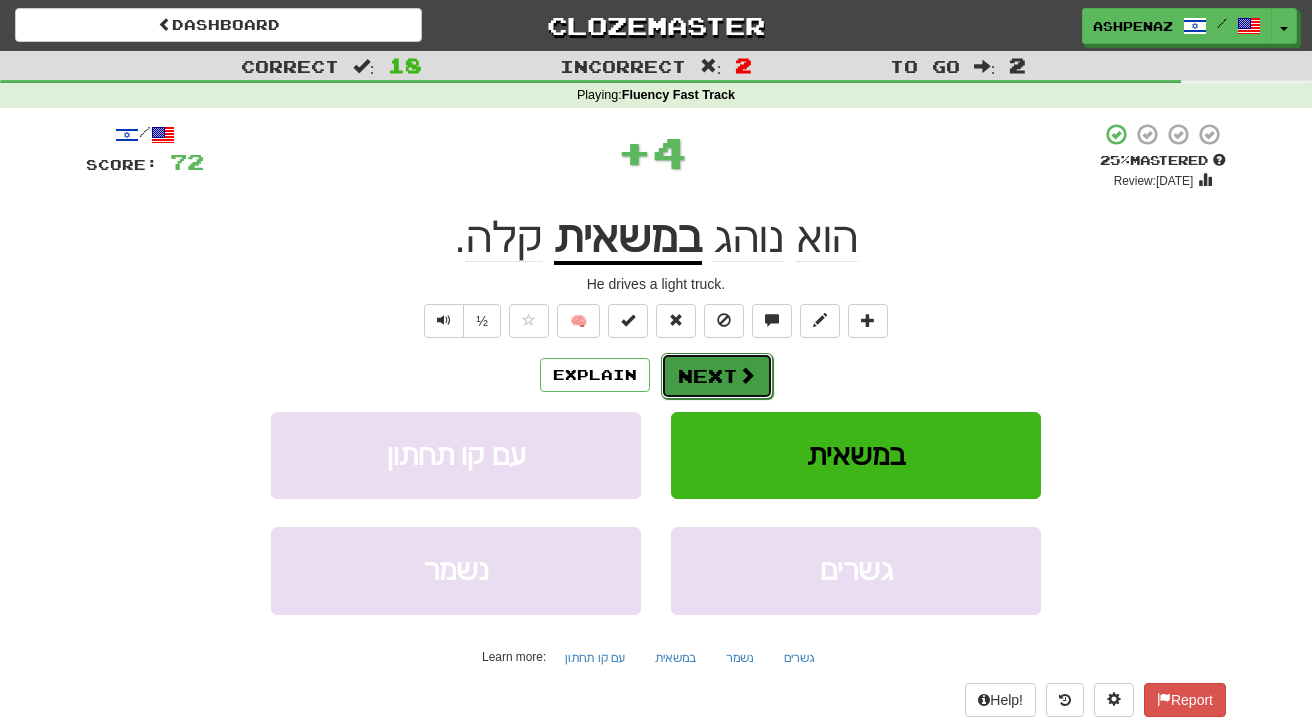 click on "Next" at bounding box center [717, 376] 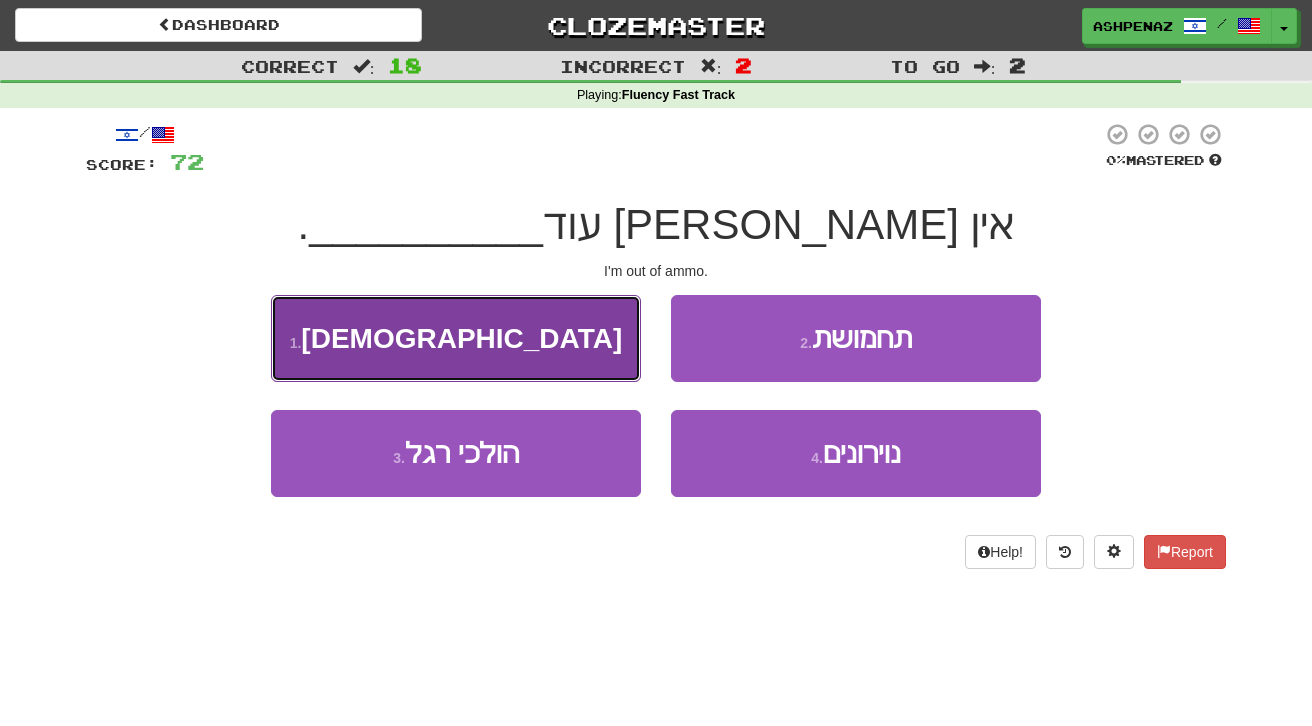 click on "1 .  מקדש" at bounding box center [456, 338] 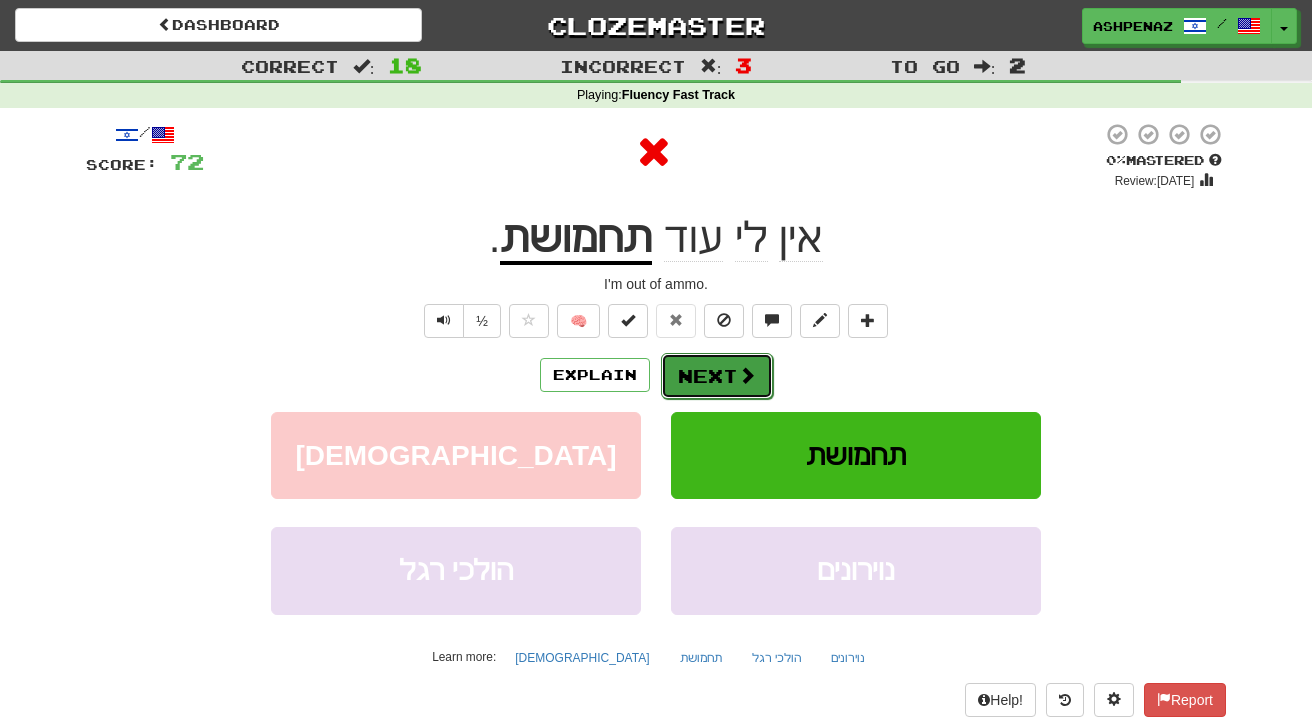 click on "Next" at bounding box center (717, 376) 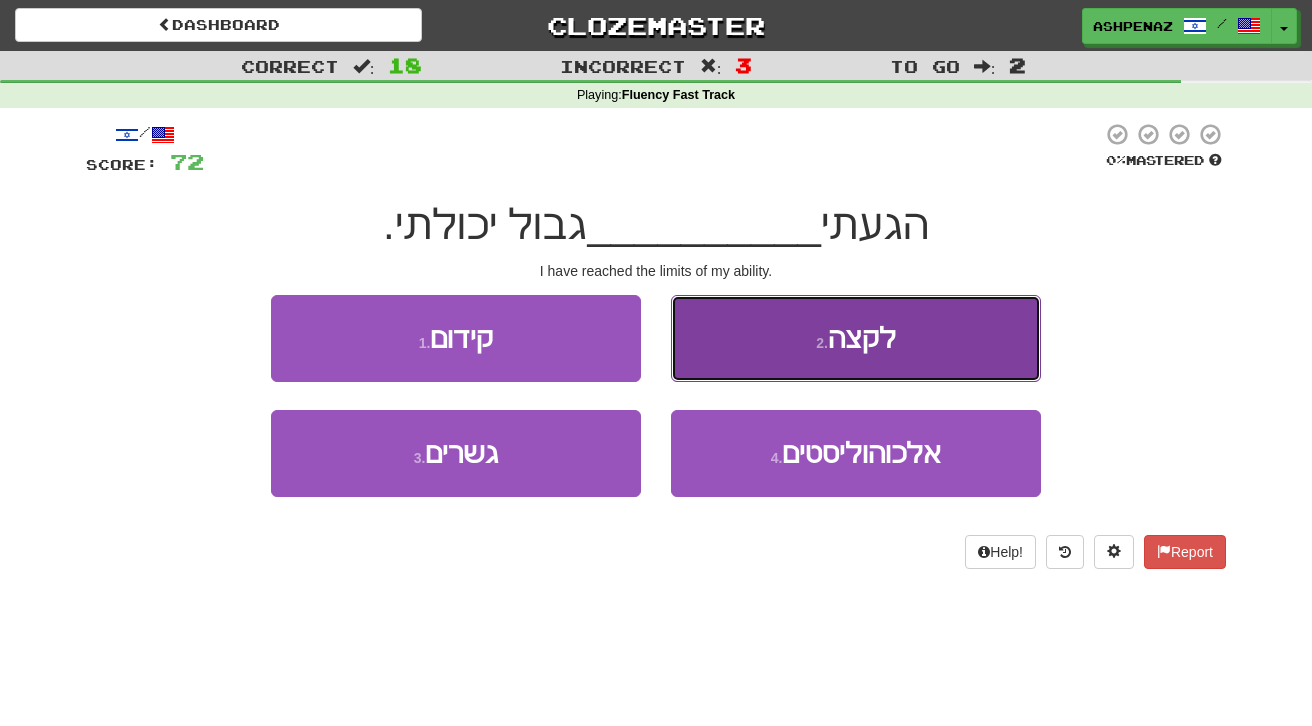 click on "2 .  לקצה" at bounding box center (856, 338) 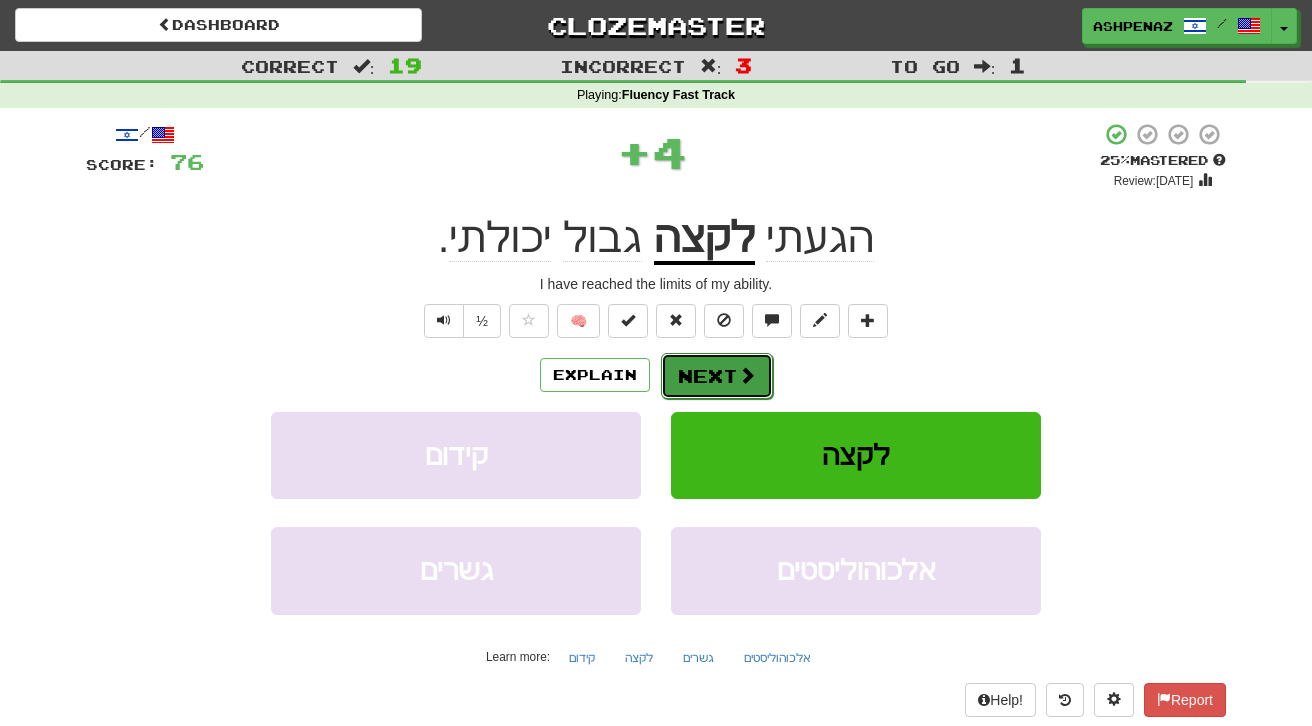 click on "Next" at bounding box center (717, 376) 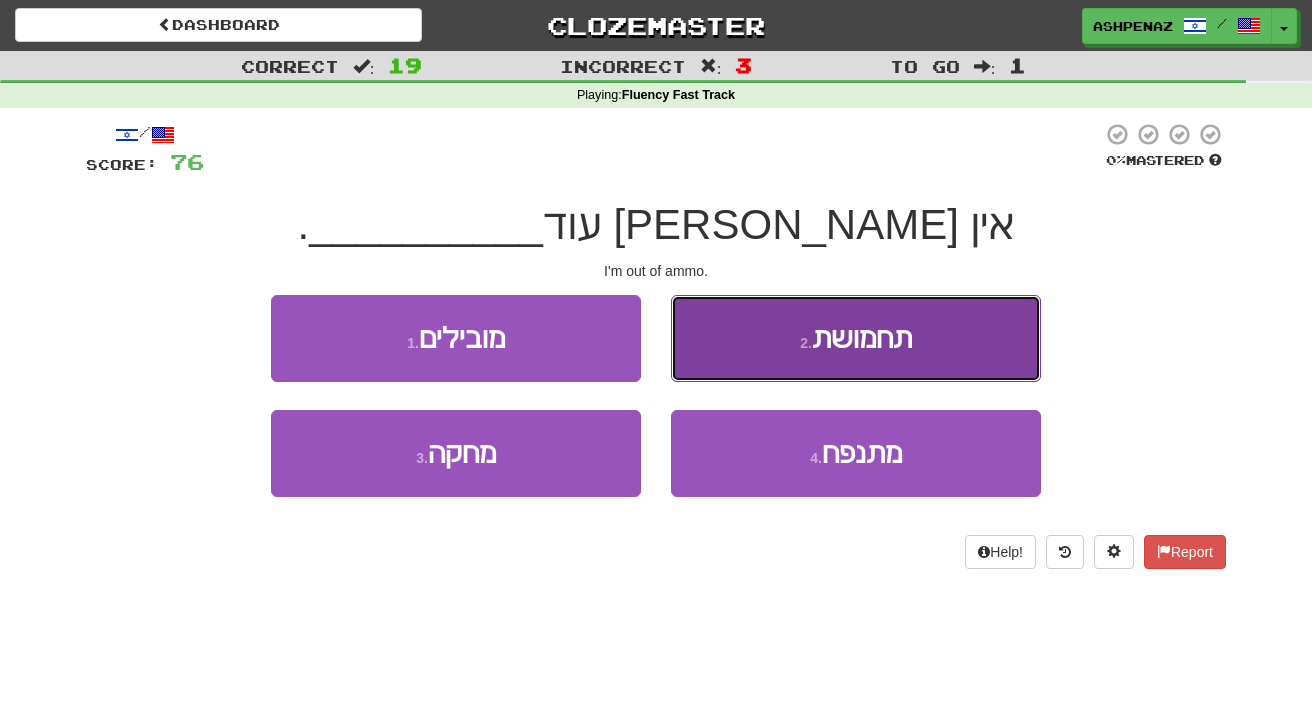 click on "2 .  תחמושת" at bounding box center (856, 338) 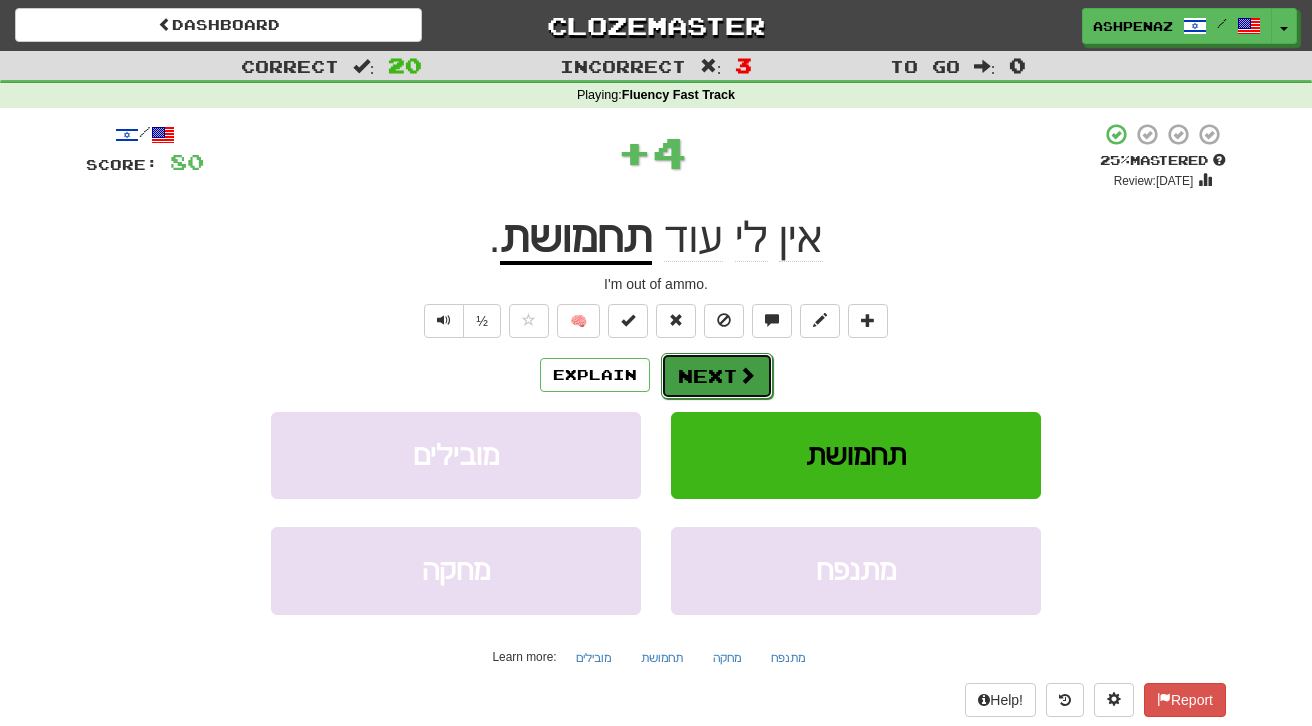 click at bounding box center (747, 375) 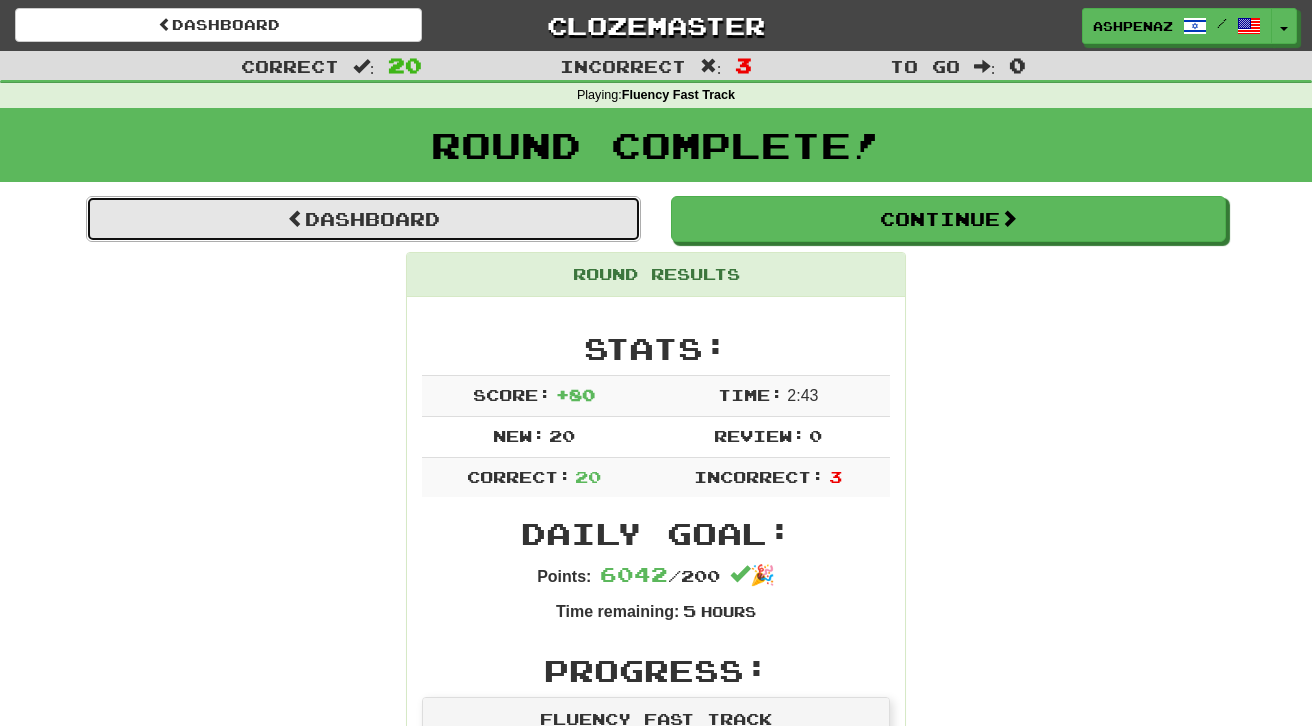 click on "Dashboard" at bounding box center (363, 219) 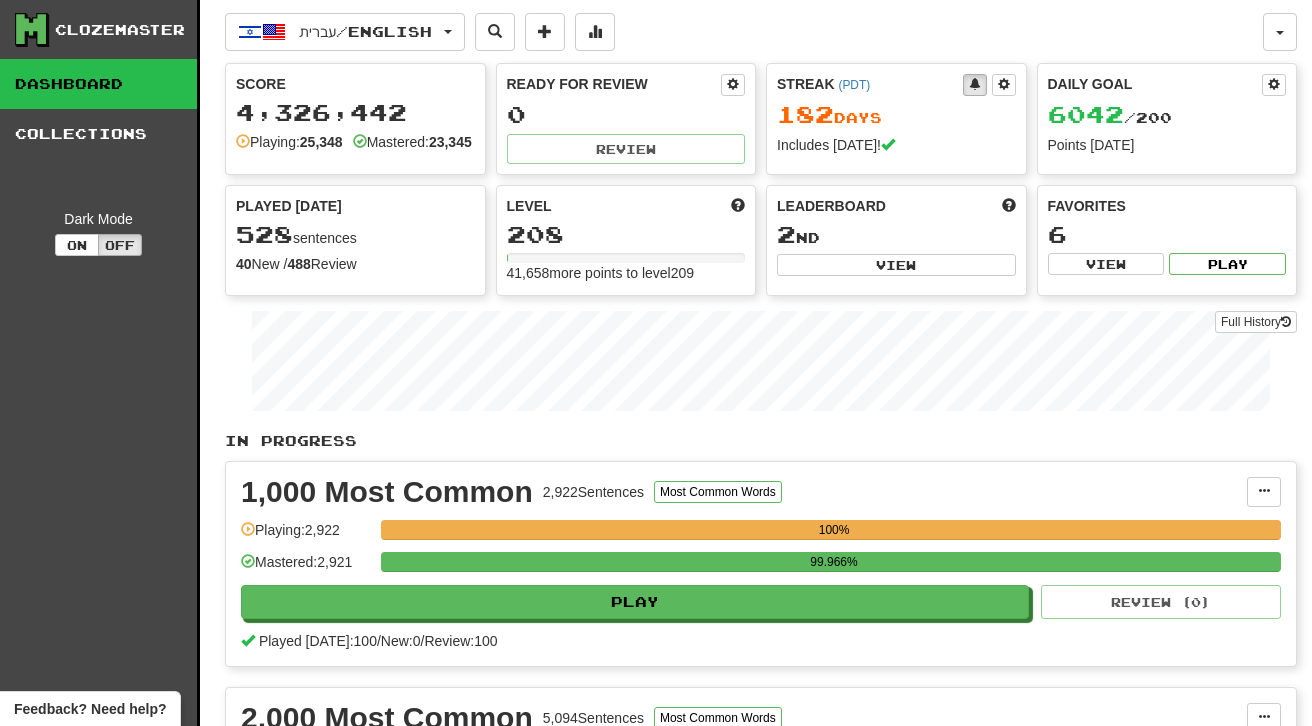 scroll, scrollTop: 0, scrollLeft: 0, axis: both 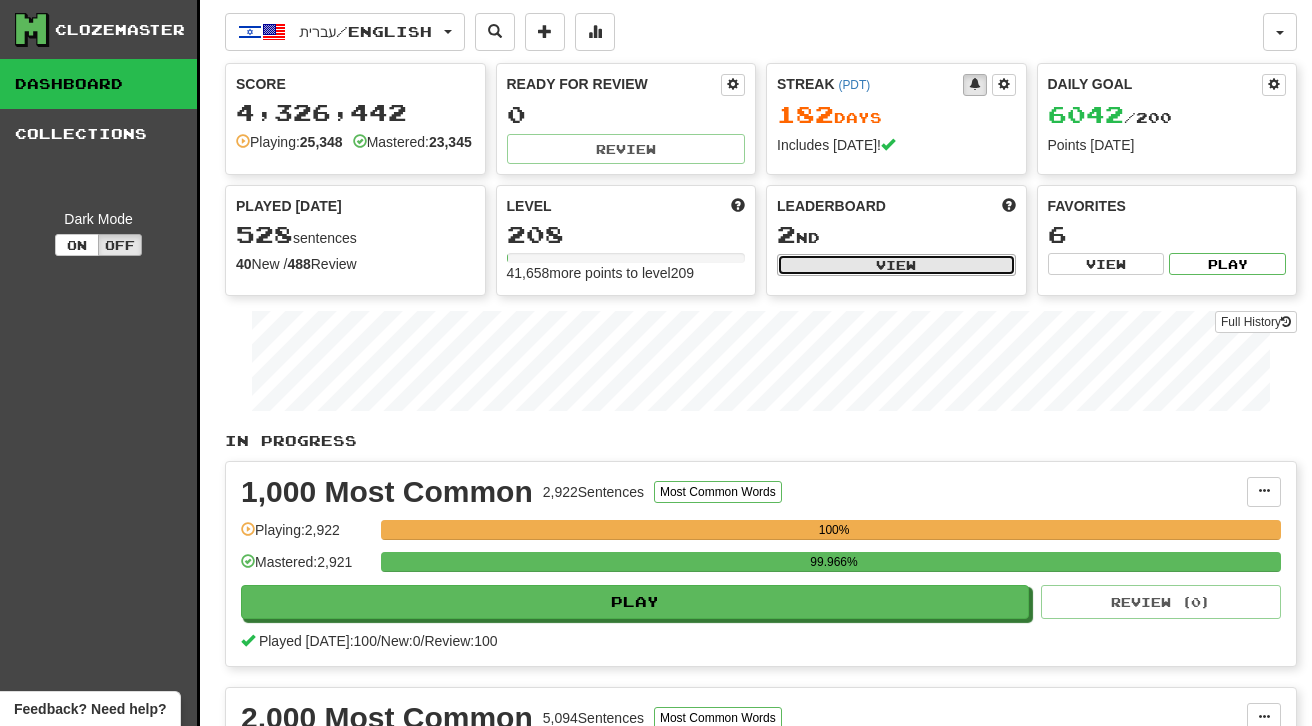 click on "View" at bounding box center [896, 265] 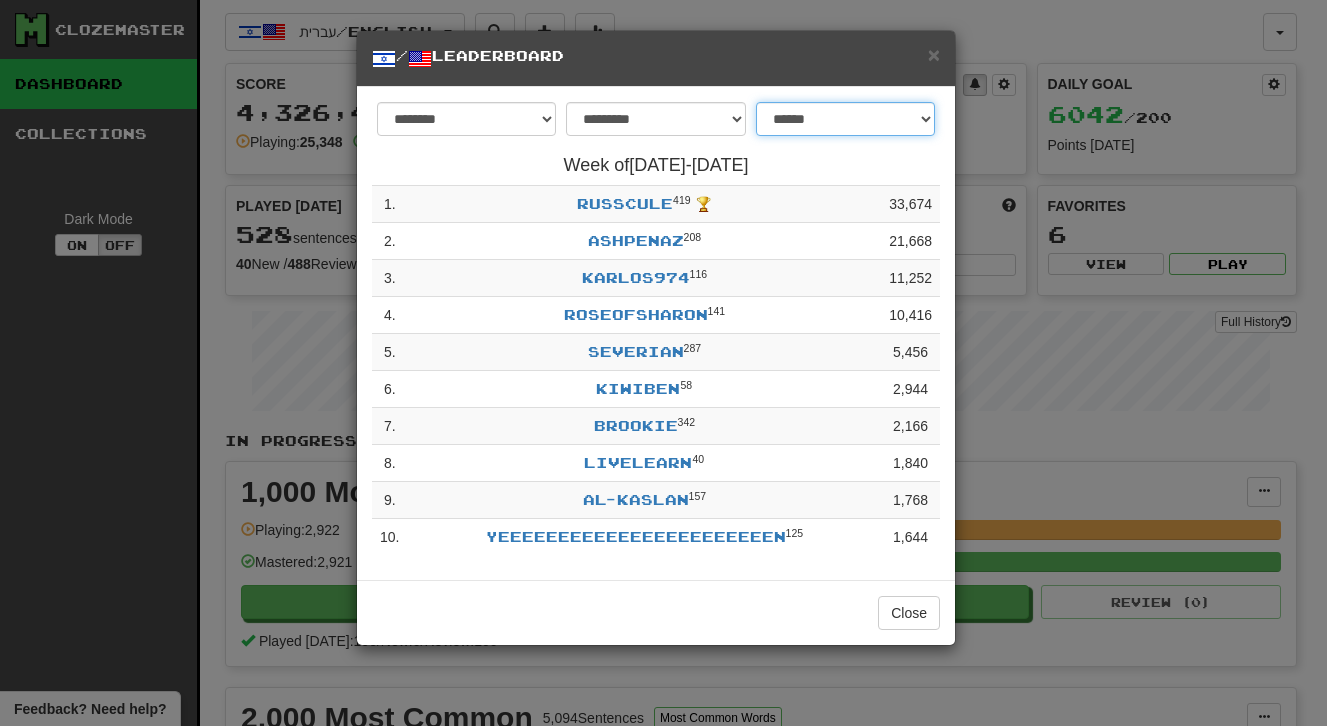 click on "**********" at bounding box center (845, 119) 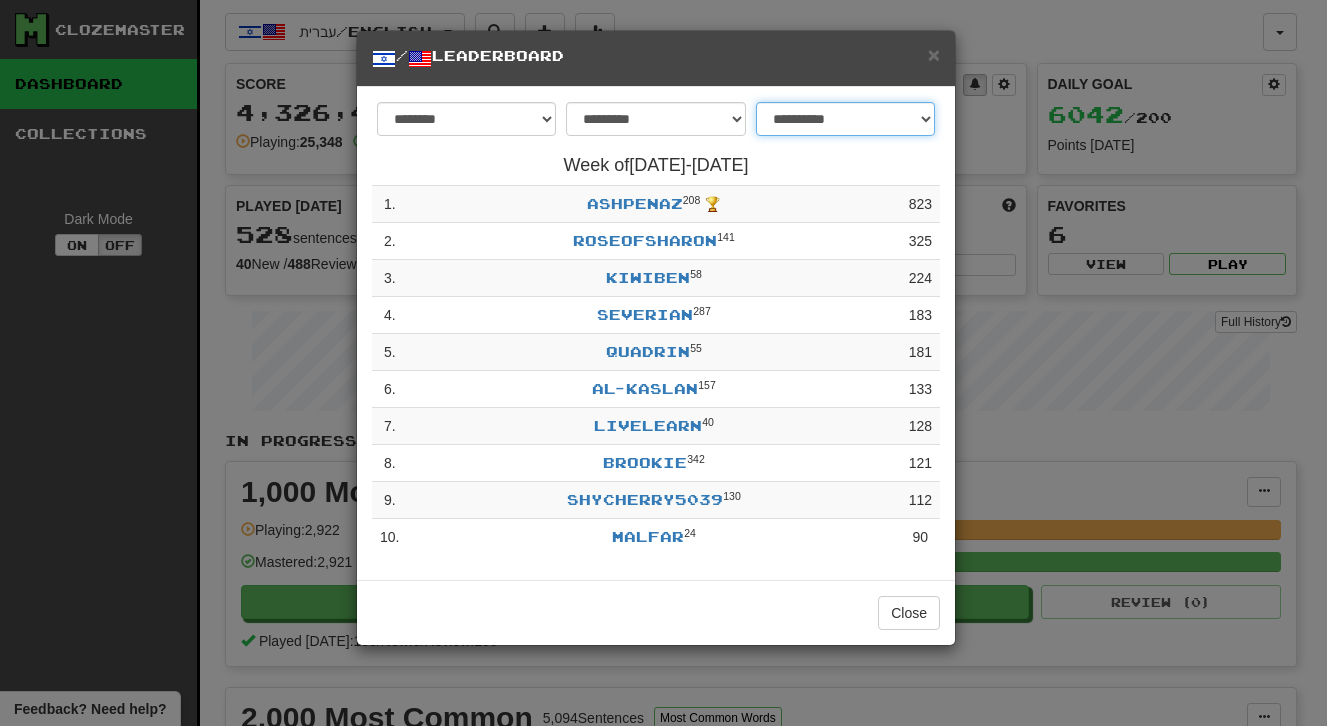 click on "**********" at bounding box center [845, 119] 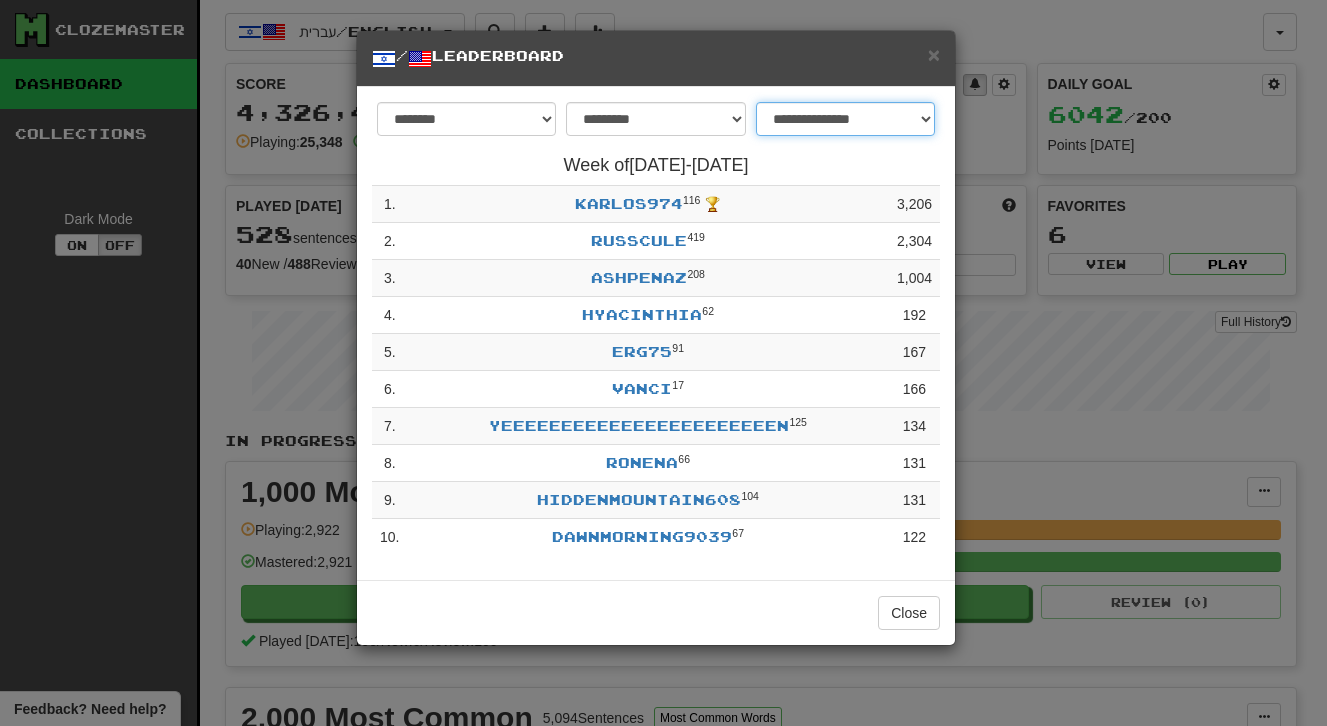 click on "**********" at bounding box center [845, 119] 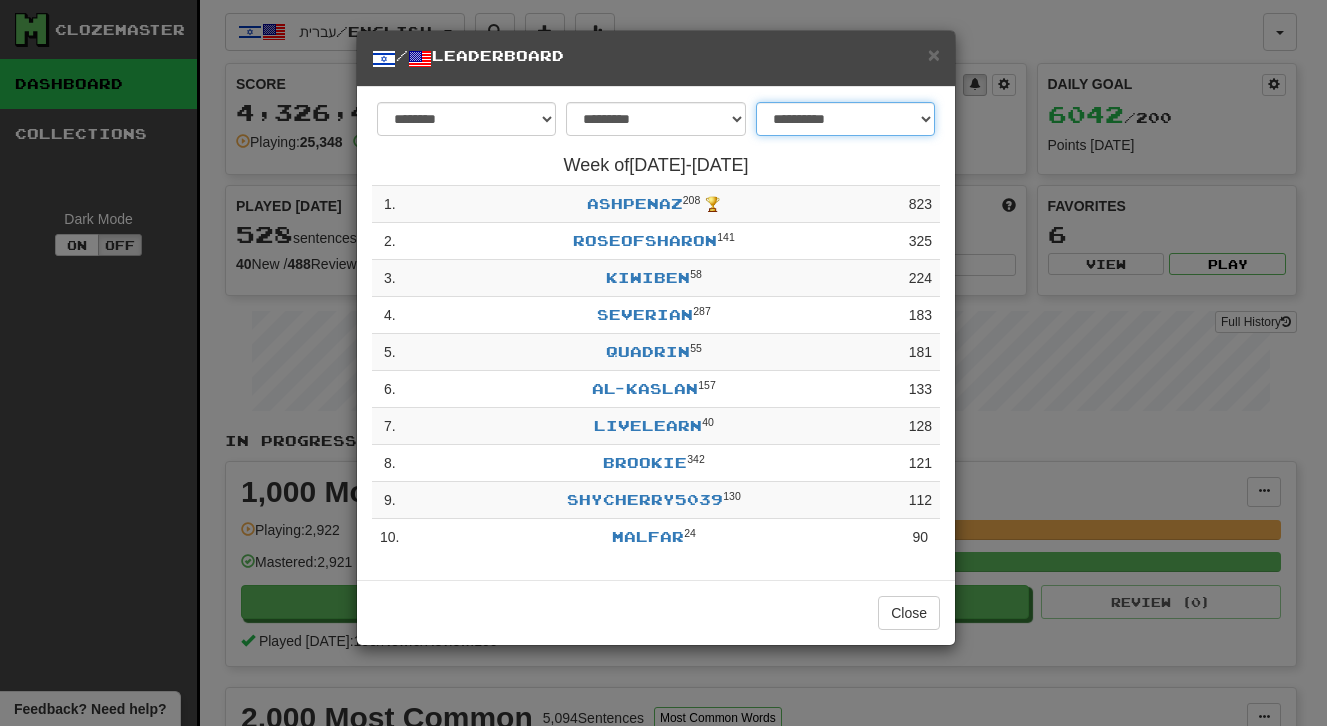 click on "**********" at bounding box center [845, 119] 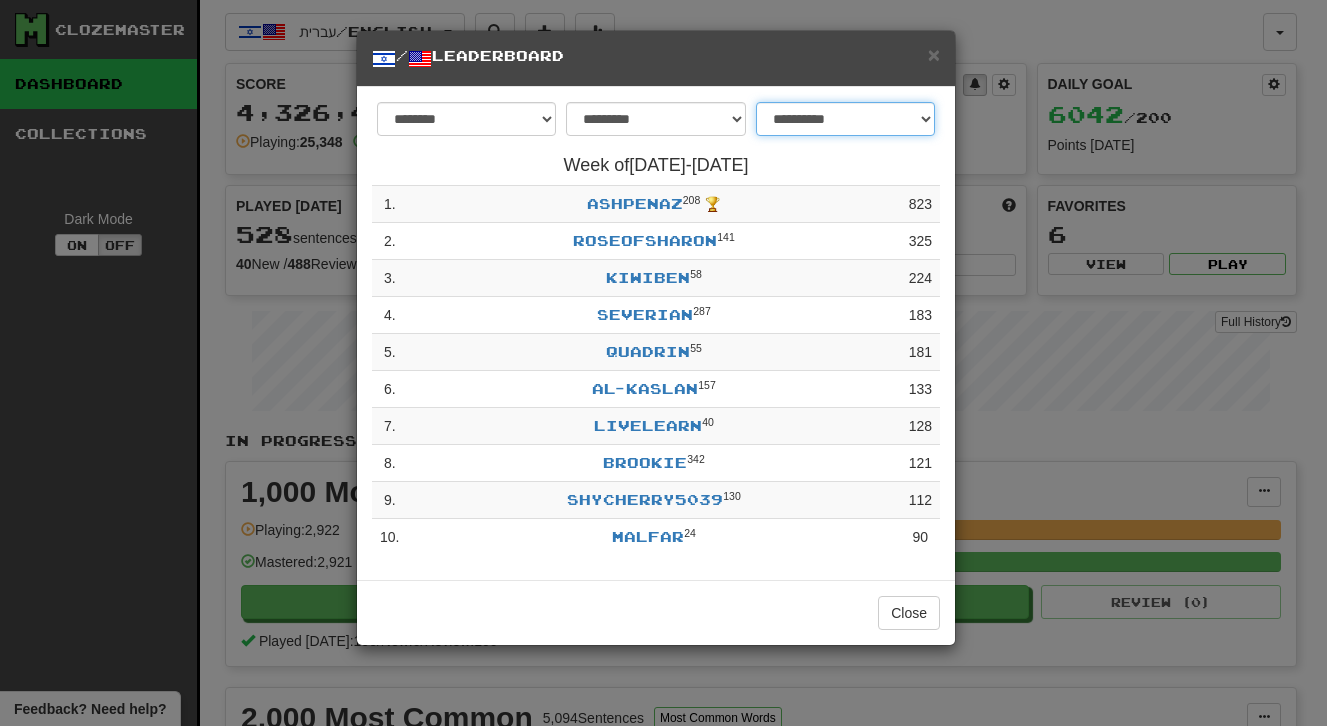 select on "**********" 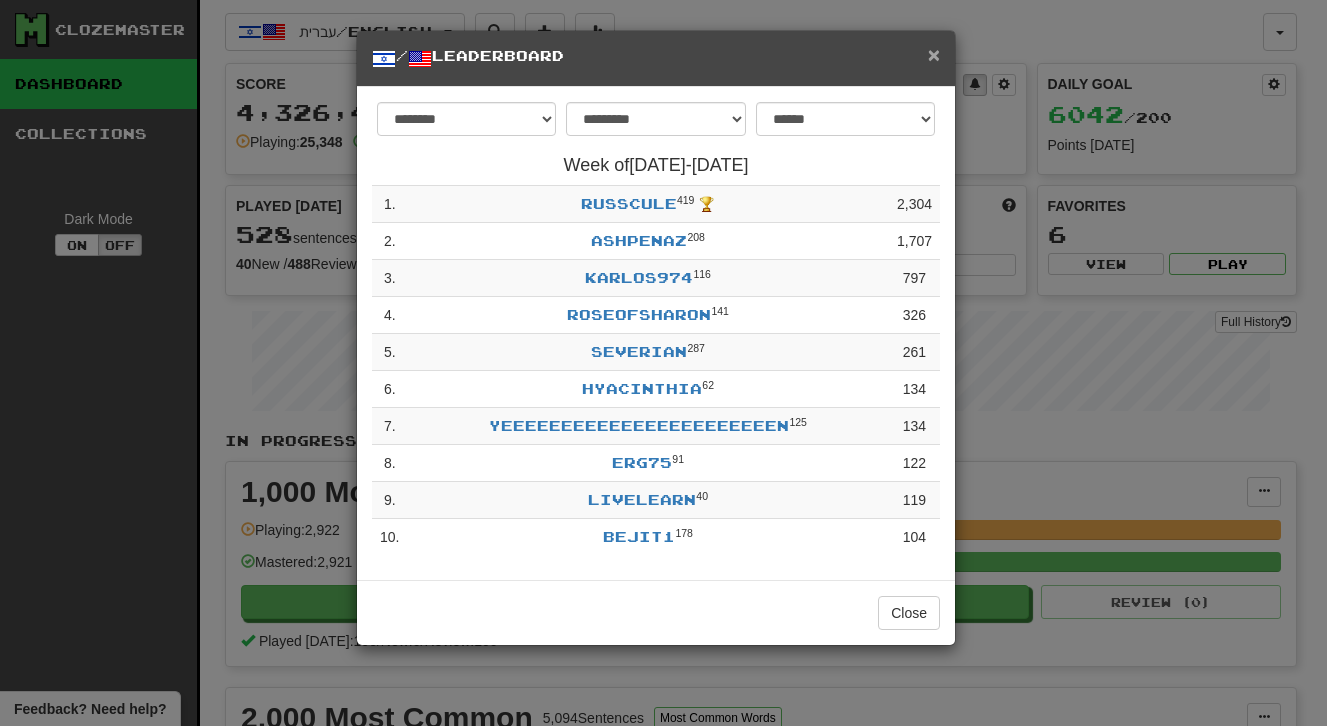click on "×" at bounding box center (934, 54) 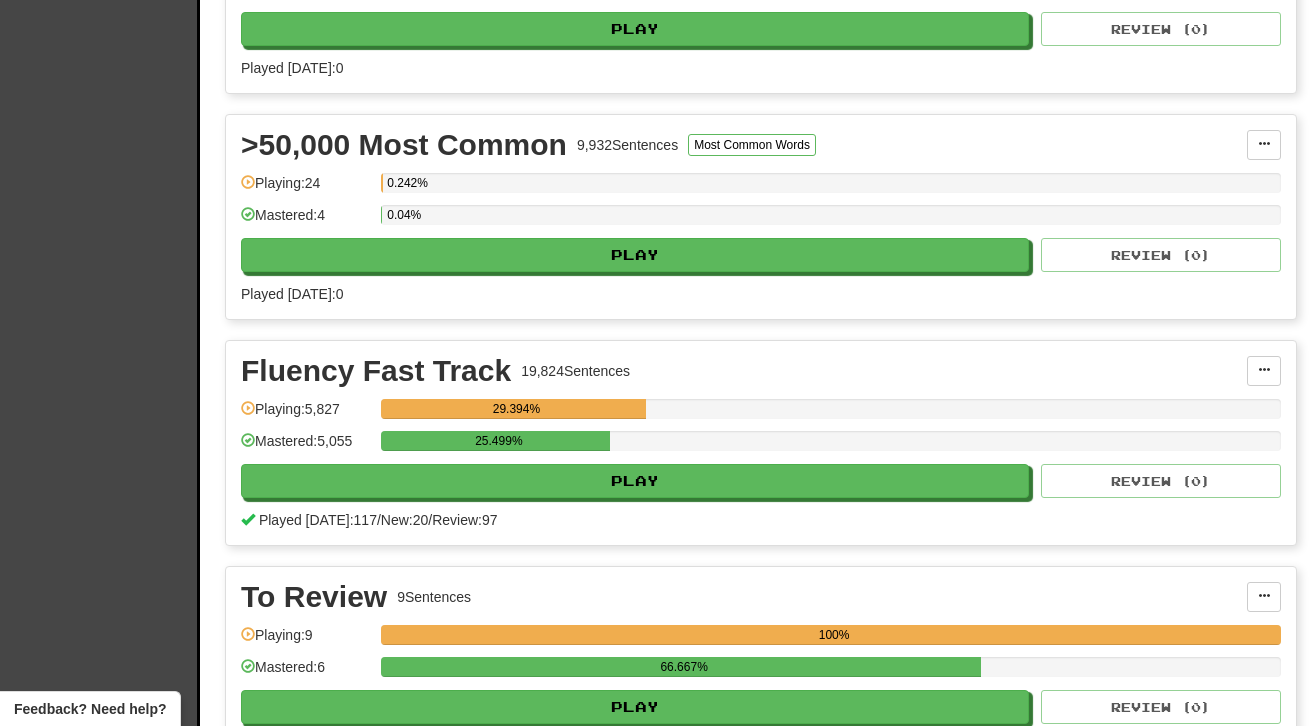 scroll, scrollTop: 2700, scrollLeft: 0, axis: vertical 